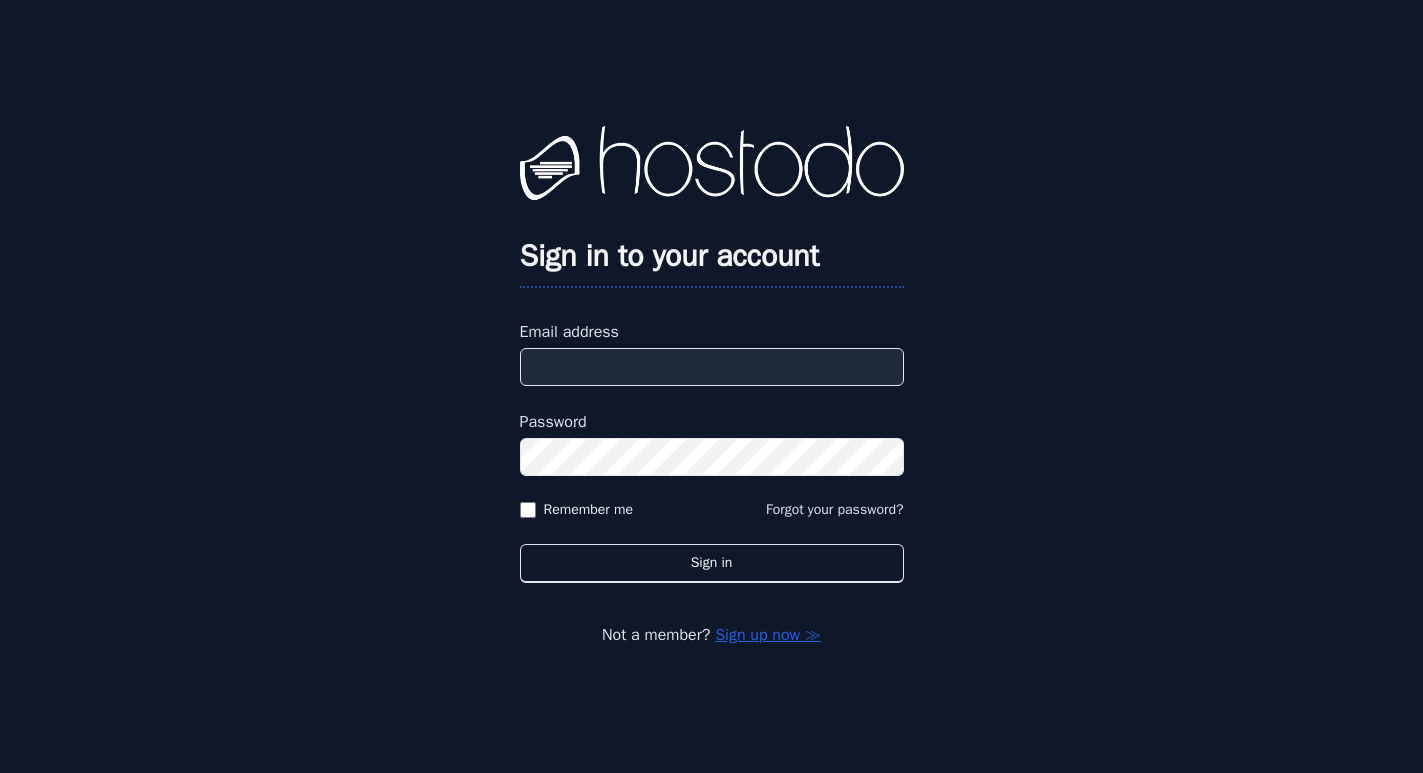 scroll, scrollTop: 0, scrollLeft: 0, axis: both 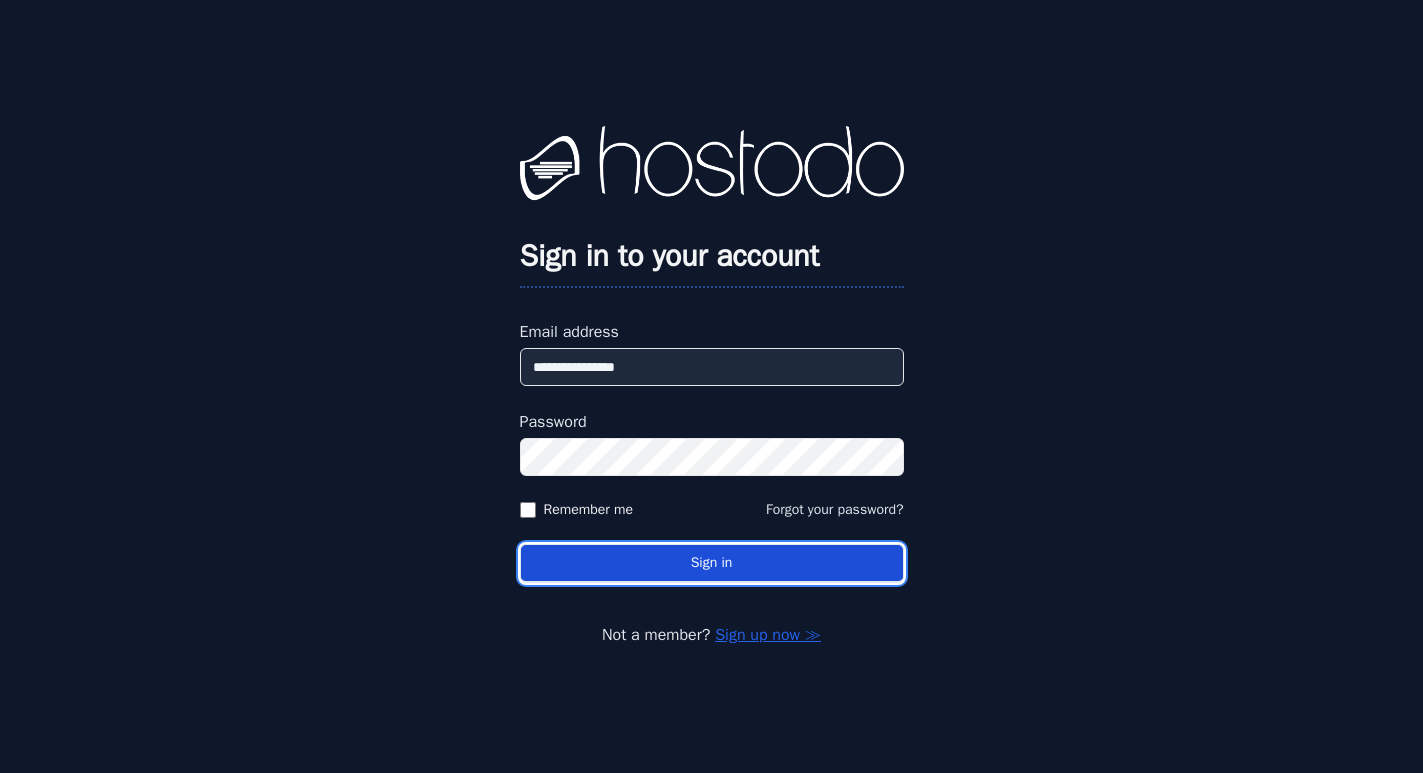 click on "Sign in" at bounding box center (712, 563) 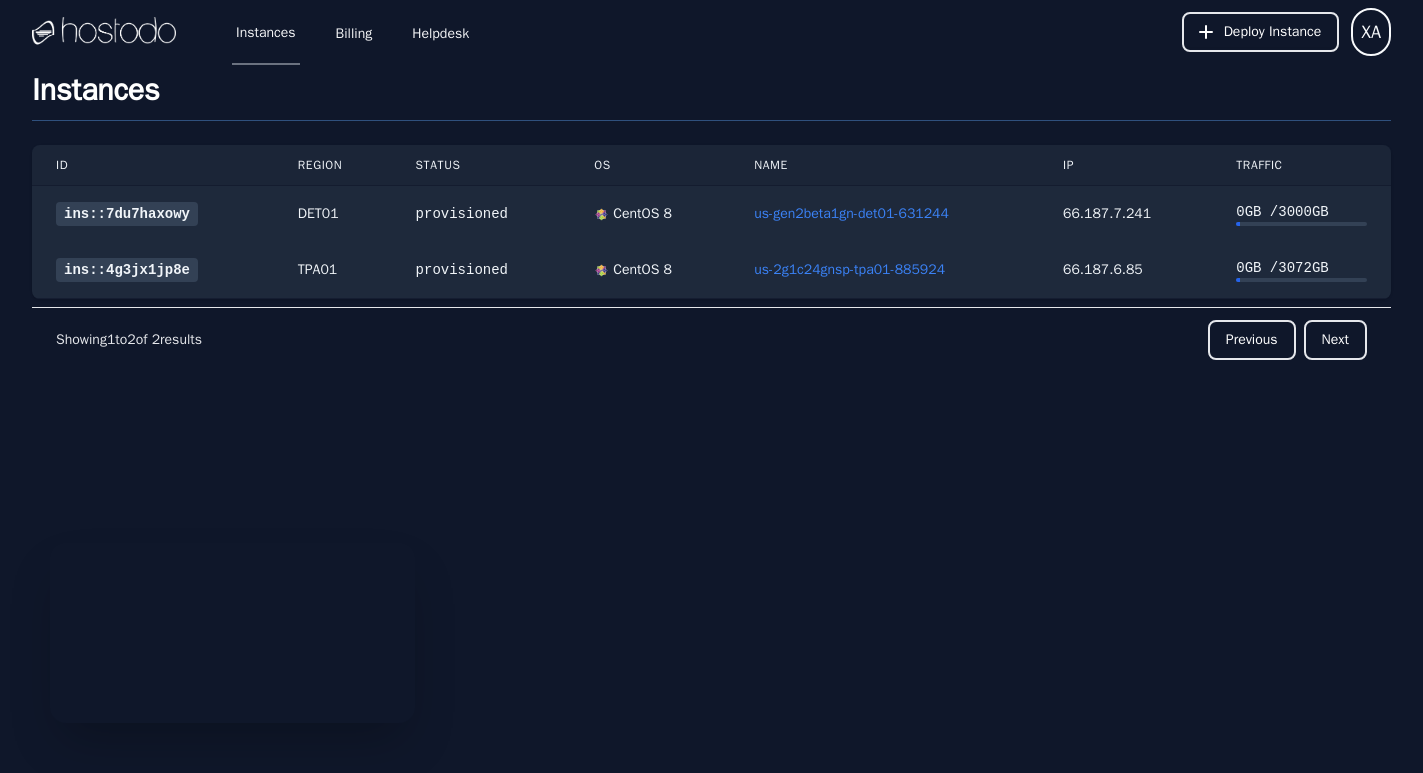 click on "ID Region Status OS Name IP Traffic ins::7du7haxowy DET01 provisioned CentOS 8 us-gen2beta1gn-det01-631244 66.187.7.241 0 GB /  3000  GB ins::4g3jx1jp8e TPA01 provisioned CentOS 8 us-2g1c24gnsp-tpa01-885924 66.187.6.85 0 GB /  3072  GB Showing  1  to  2  of   2  results Previous Next" at bounding box center (711, 294) 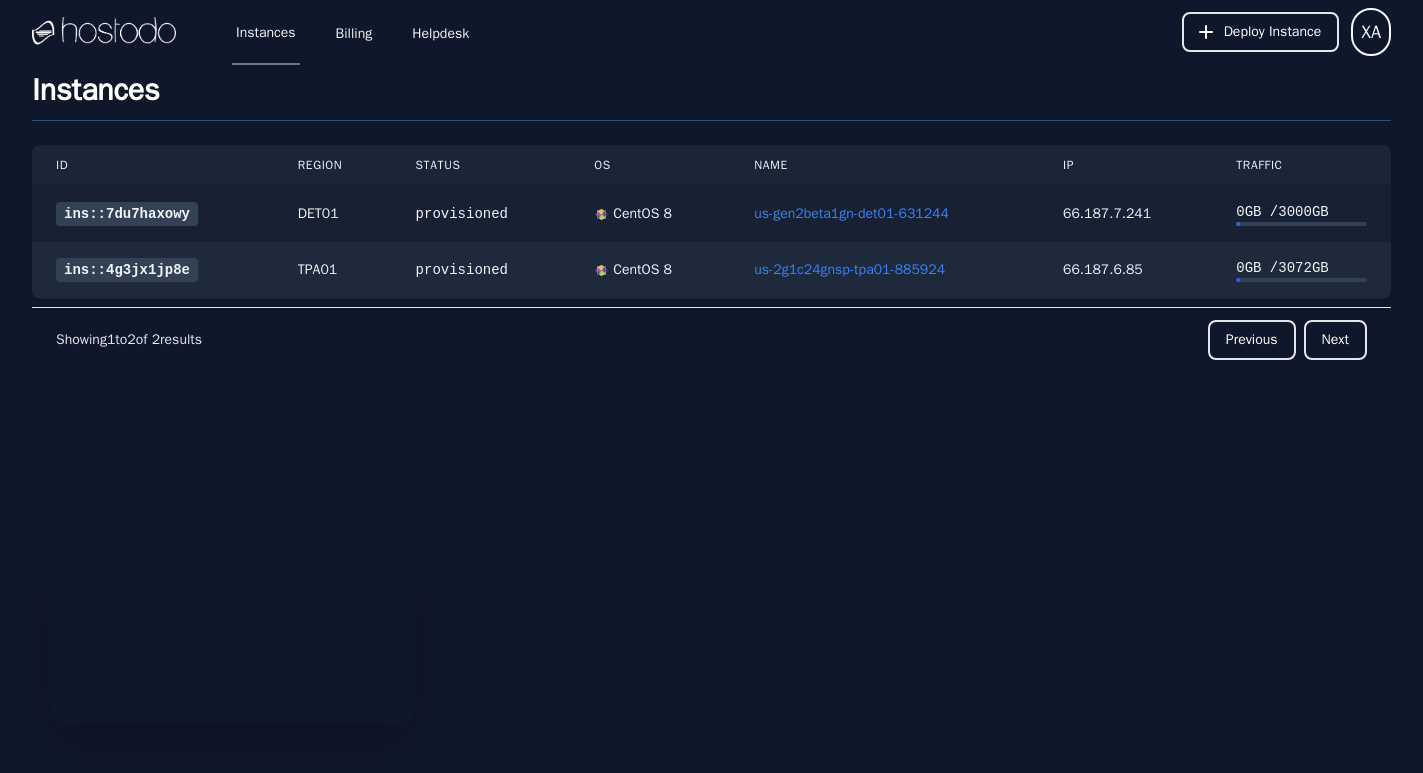 click on "ins::7du7haxowy" at bounding box center (127, 214) 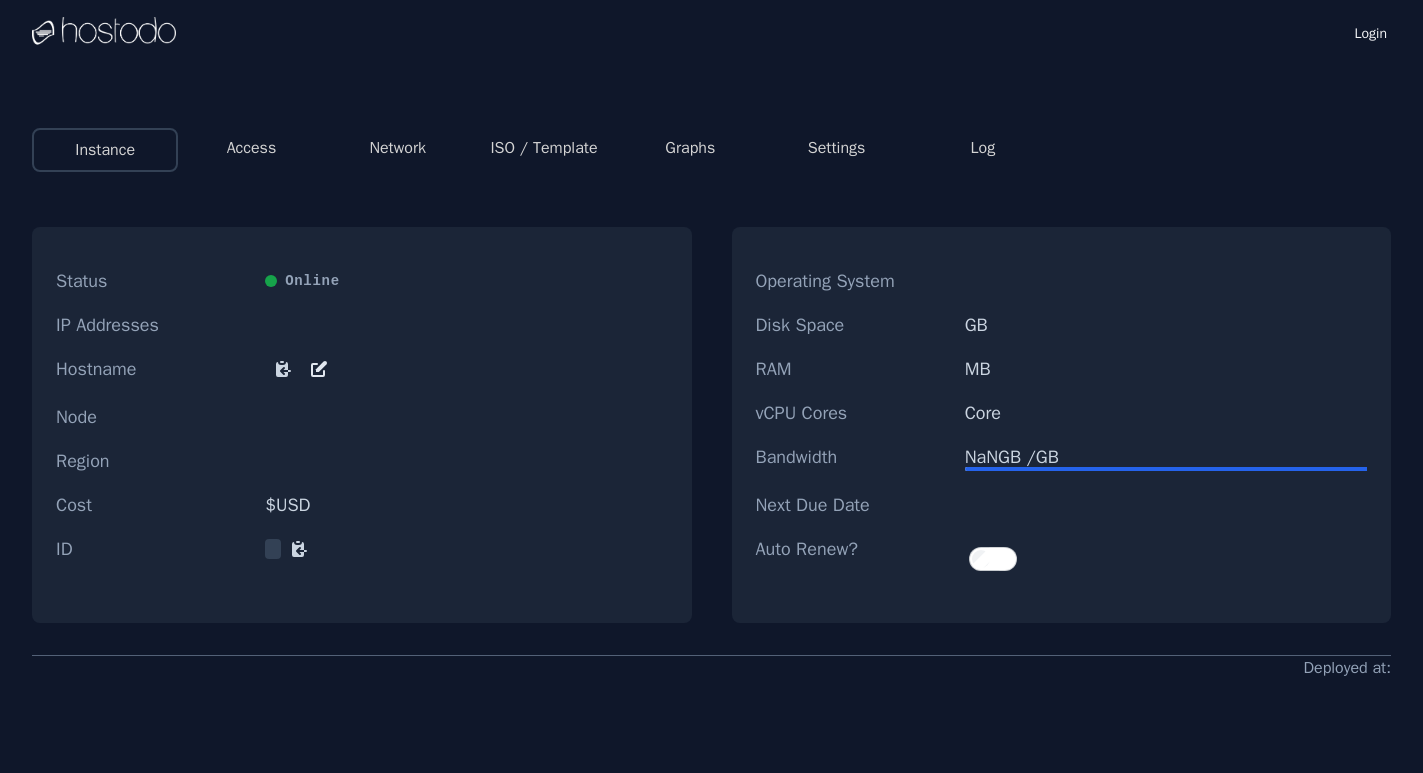 scroll, scrollTop: 0, scrollLeft: 0, axis: both 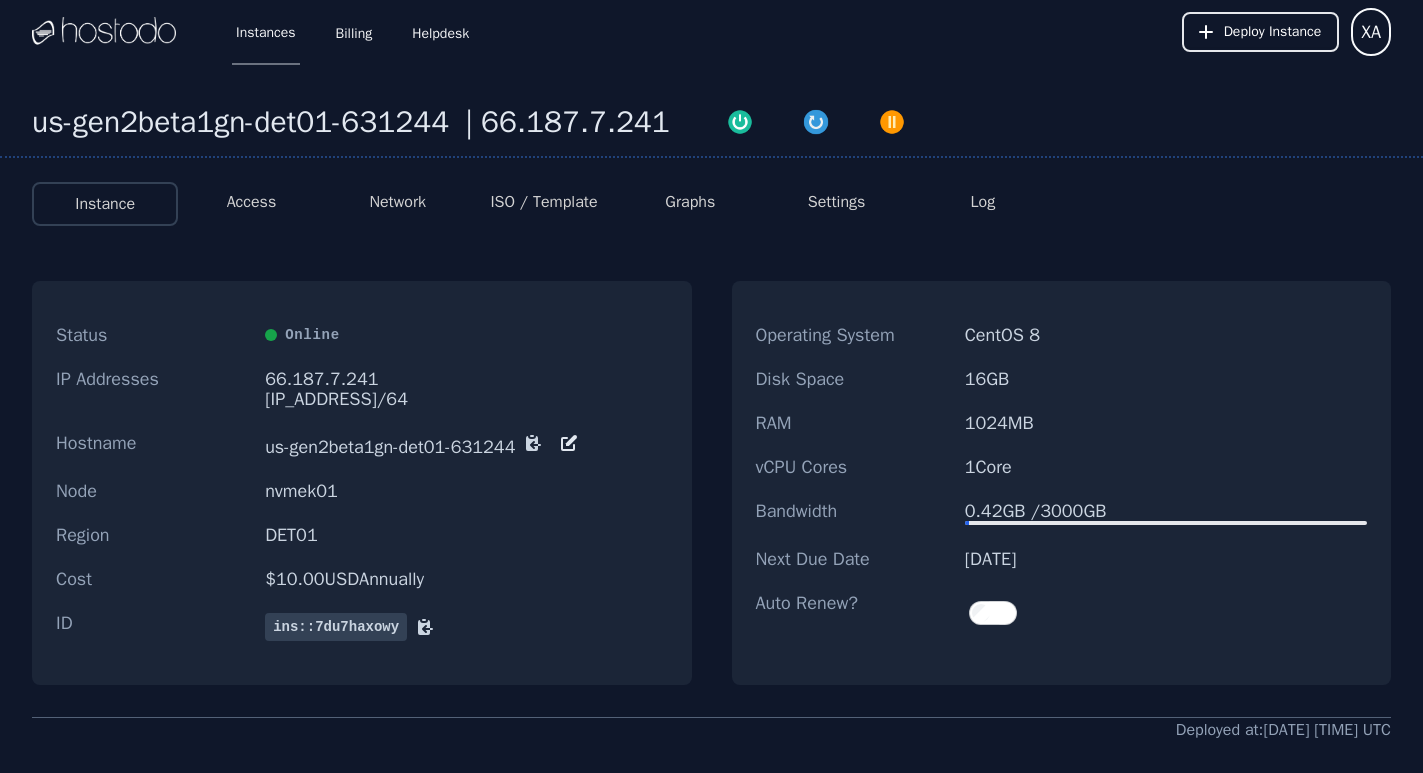 click on "Access" at bounding box center [252, 202] 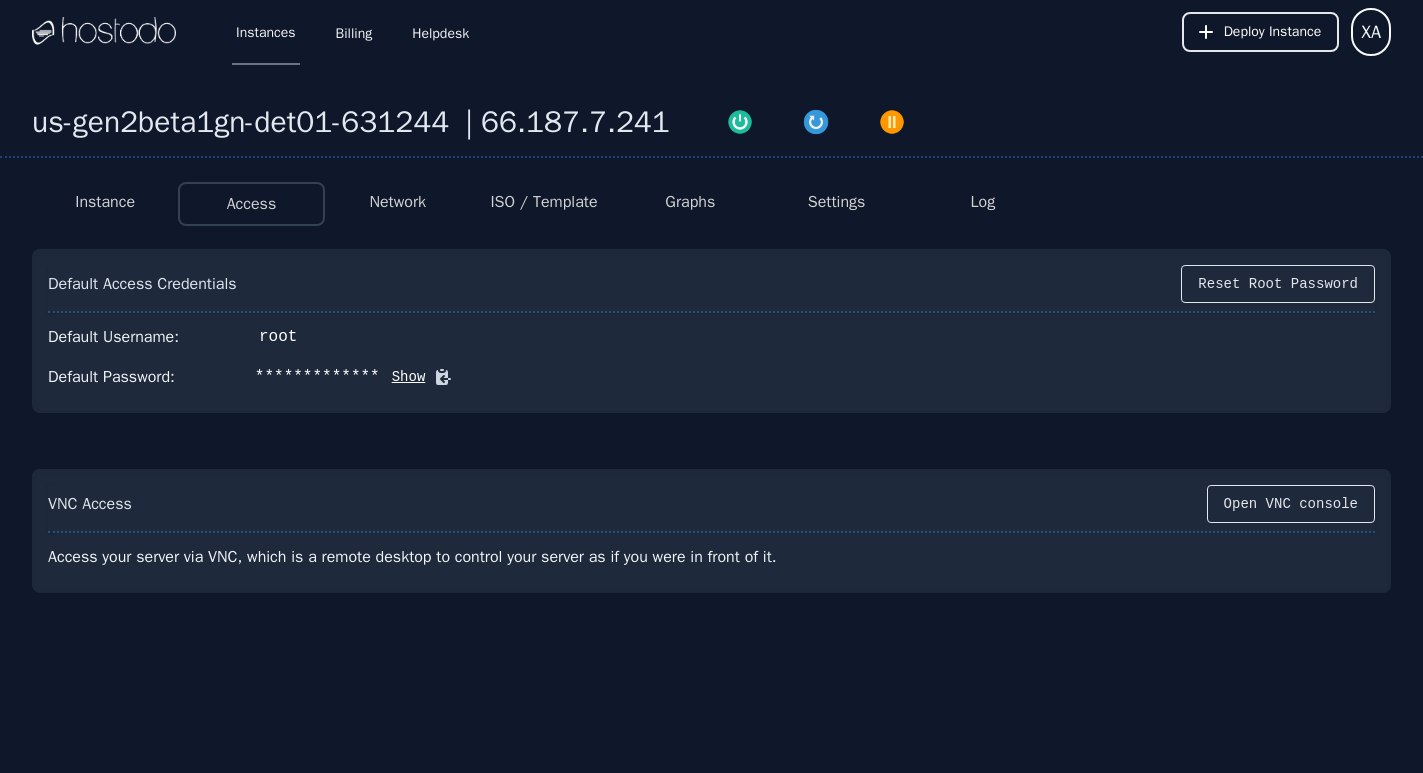 click on "Show" at bounding box center (403, 377) 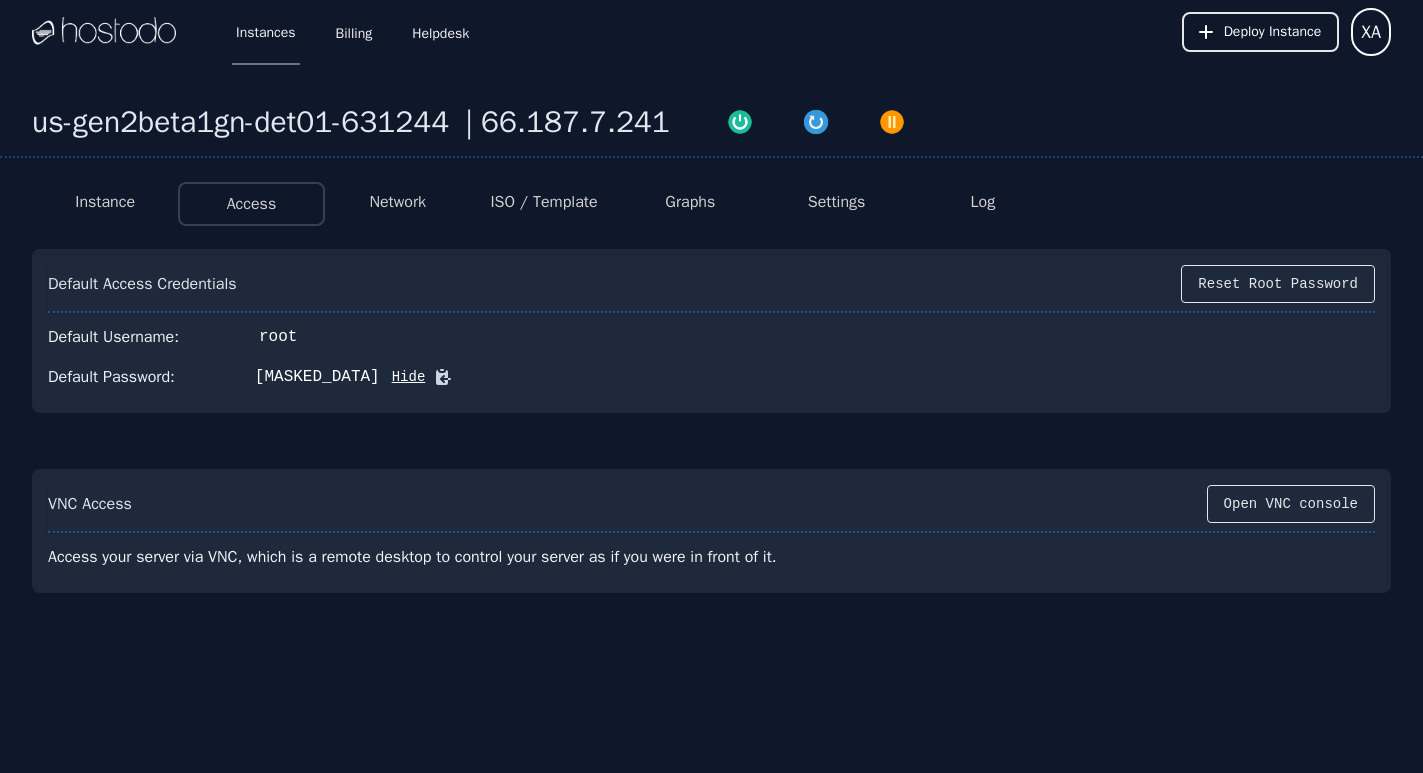 click 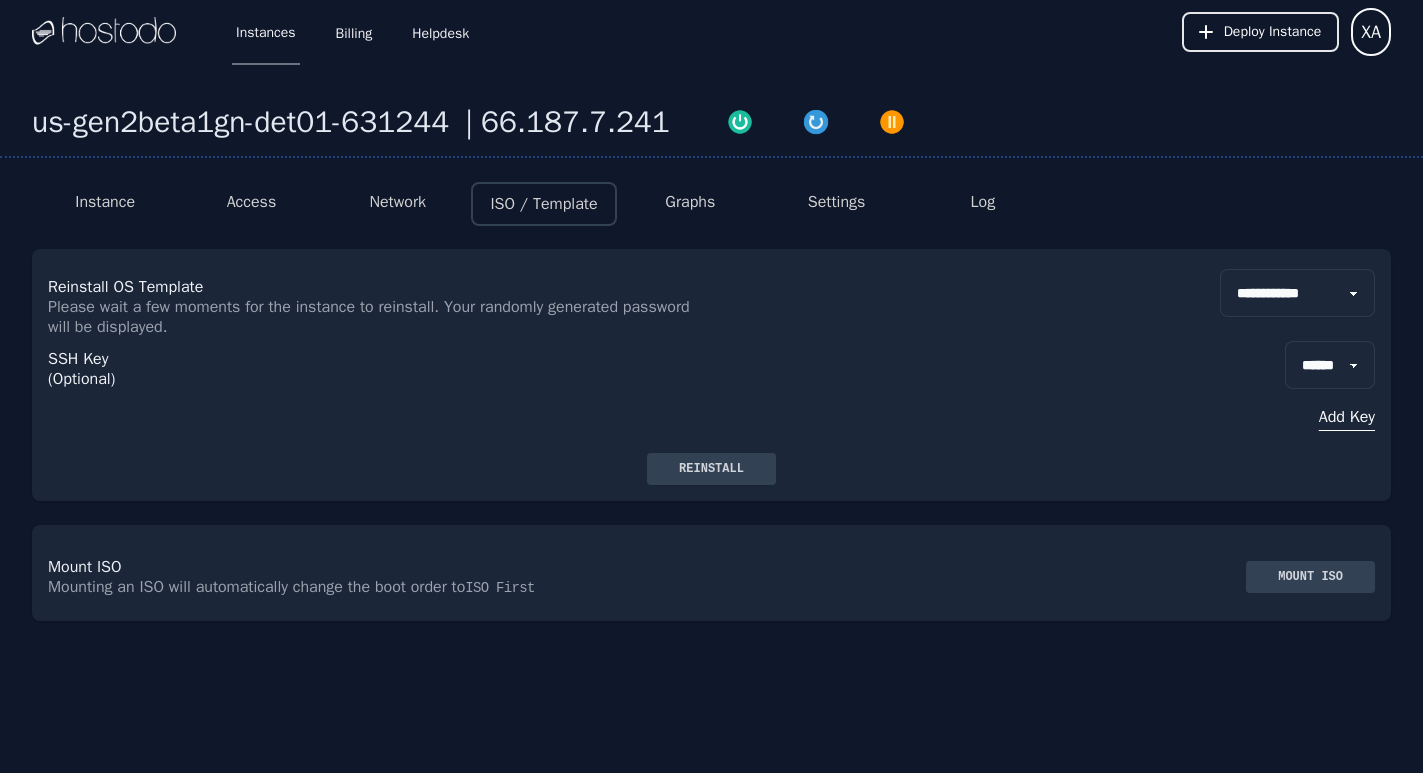 click on "Instance" at bounding box center (105, 202) 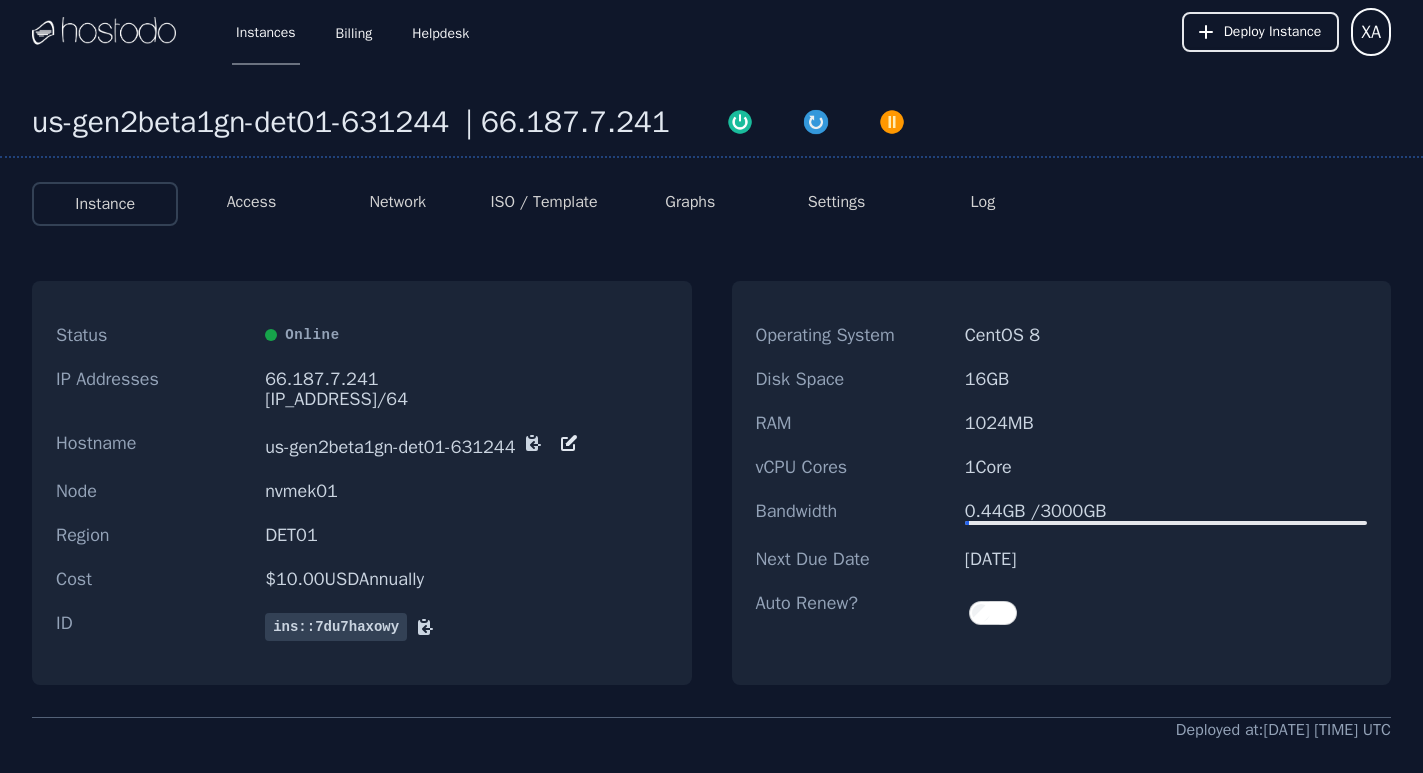 click on "Access" at bounding box center [252, 202] 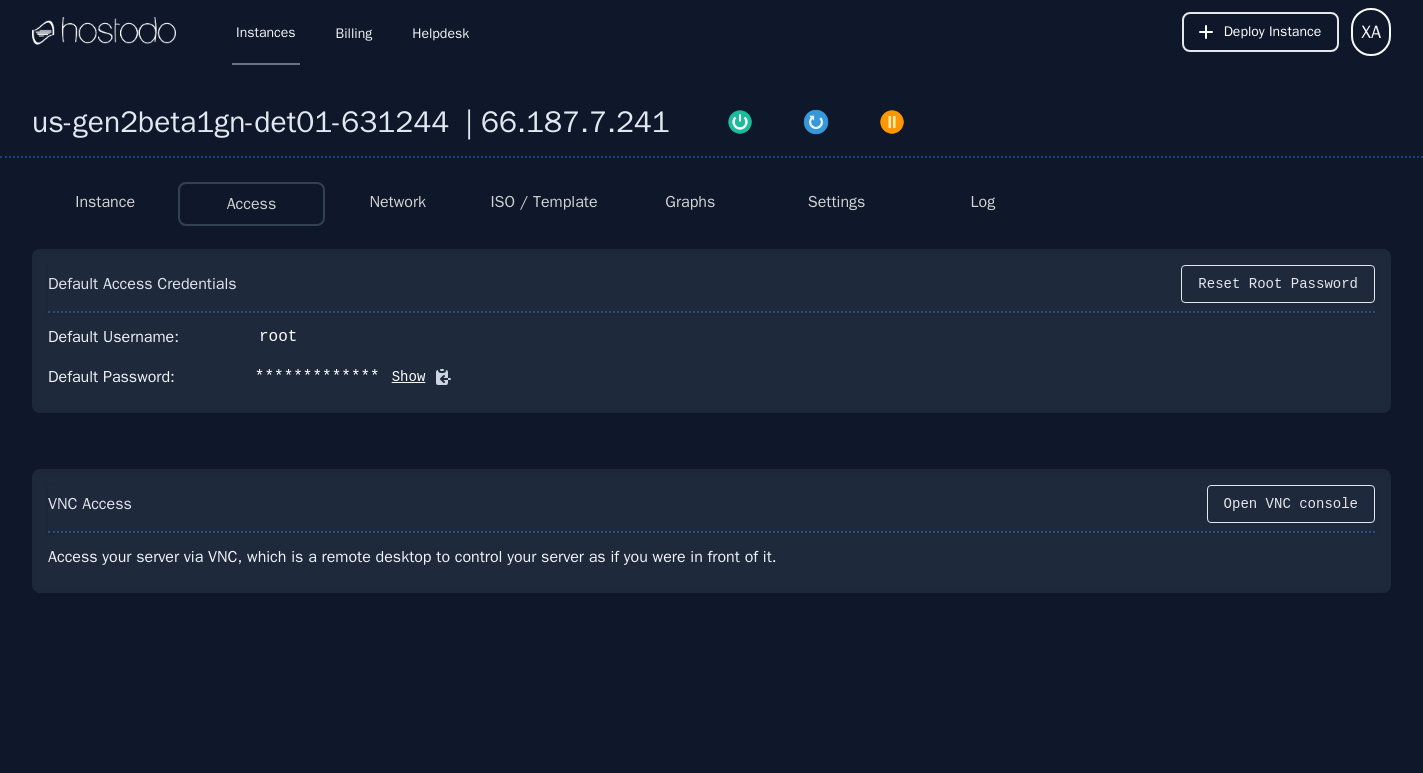 click on "Network" at bounding box center (397, 202) 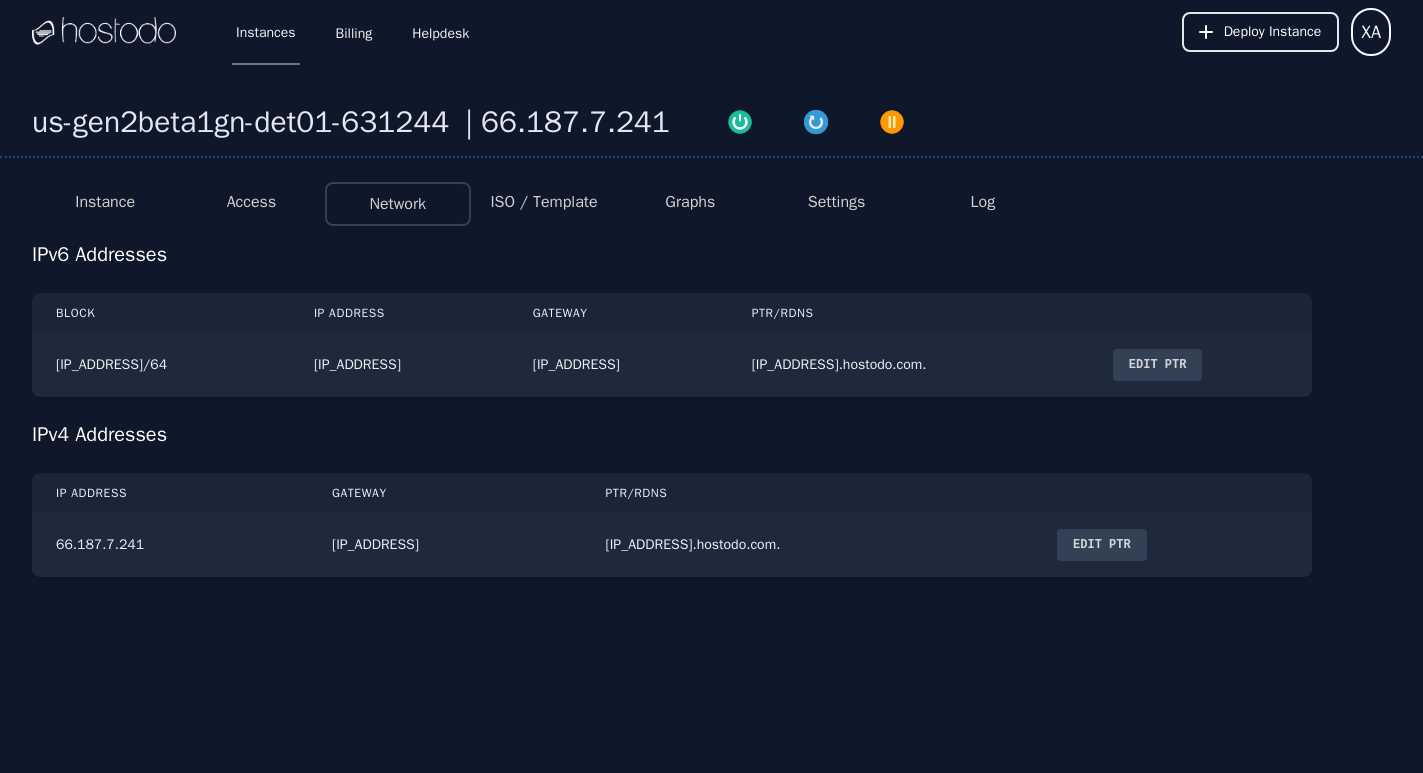 click on "ISO / Template" at bounding box center [543, 202] 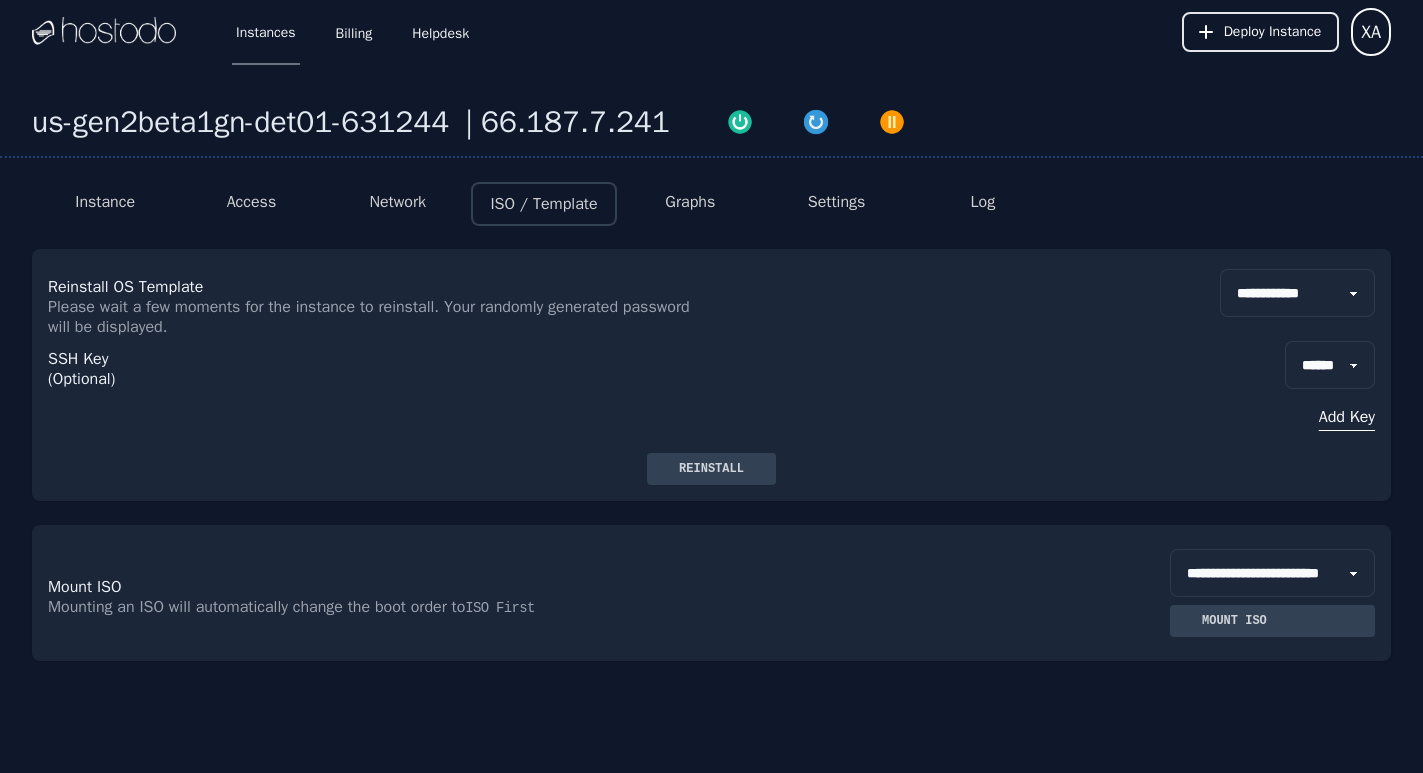 click on "**********" at bounding box center [1297, 293] 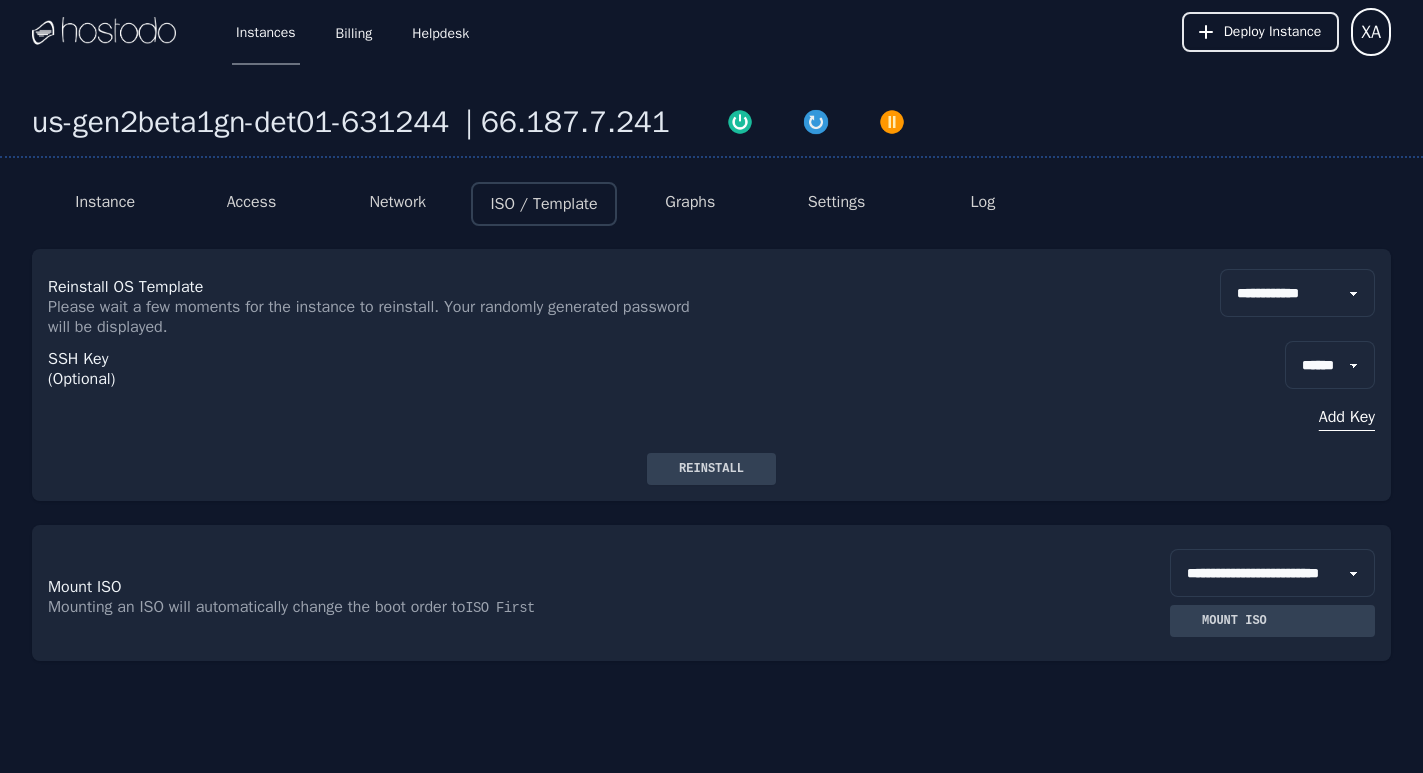 click on "SSH Key (Optional) ****** Add Key" at bounding box center [711, 395] 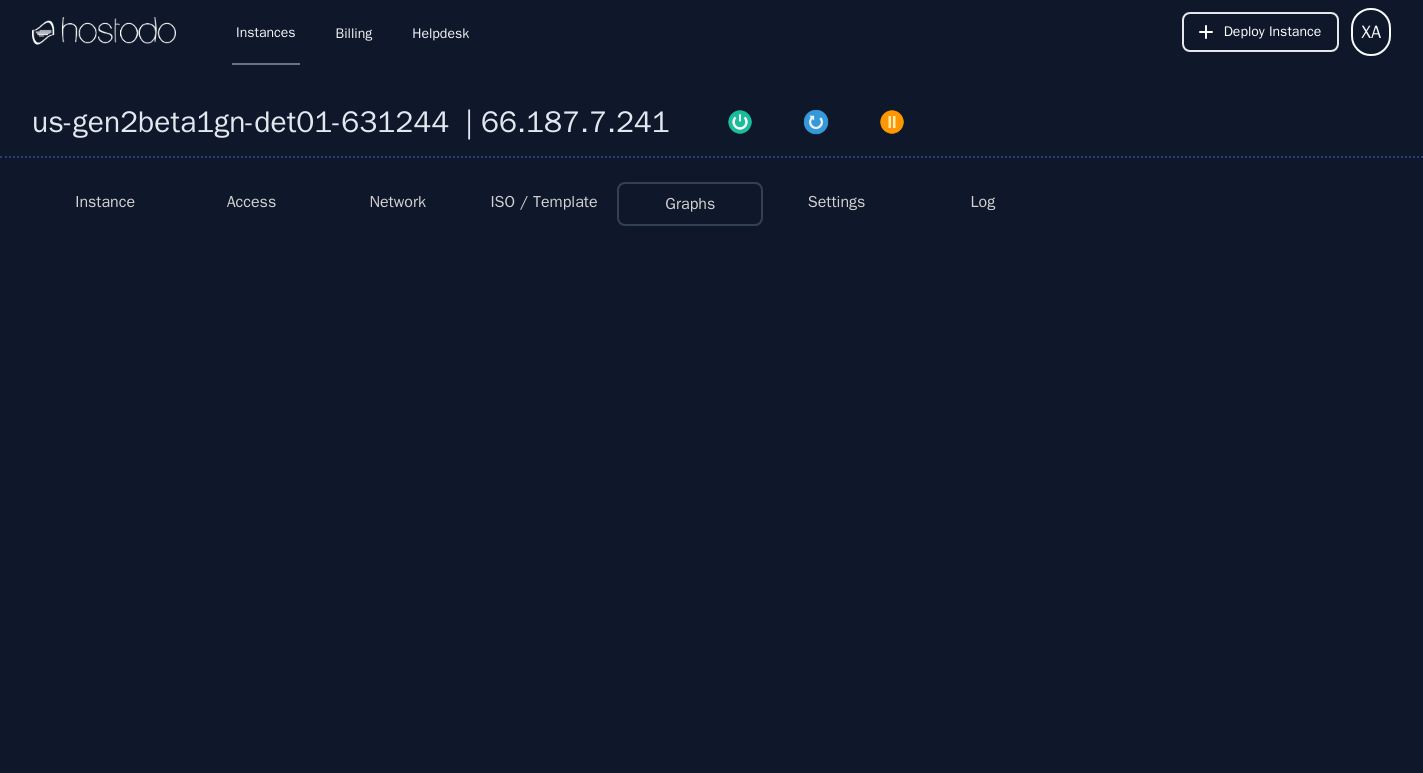 select on "***" 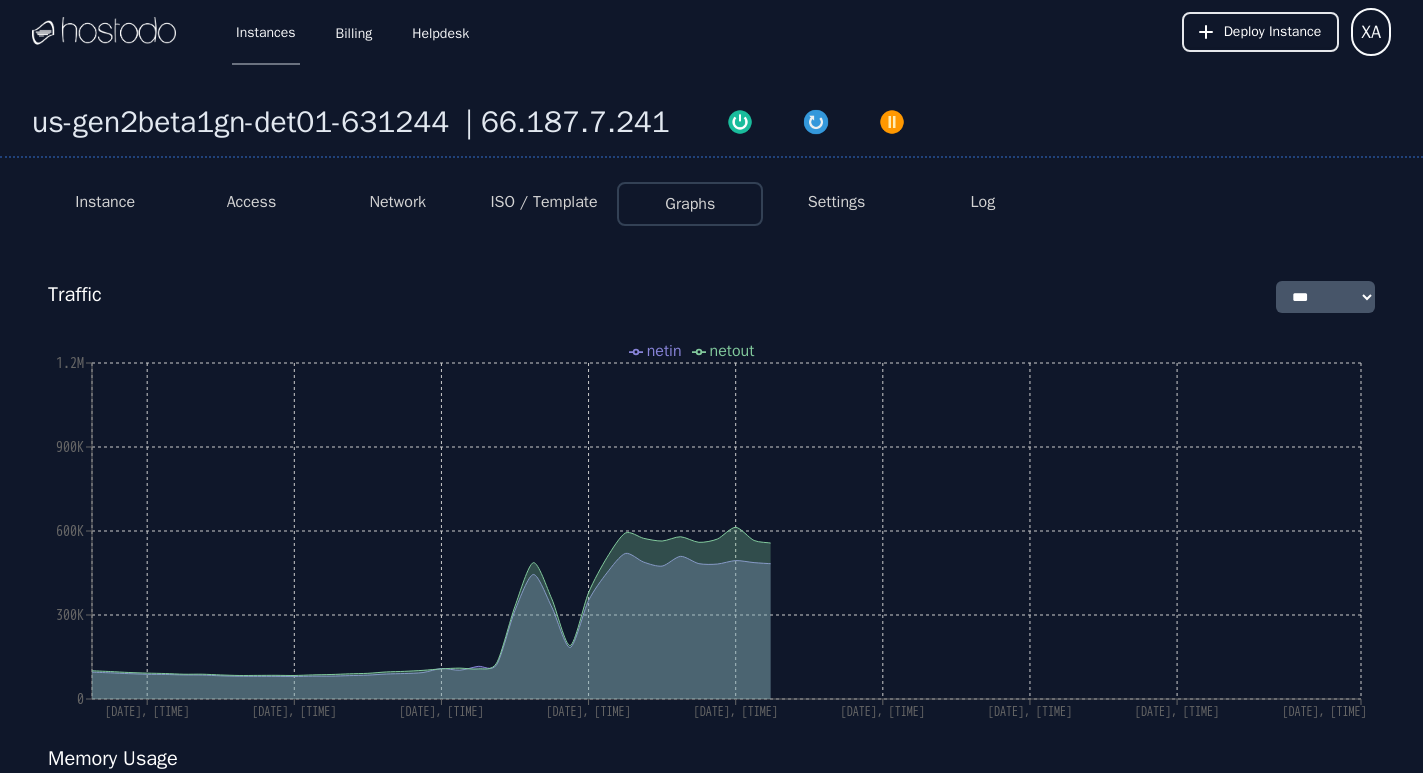 select on "***" 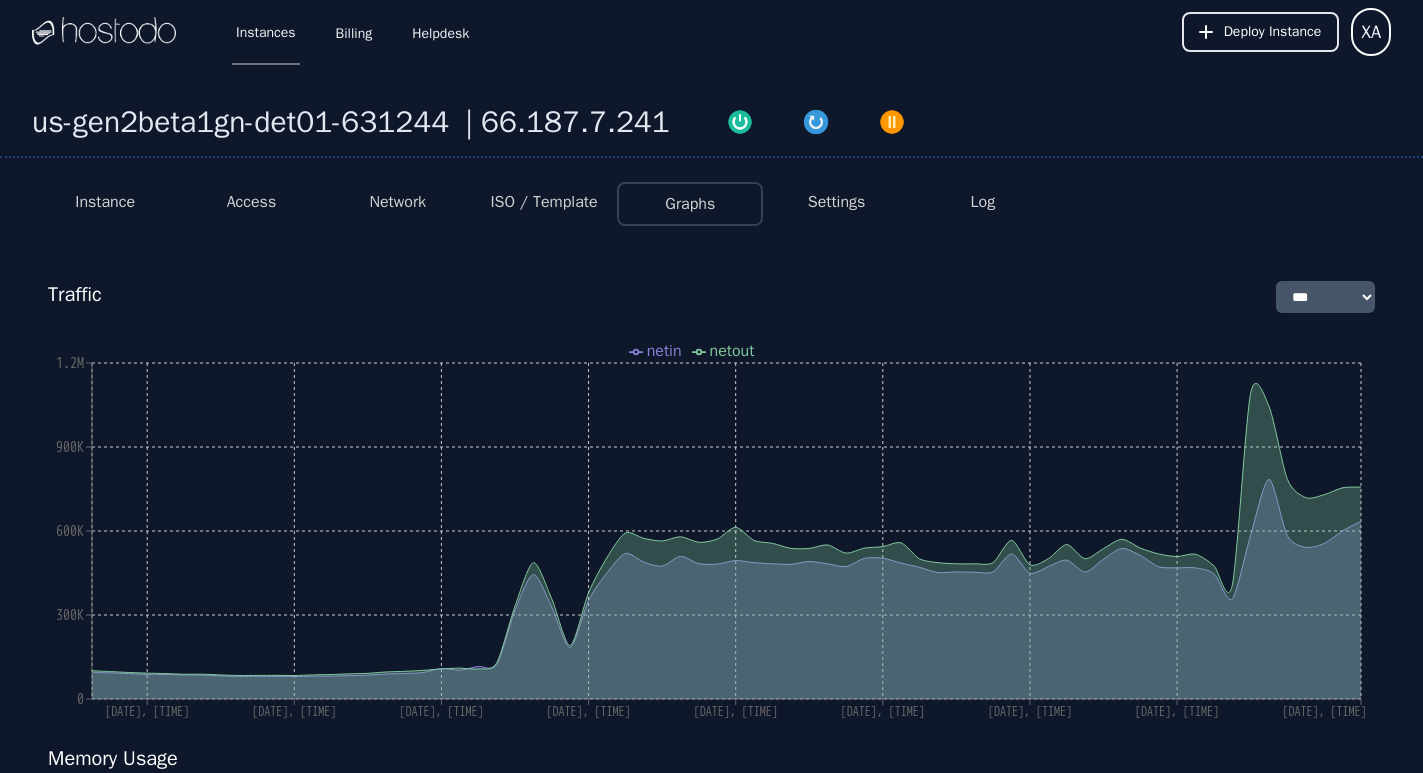select on "***" 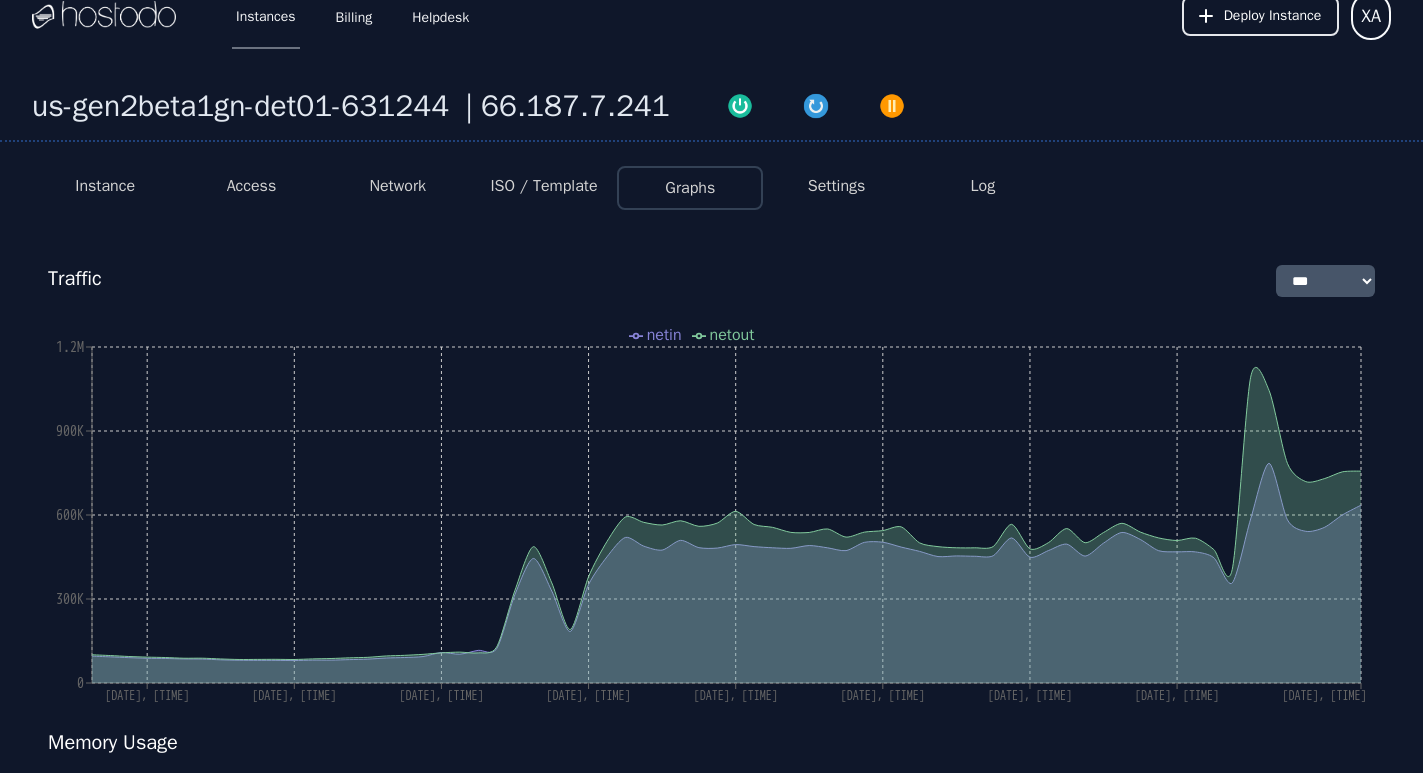 scroll, scrollTop: 0, scrollLeft: 0, axis: both 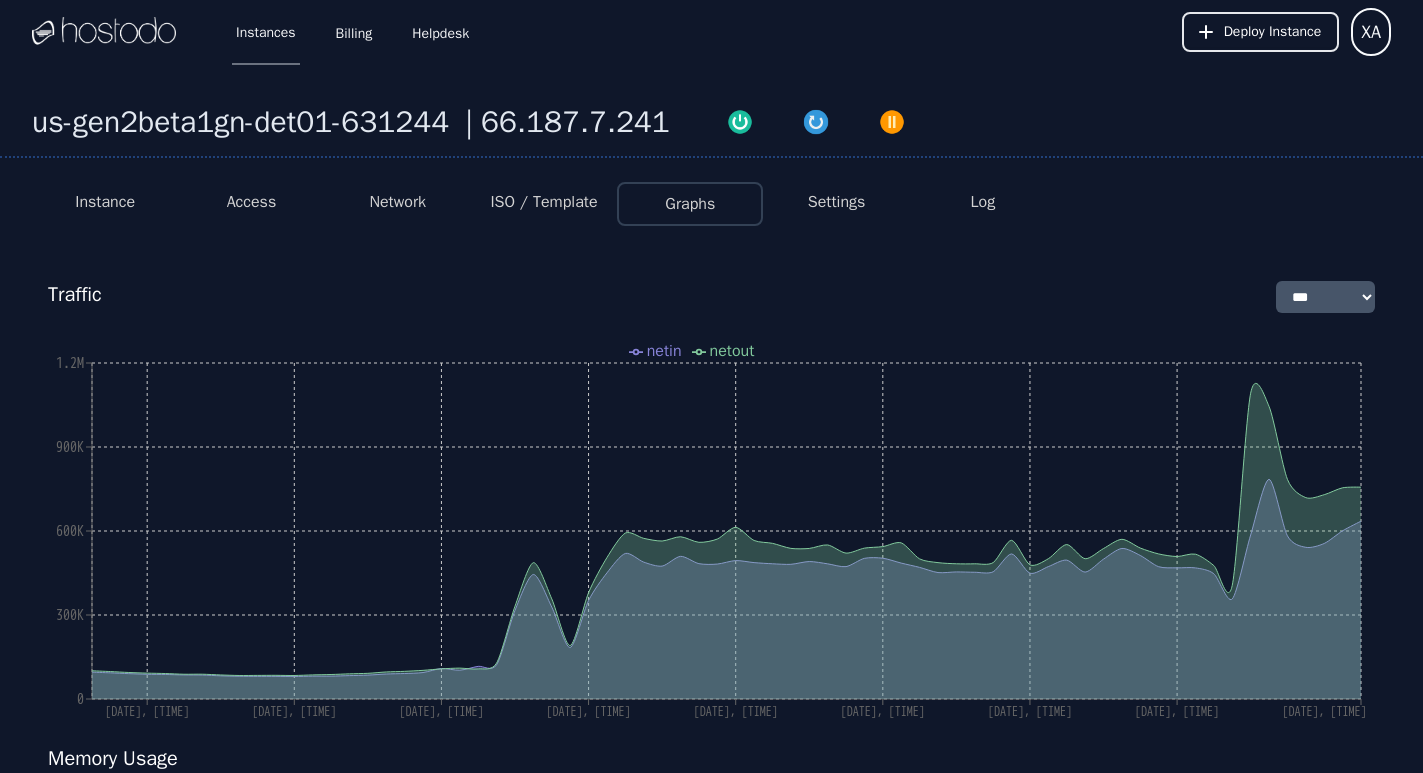click on "Settings" at bounding box center (837, 202) 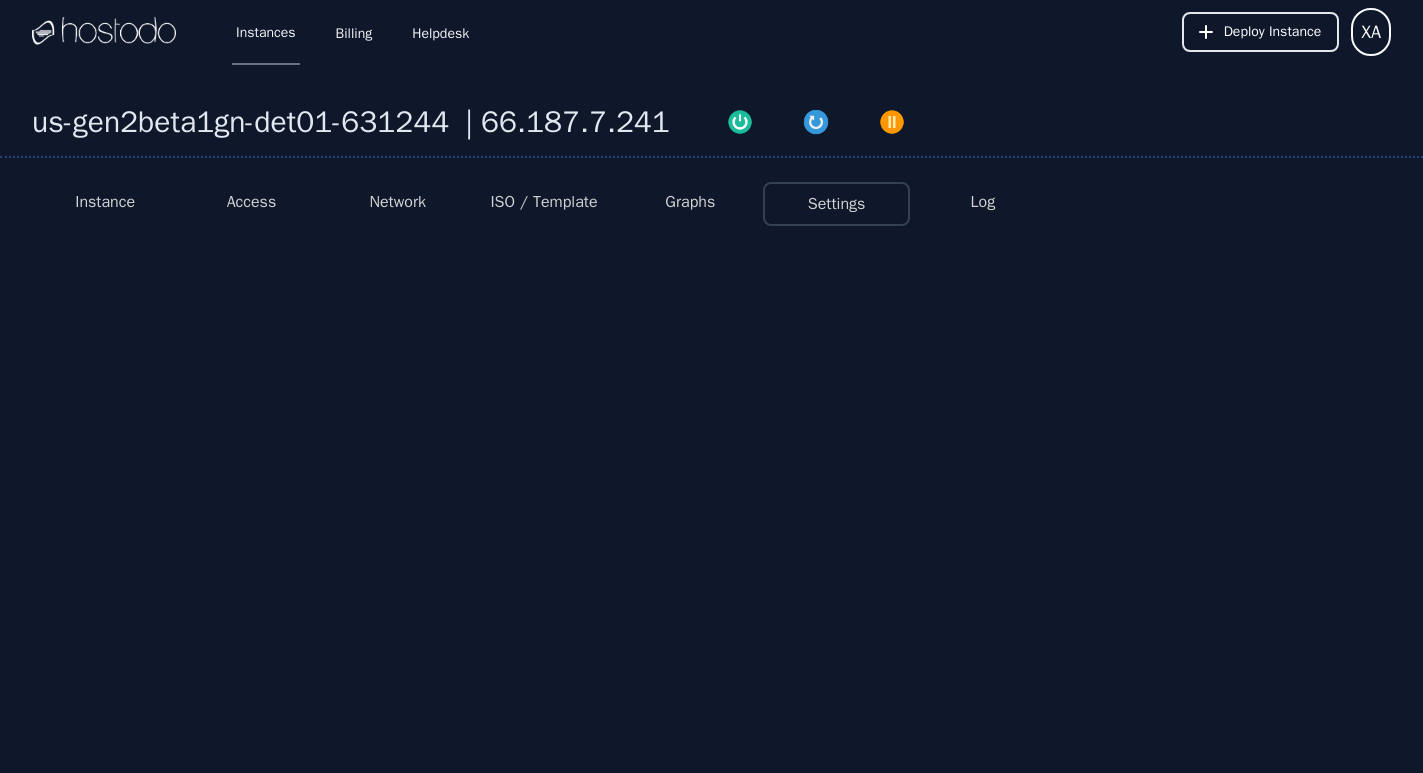 select on "***" 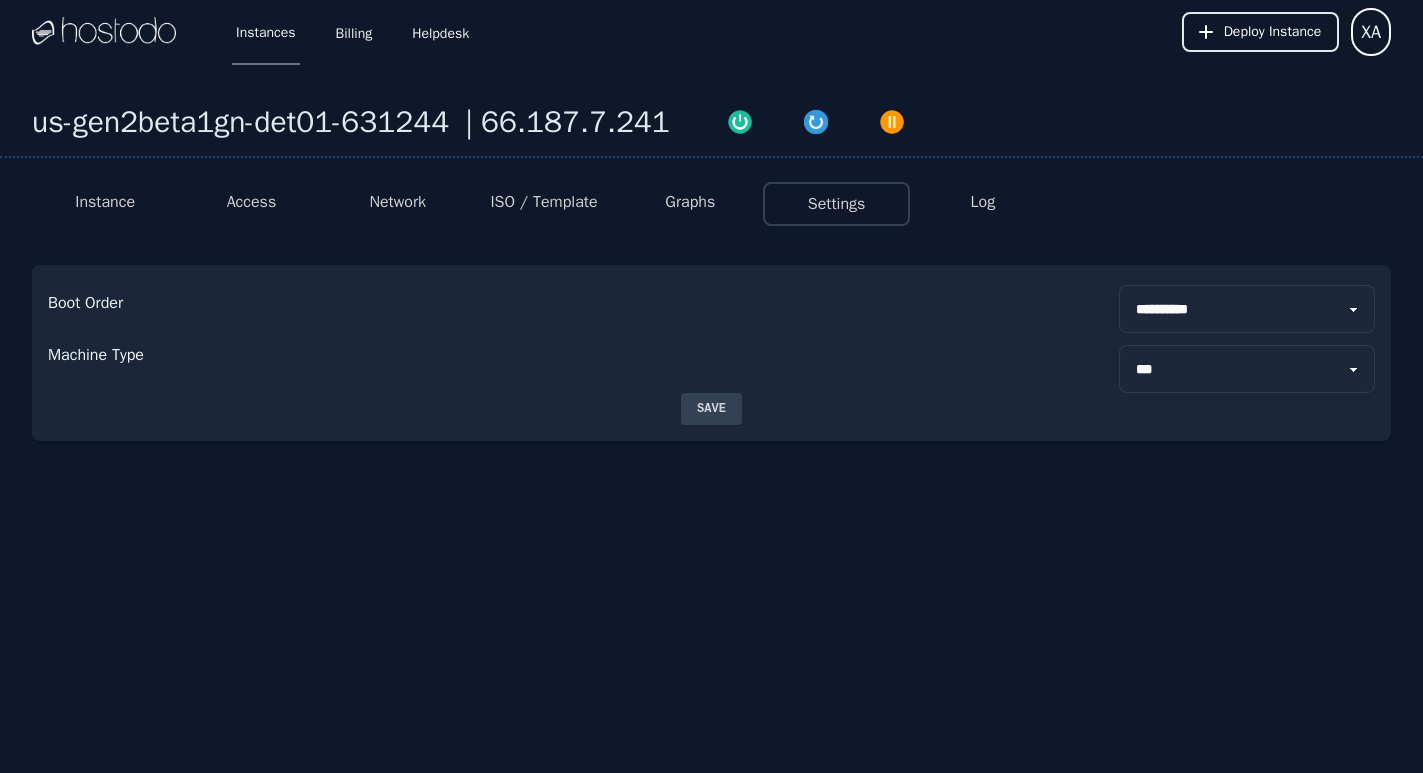 click on "Log" at bounding box center (983, 204) 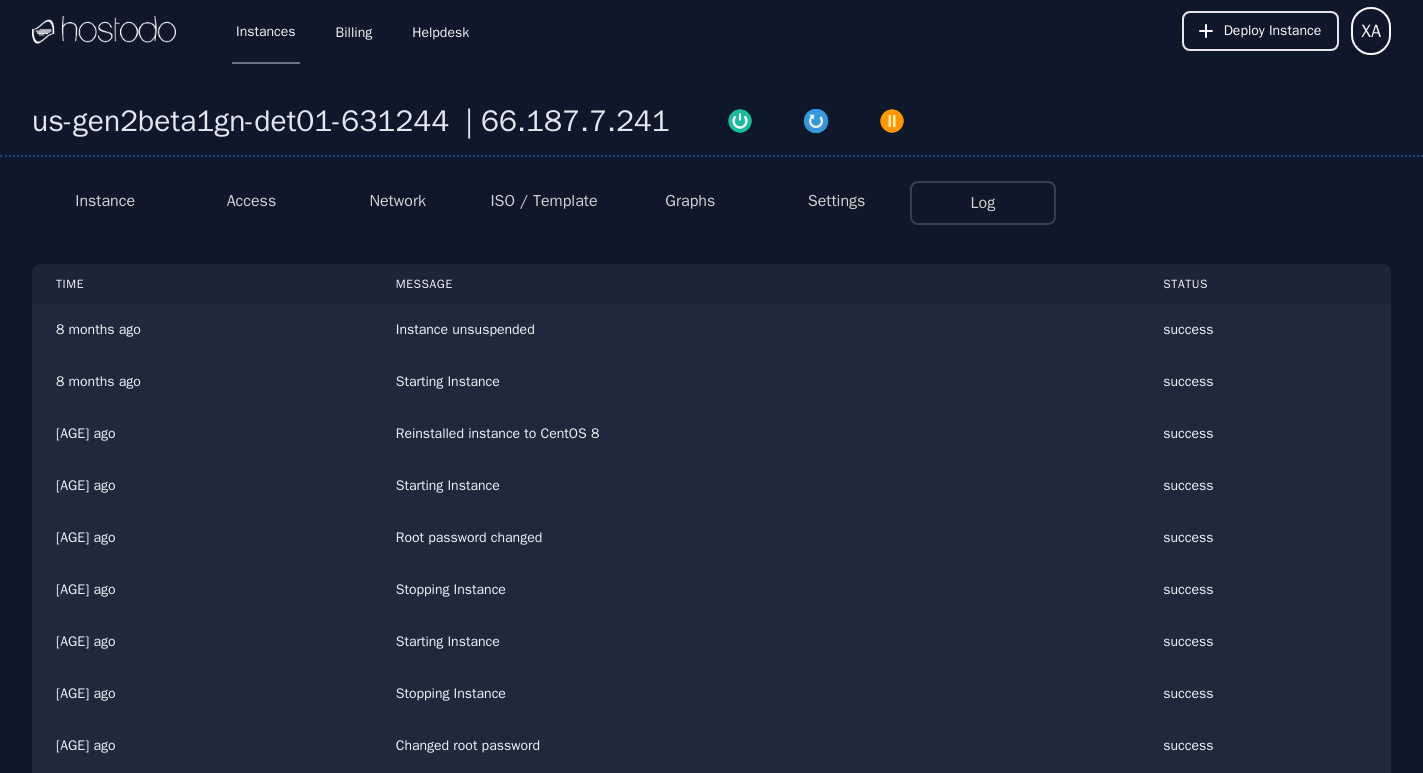 scroll, scrollTop: 0, scrollLeft: 0, axis: both 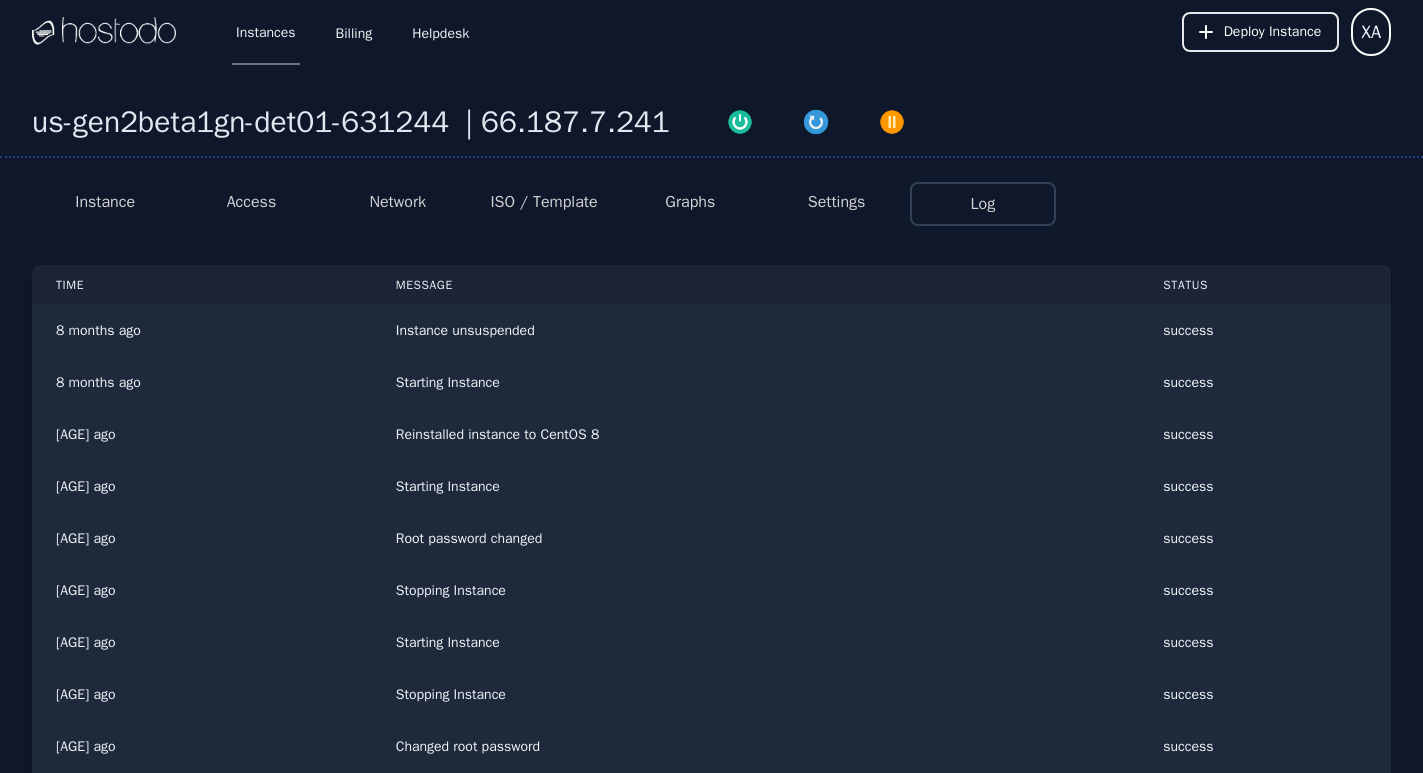 click at bounding box center (104, 32) 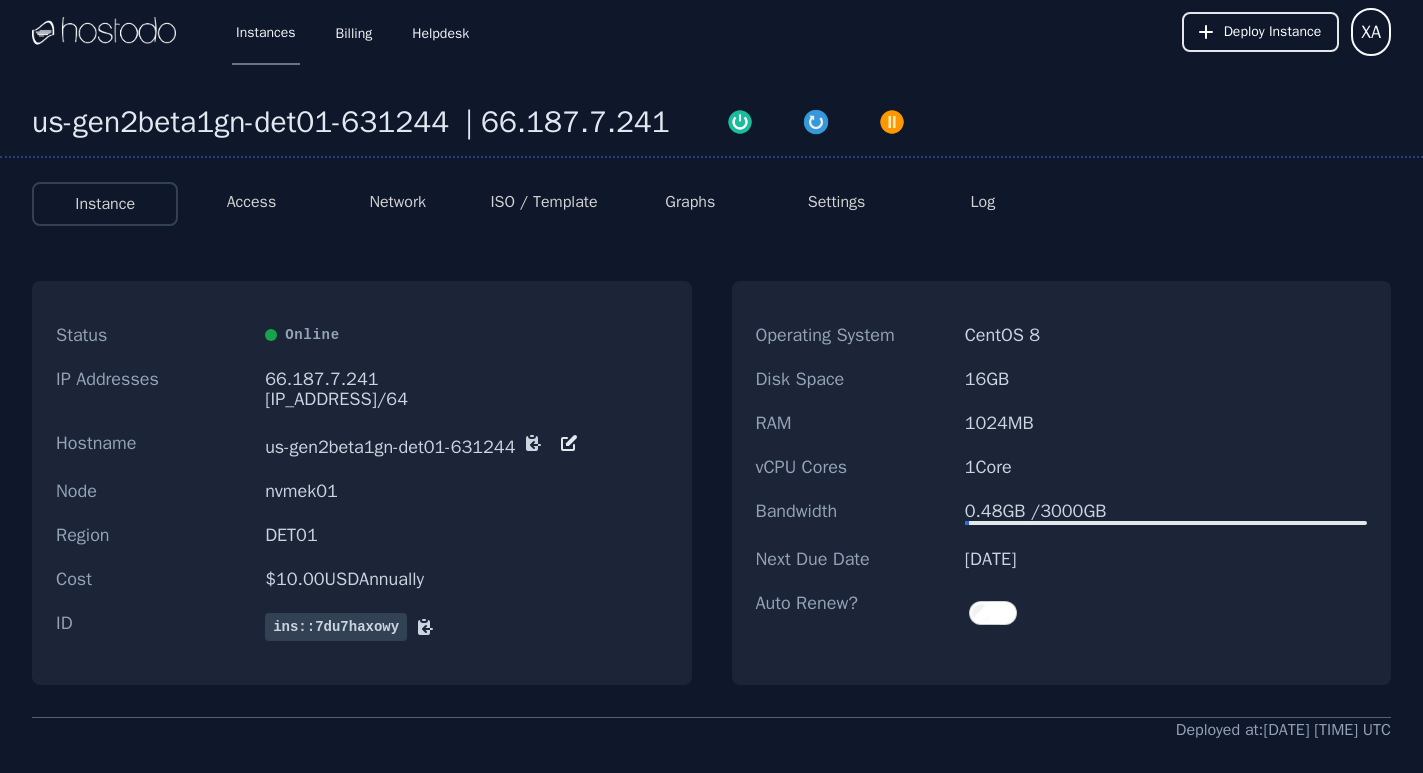 click at bounding box center [104, 32] 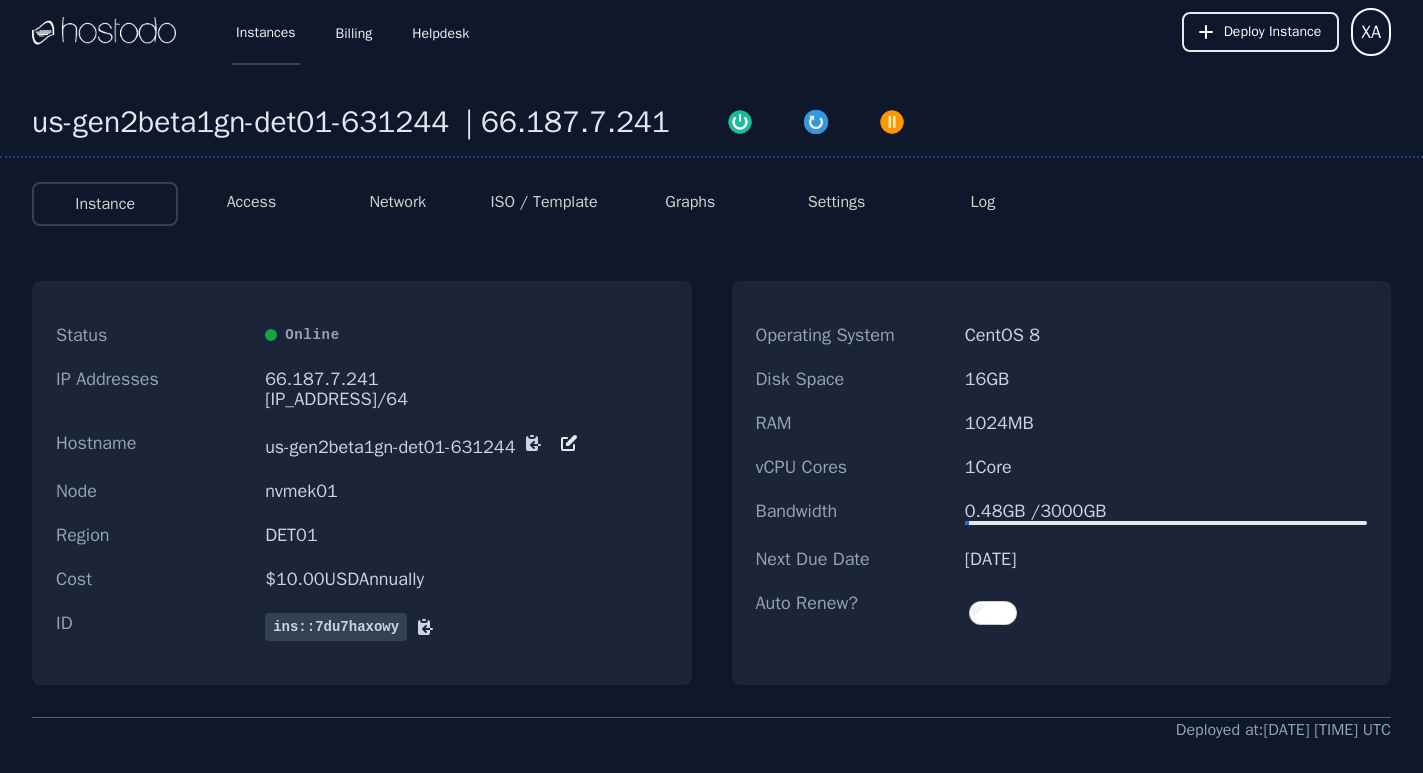 click on "Instances" at bounding box center (266, 32) 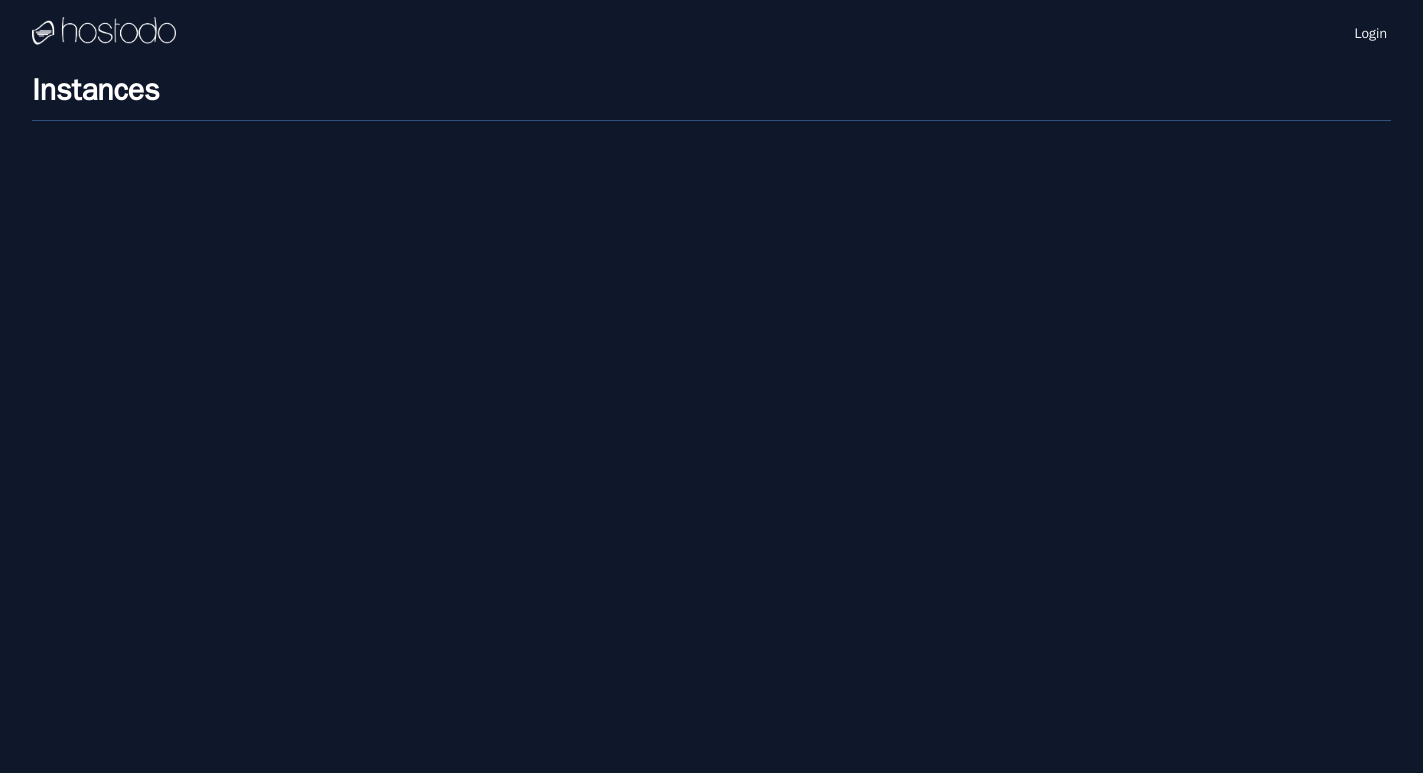 scroll, scrollTop: 0, scrollLeft: 0, axis: both 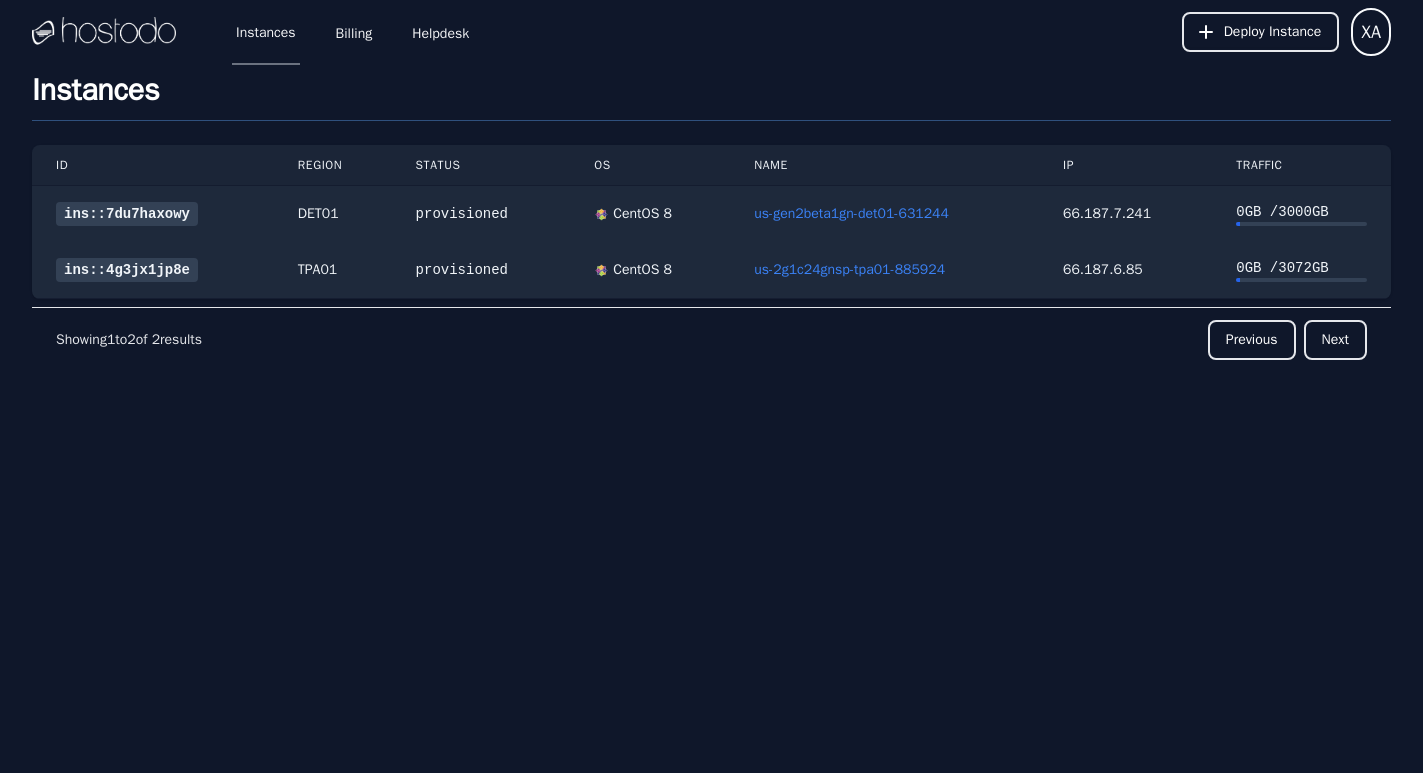 click at bounding box center [104, 32] 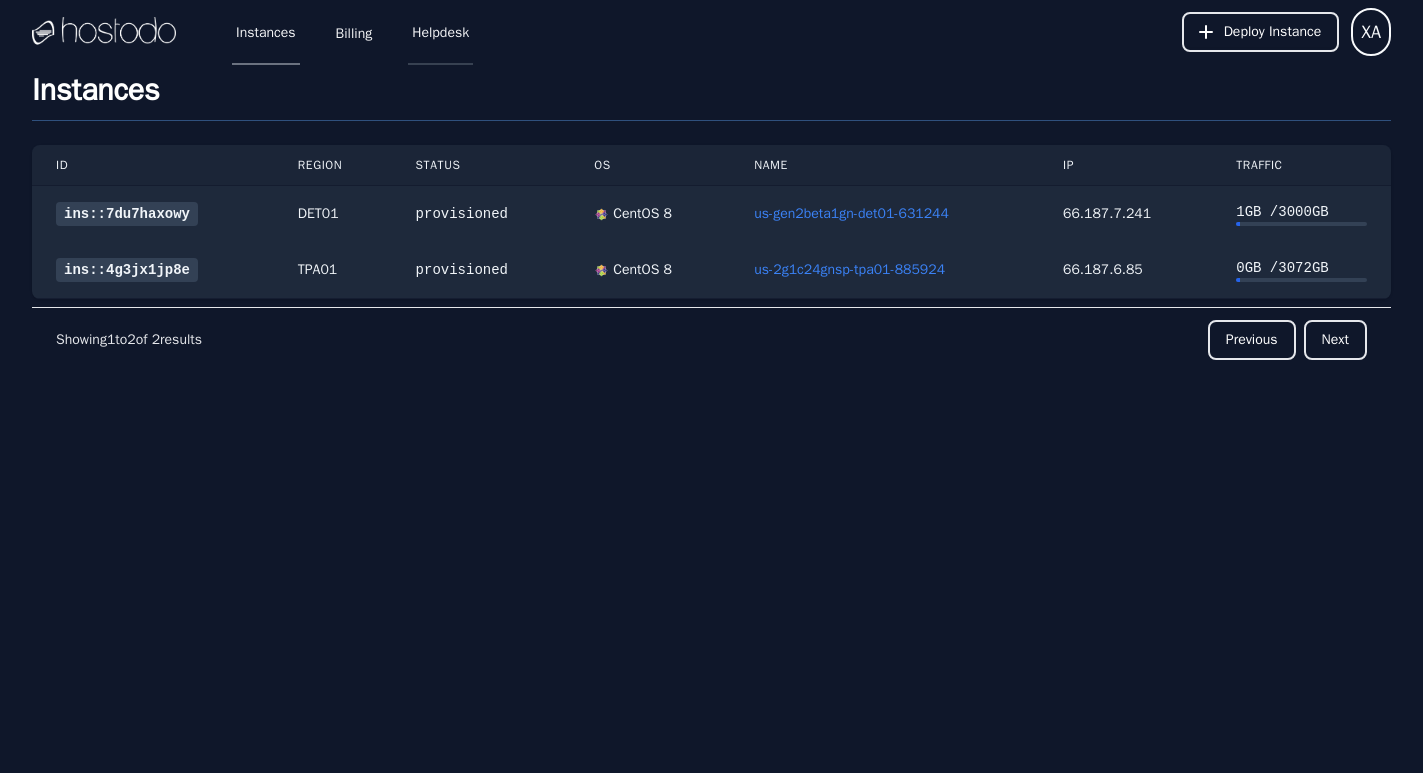 click on "Helpdesk" at bounding box center (440, 32) 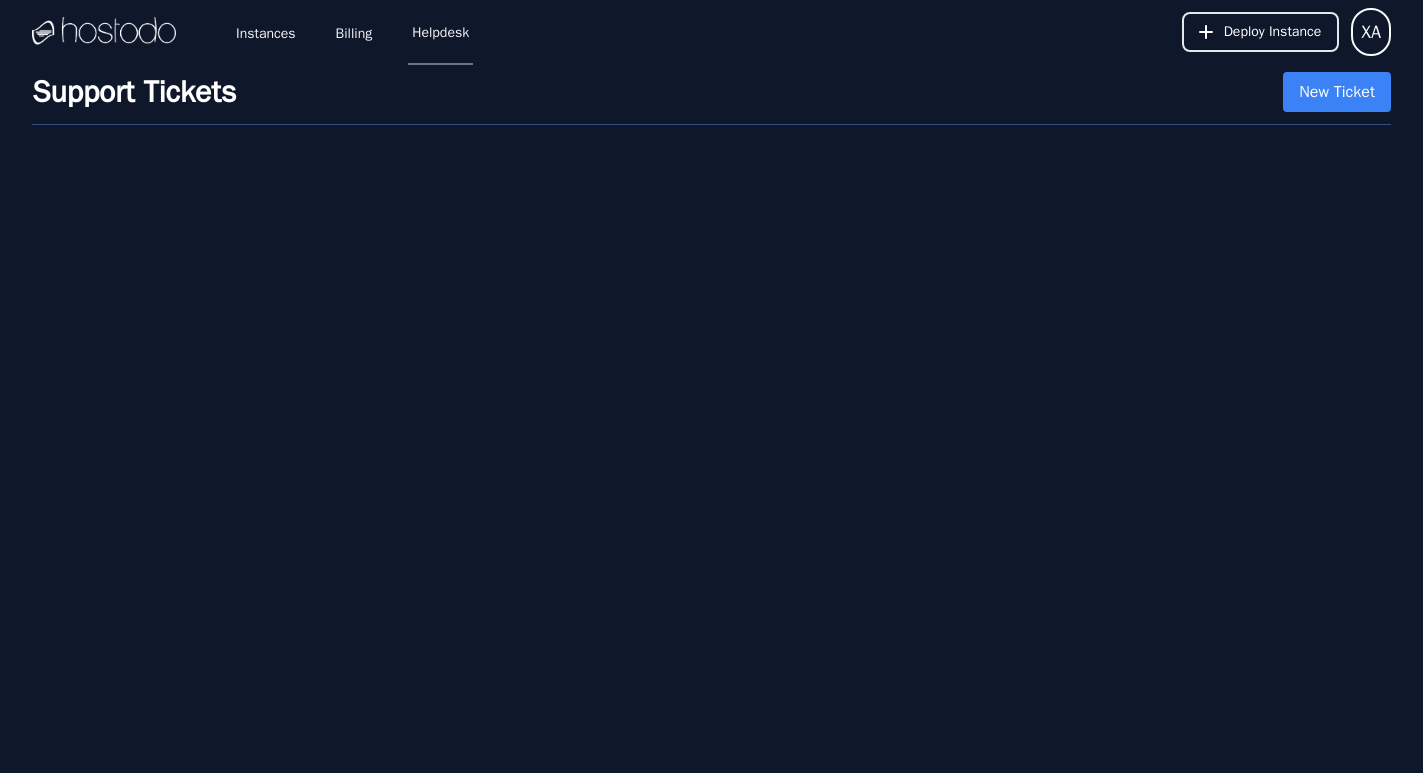 scroll, scrollTop: 0, scrollLeft: 0, axis: both 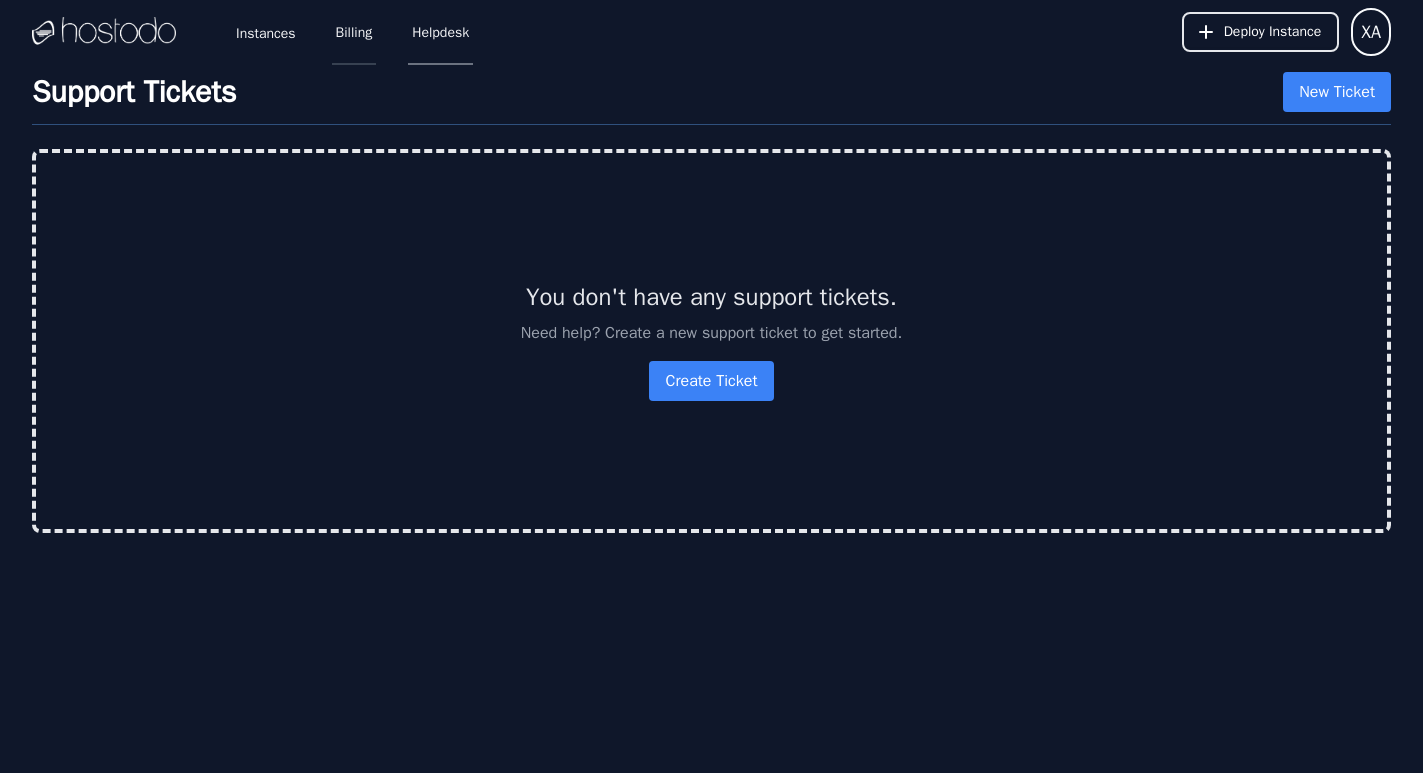 click on "Billing" at bounding box center (354, 32) 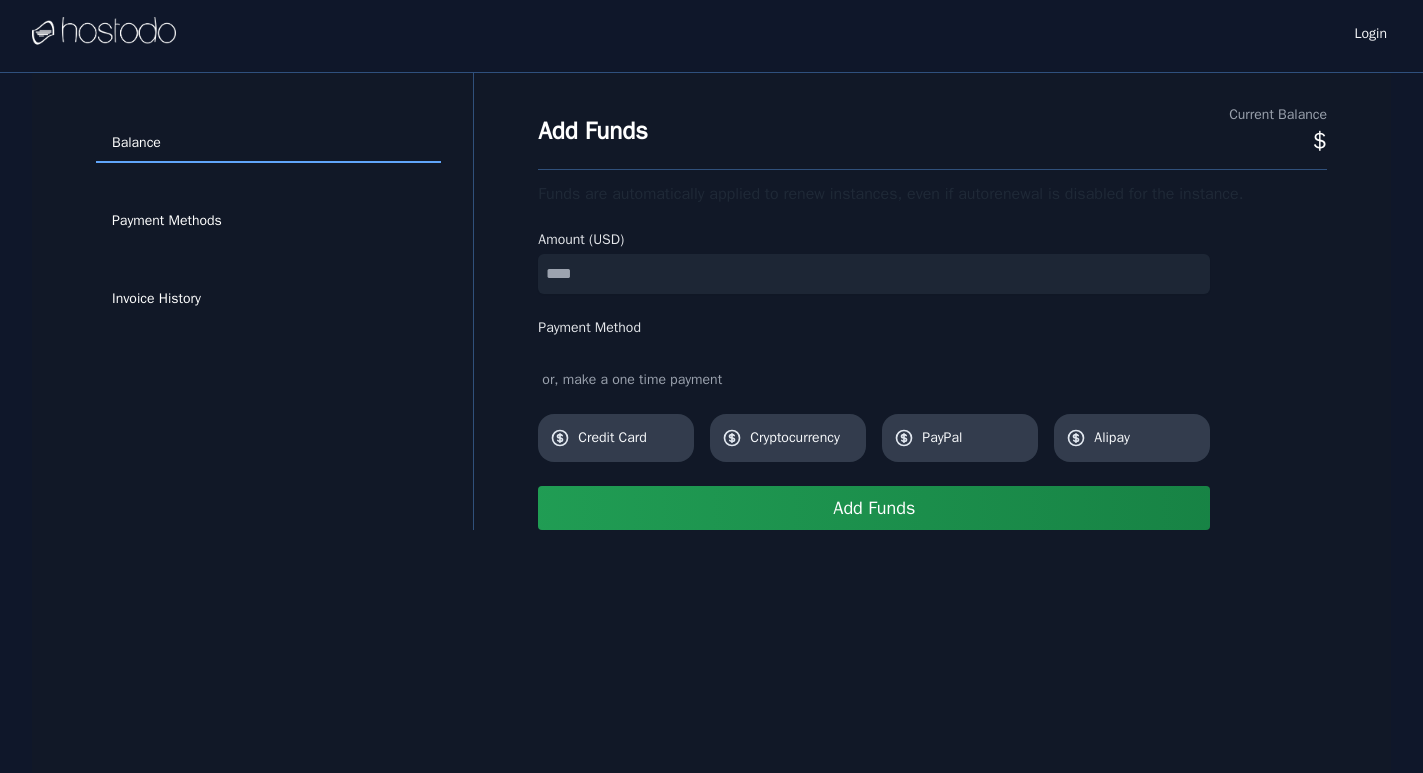 scroll, scrollTop: 0, scrollLeft: 0, axis: both 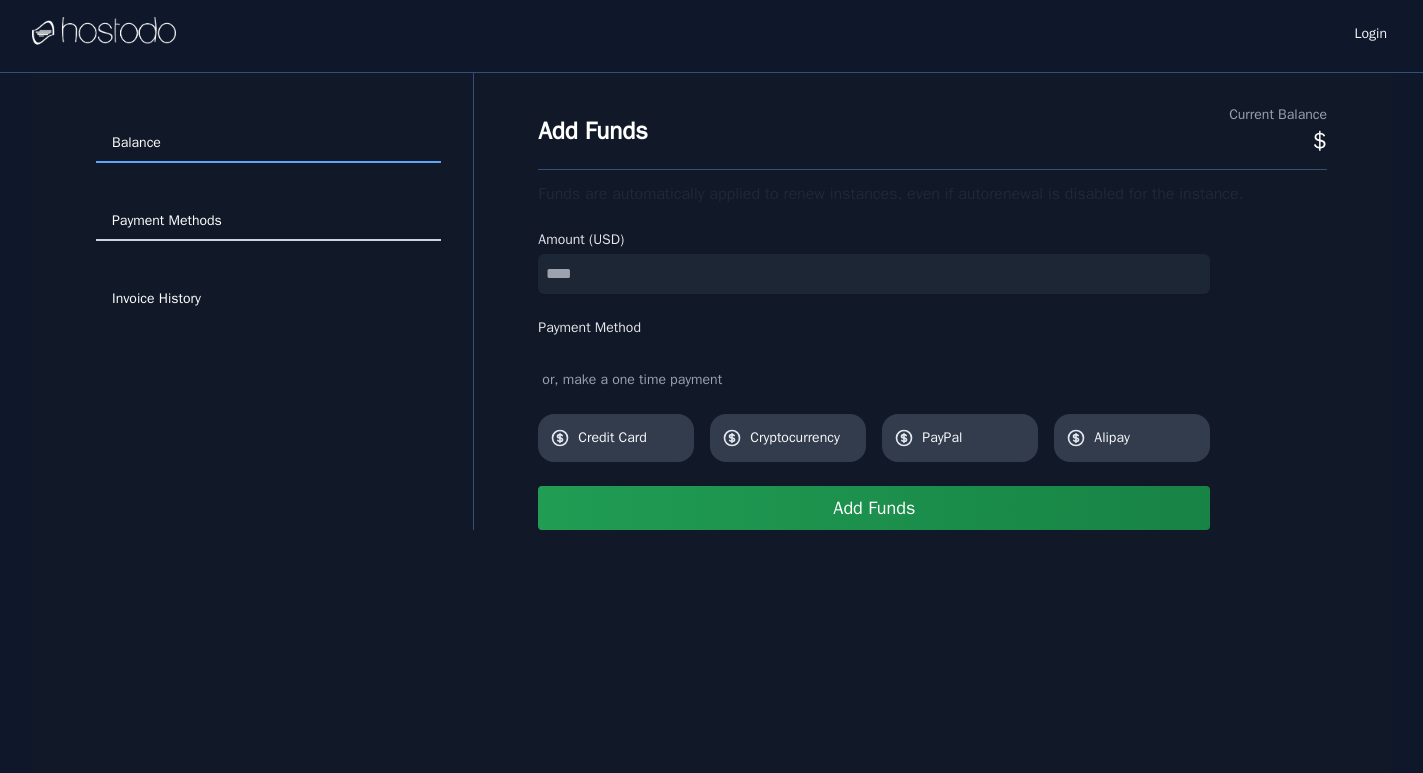 click on "Payment Methods" at bounding box center (268, 222) 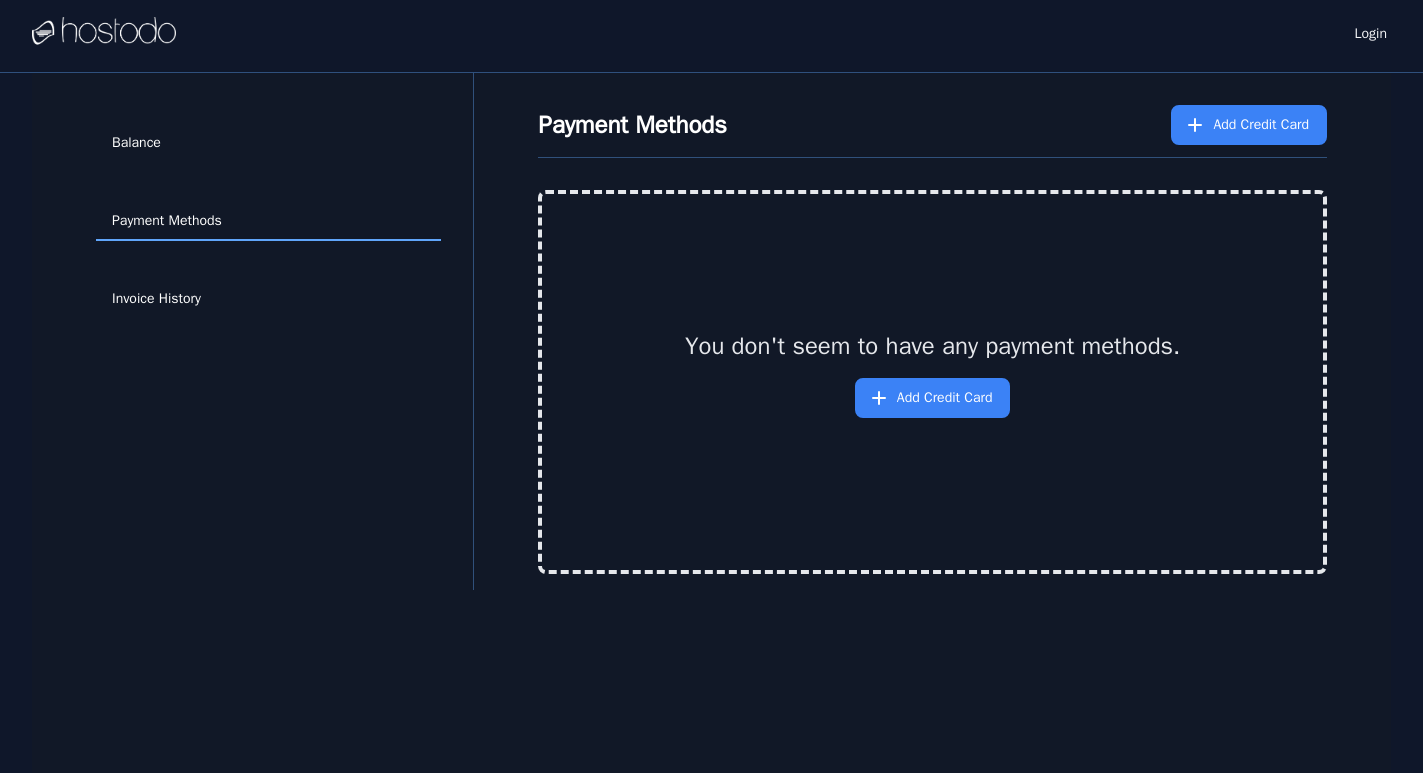scroll, scrollTop: 0, scrollLeft: 0, axis: both 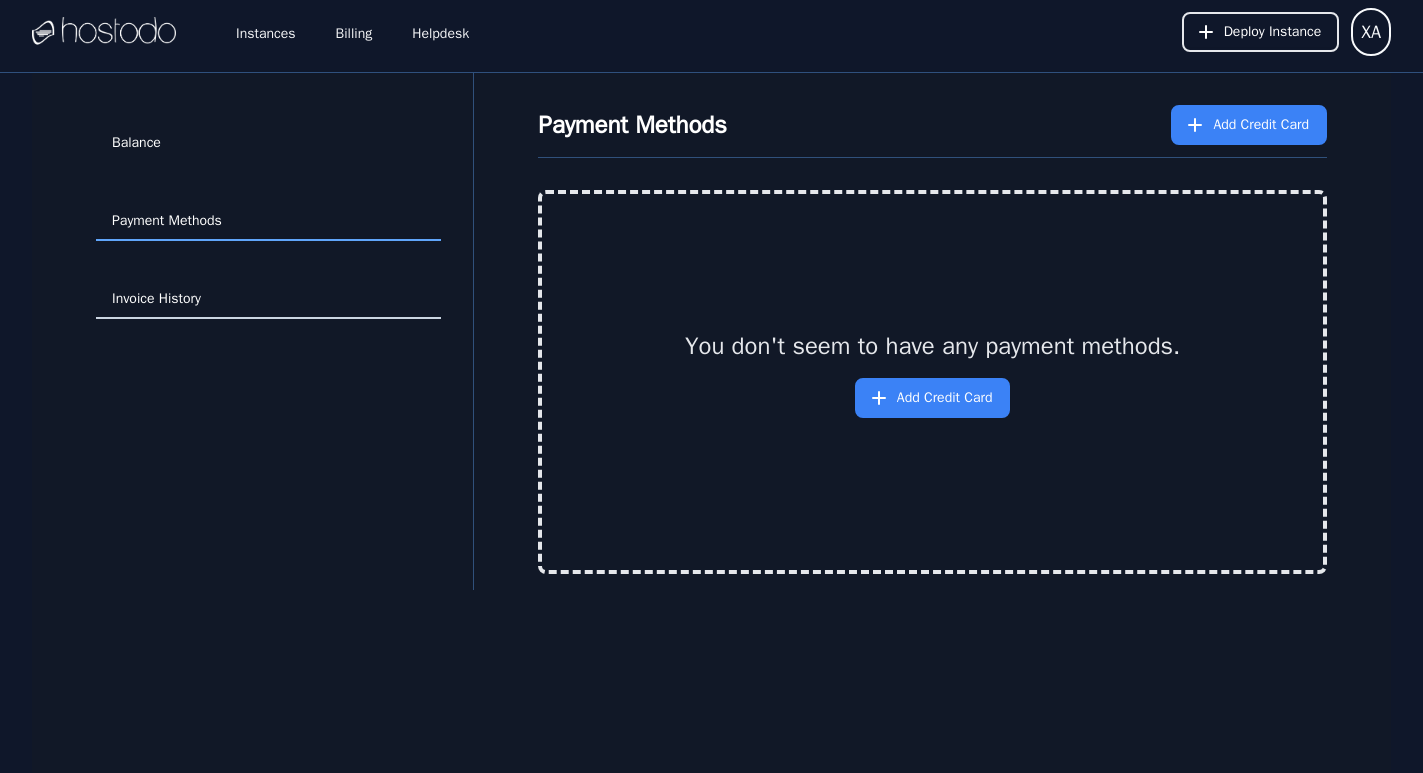 click on "Invoice History" at bounding box center [268, 300] 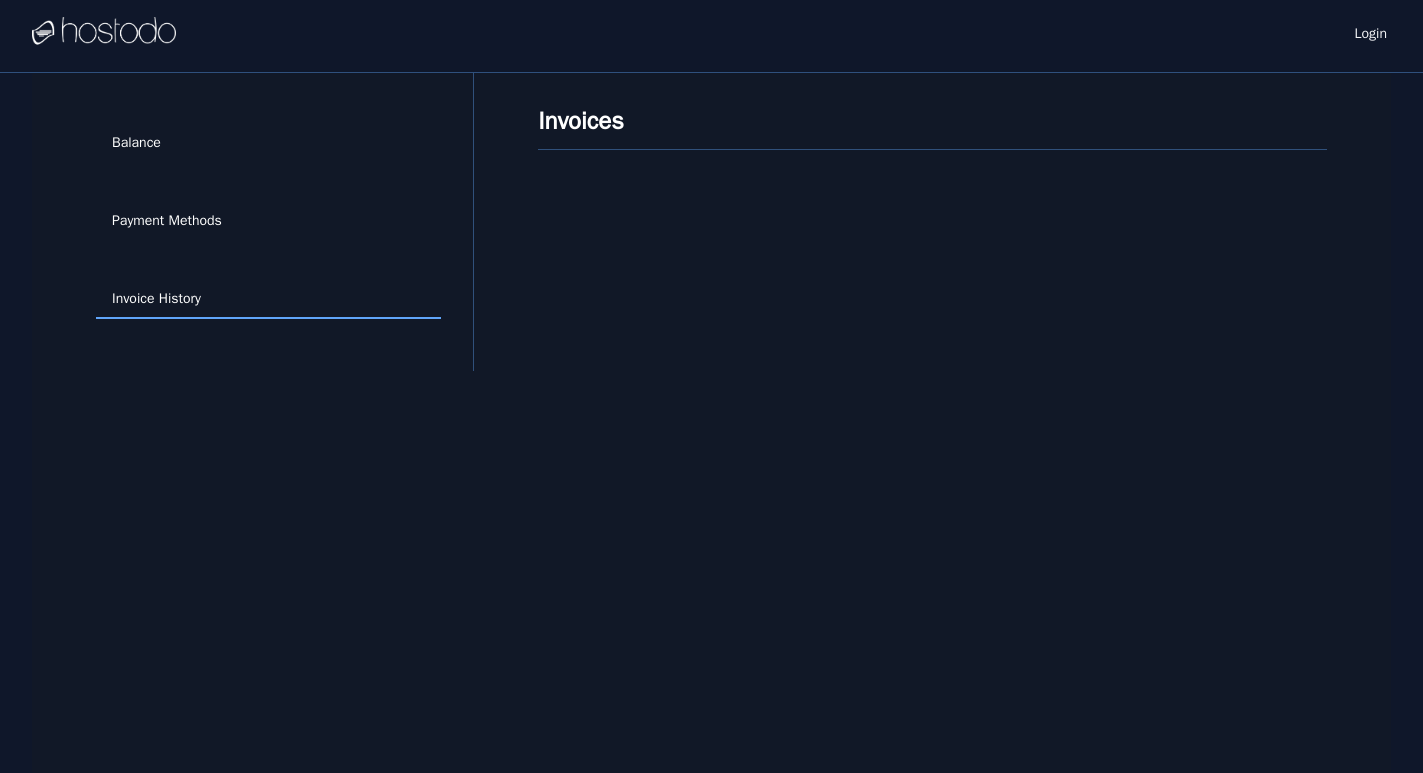 scroll, scrollTop: 0, scrollLeft: 0, axis: both 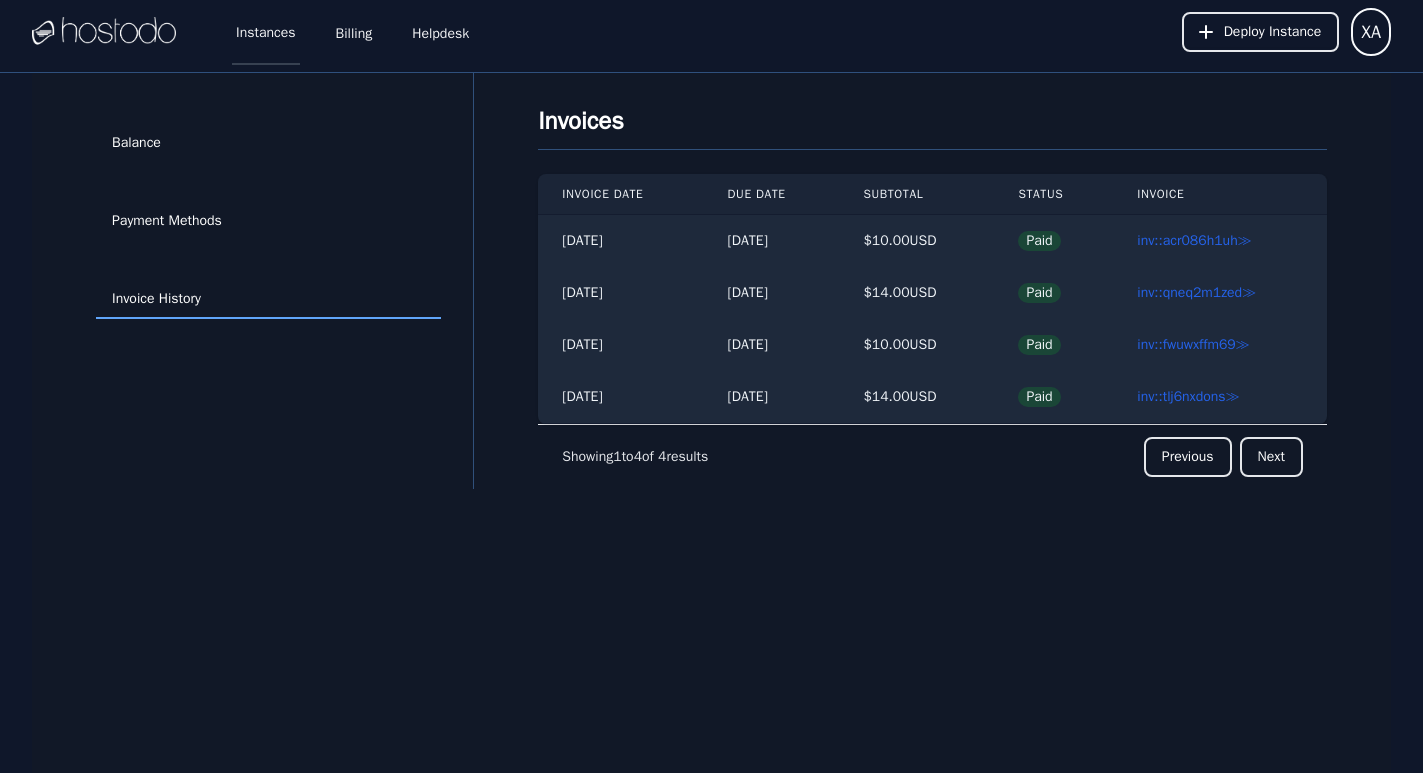click on "Instances" at bounding box center [266, 32] 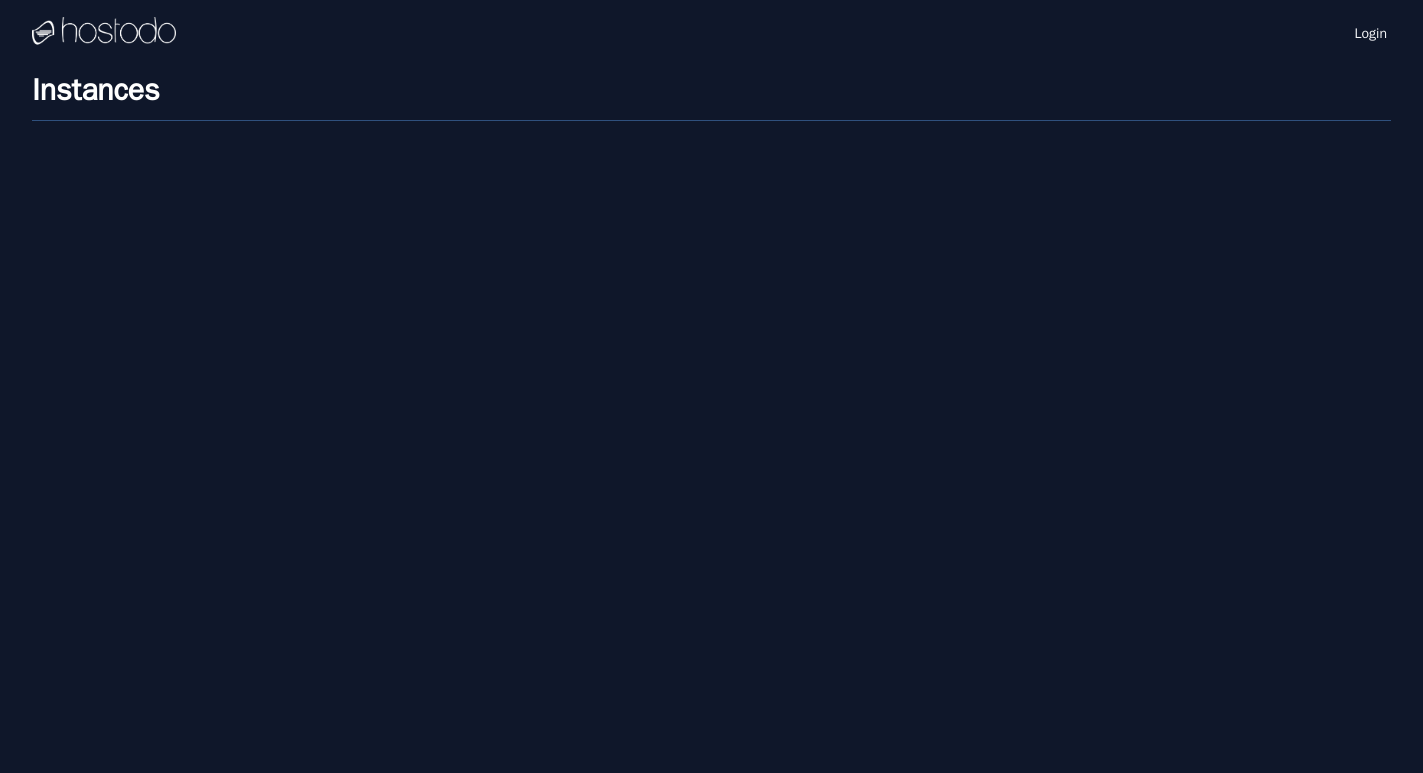 scroll, scrollTop: 0, scrollLeft: 0, axis: both 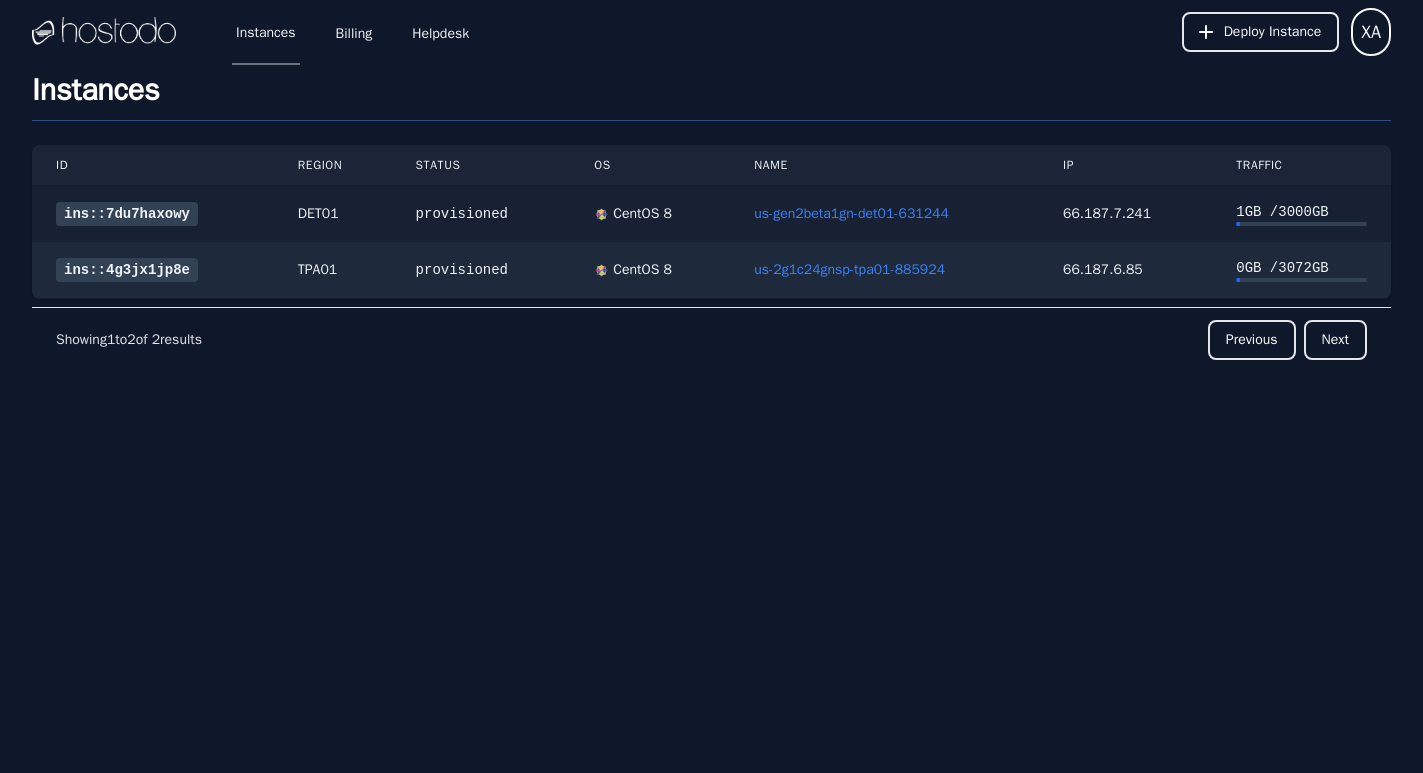 click on "66.187.7.241" at bounding box center [1125, 214] 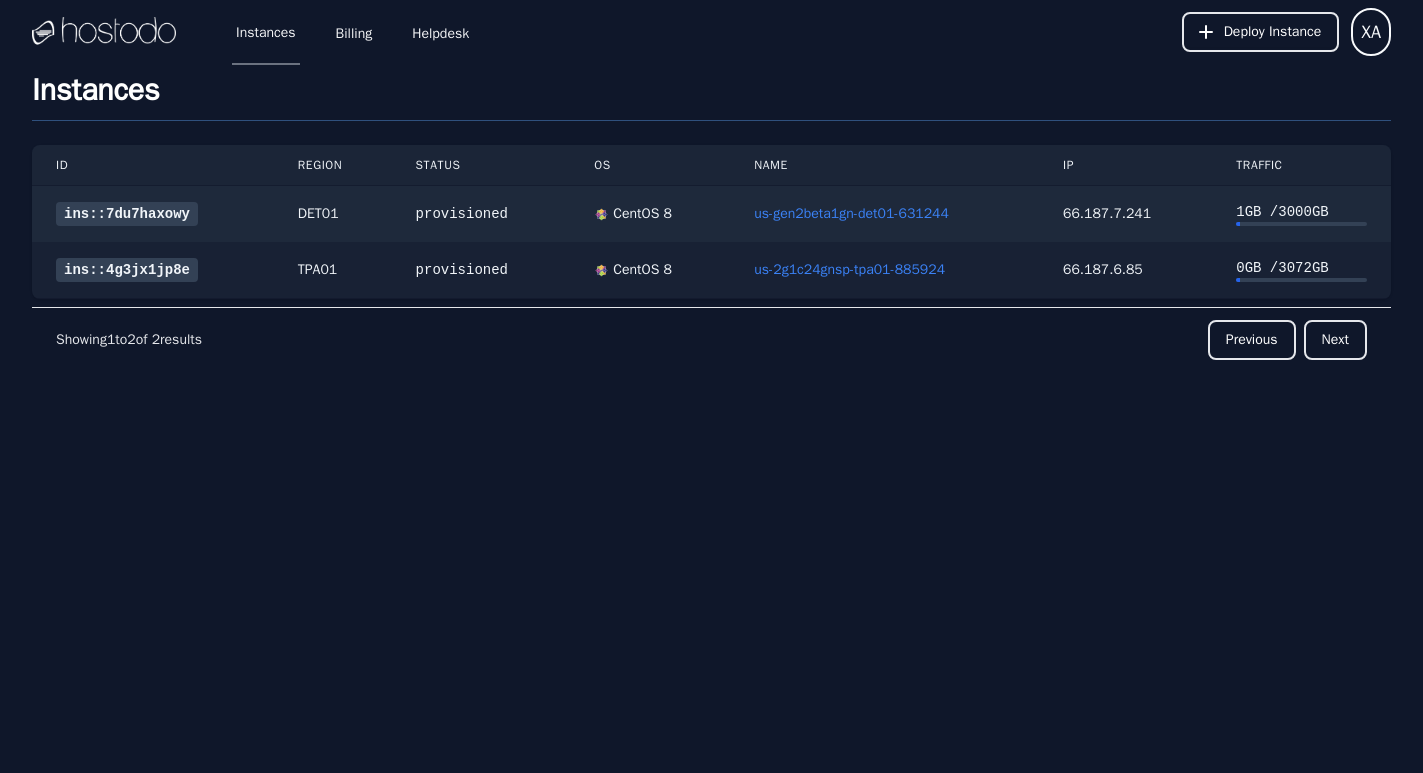 click on "TPA01" at bounding box center [333, 270] 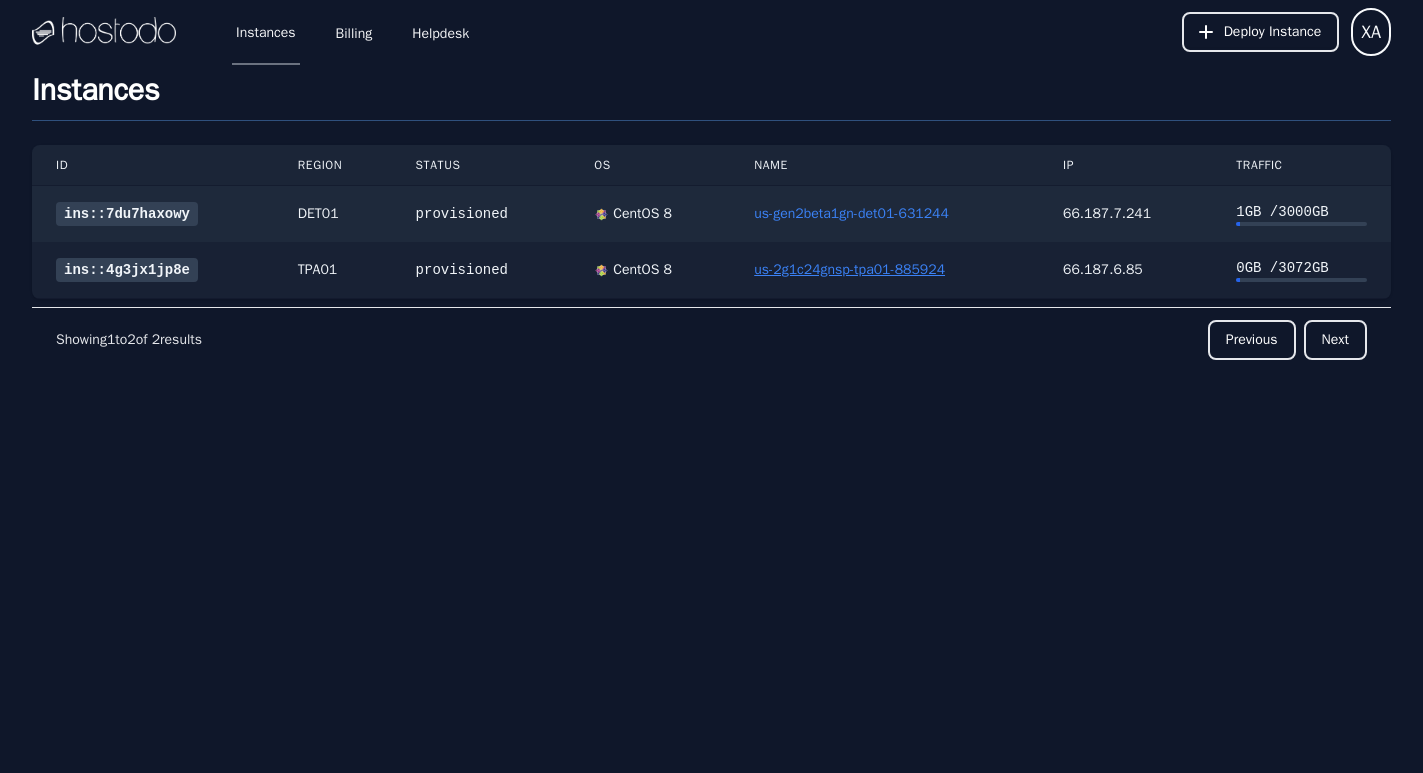 click on "us-2g1c24gnsp-tpa01-885924" at bounding box center (849, 269) 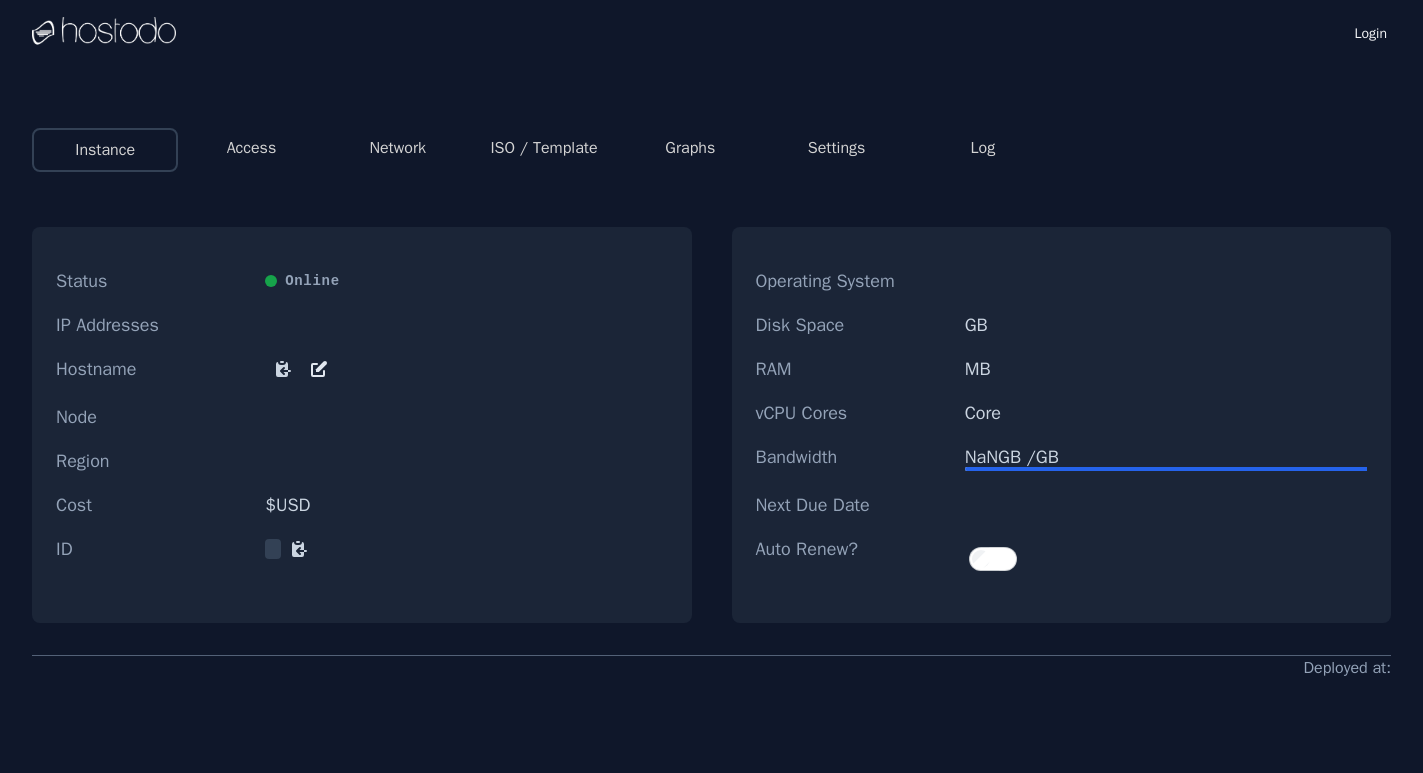 scroll, scrollTop: 0, scrollLeft: 0, axis: both 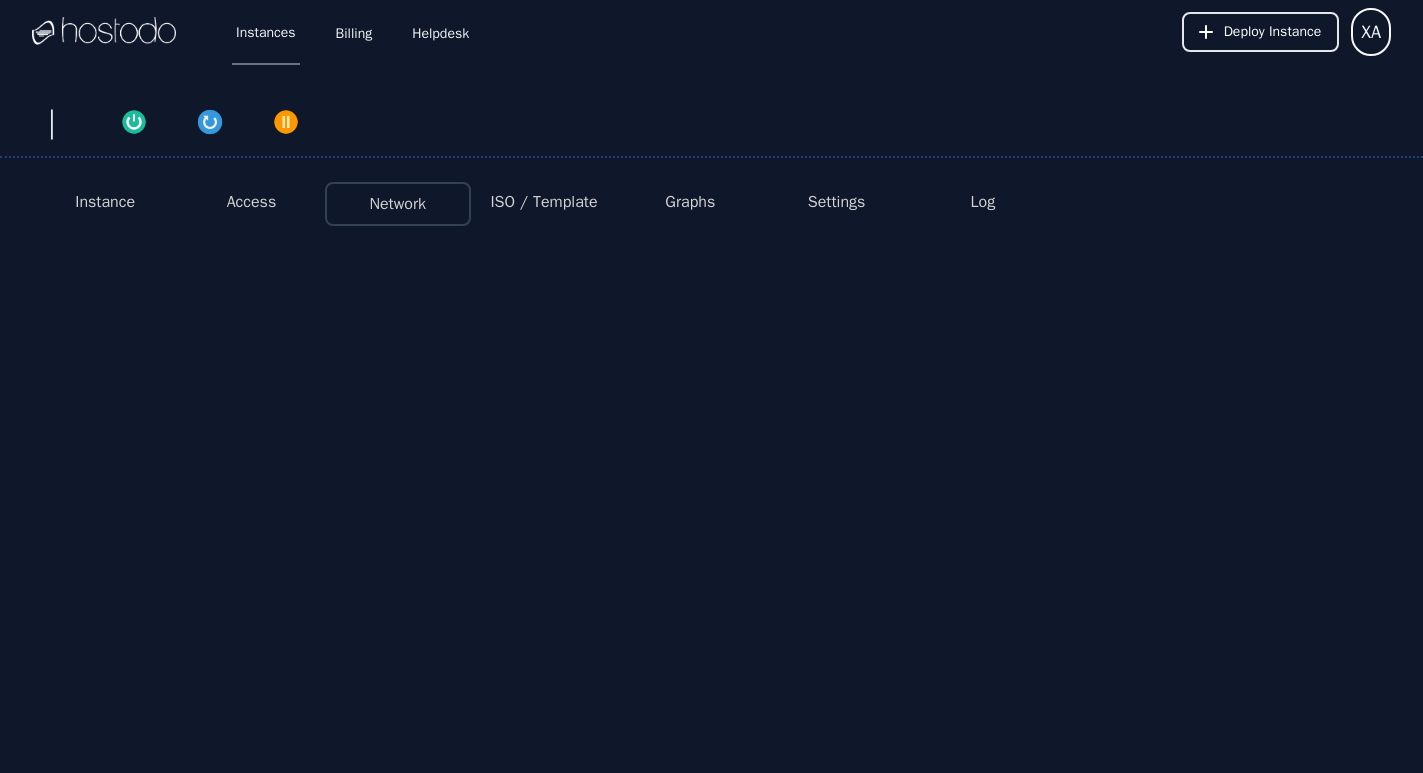 click on "Network" at bounding box center (398, 204) 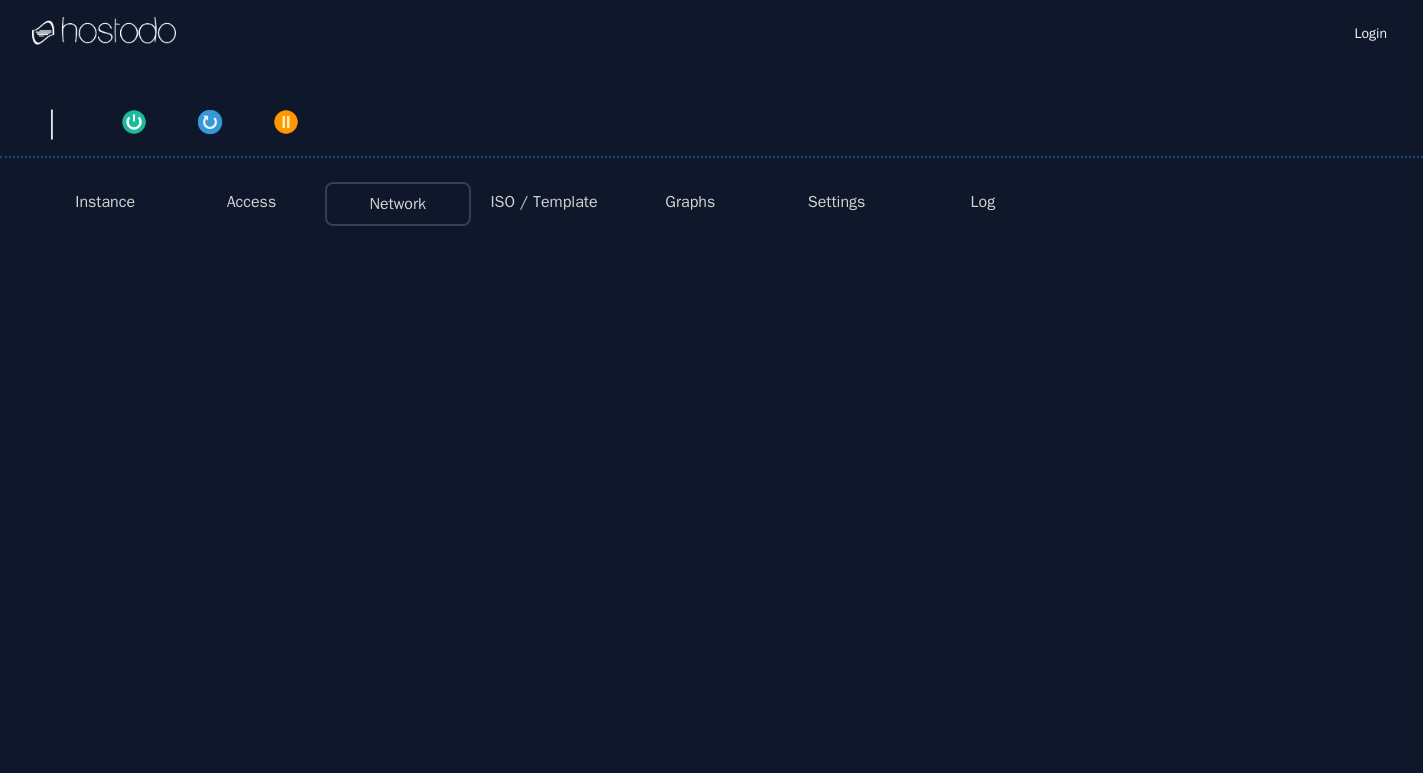 scroll, scrollTop: 0, scrollLeft: 0, axis: both 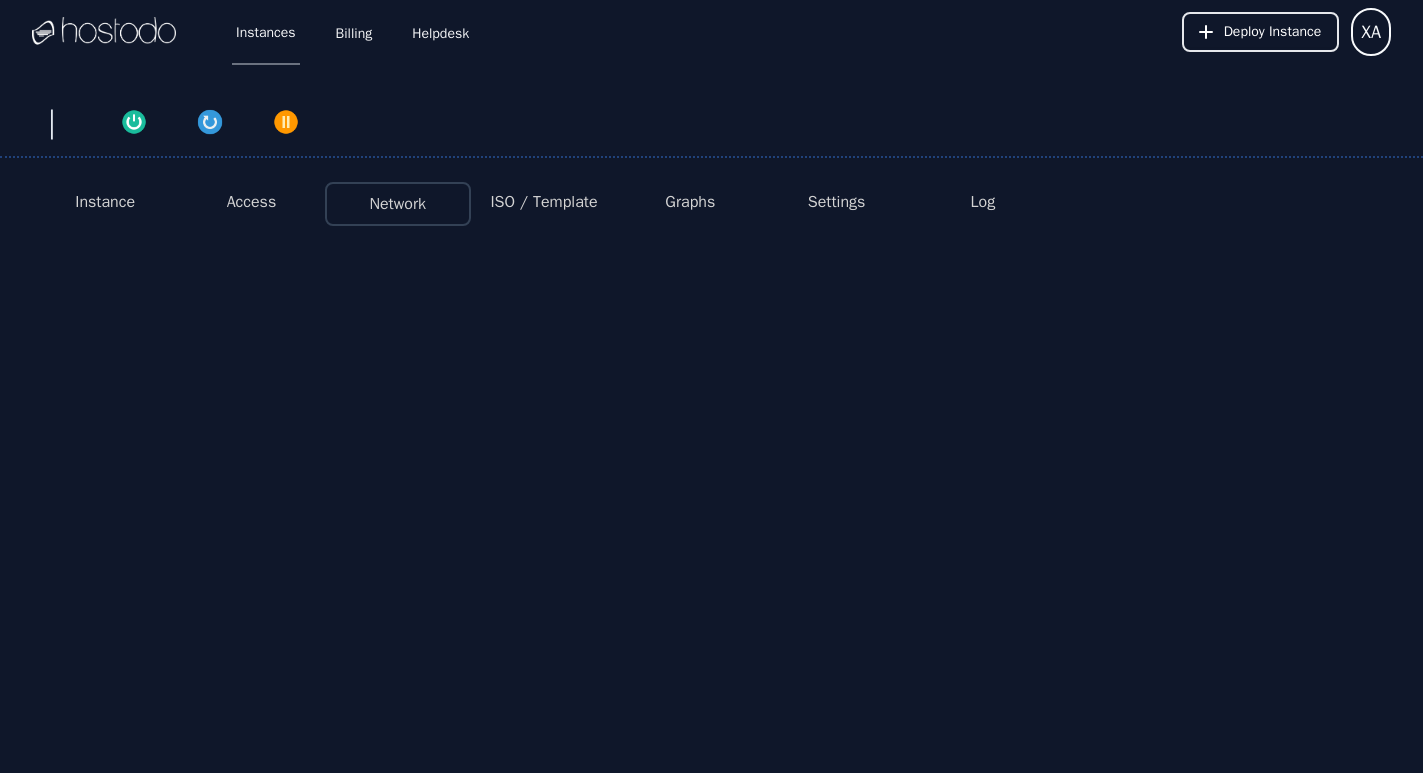 click on "Instance" at bounding box center [105, 202] 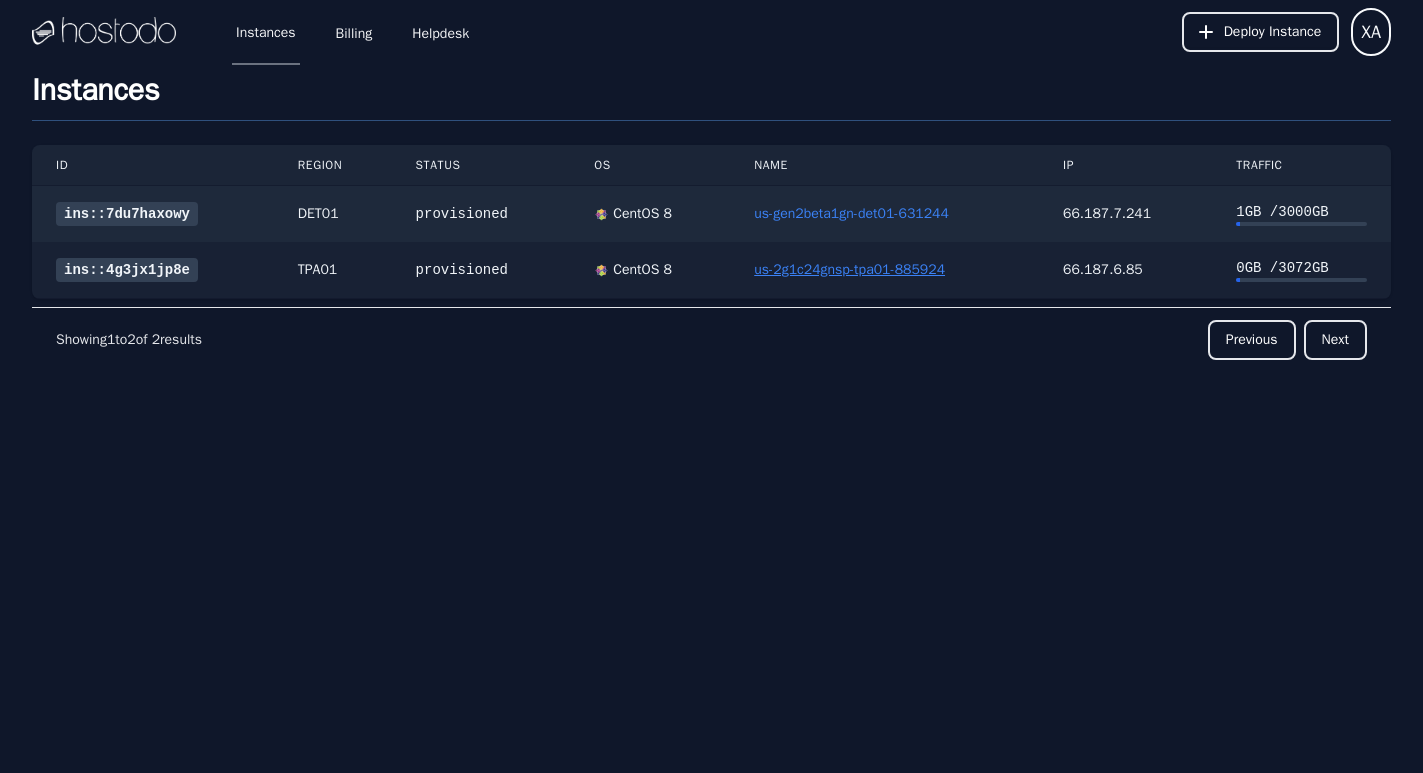 click on "us-2g1c24gnsp-tpa01-885924" at bounding box center [849, 269] 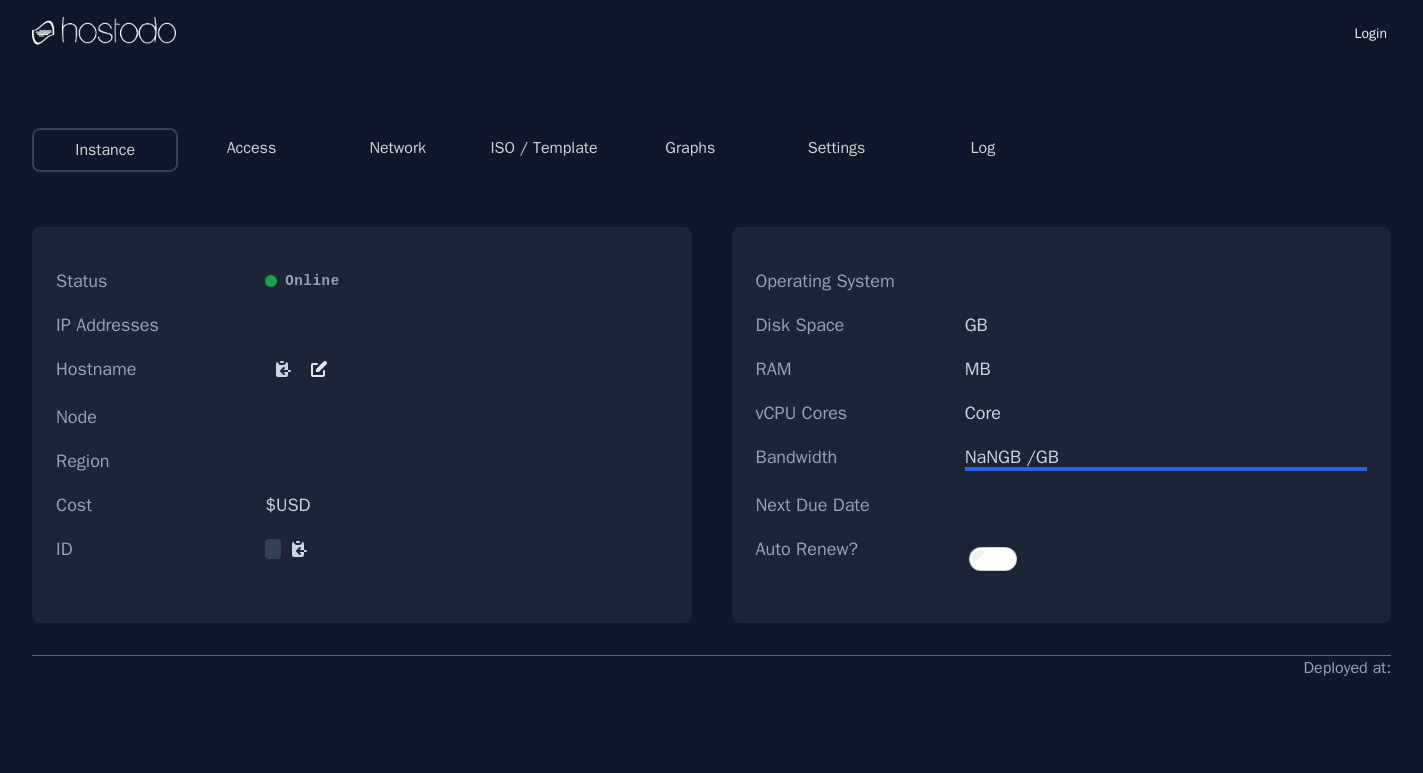 scroll, scrollTop: 0, scrollLeft: 0, axis: both 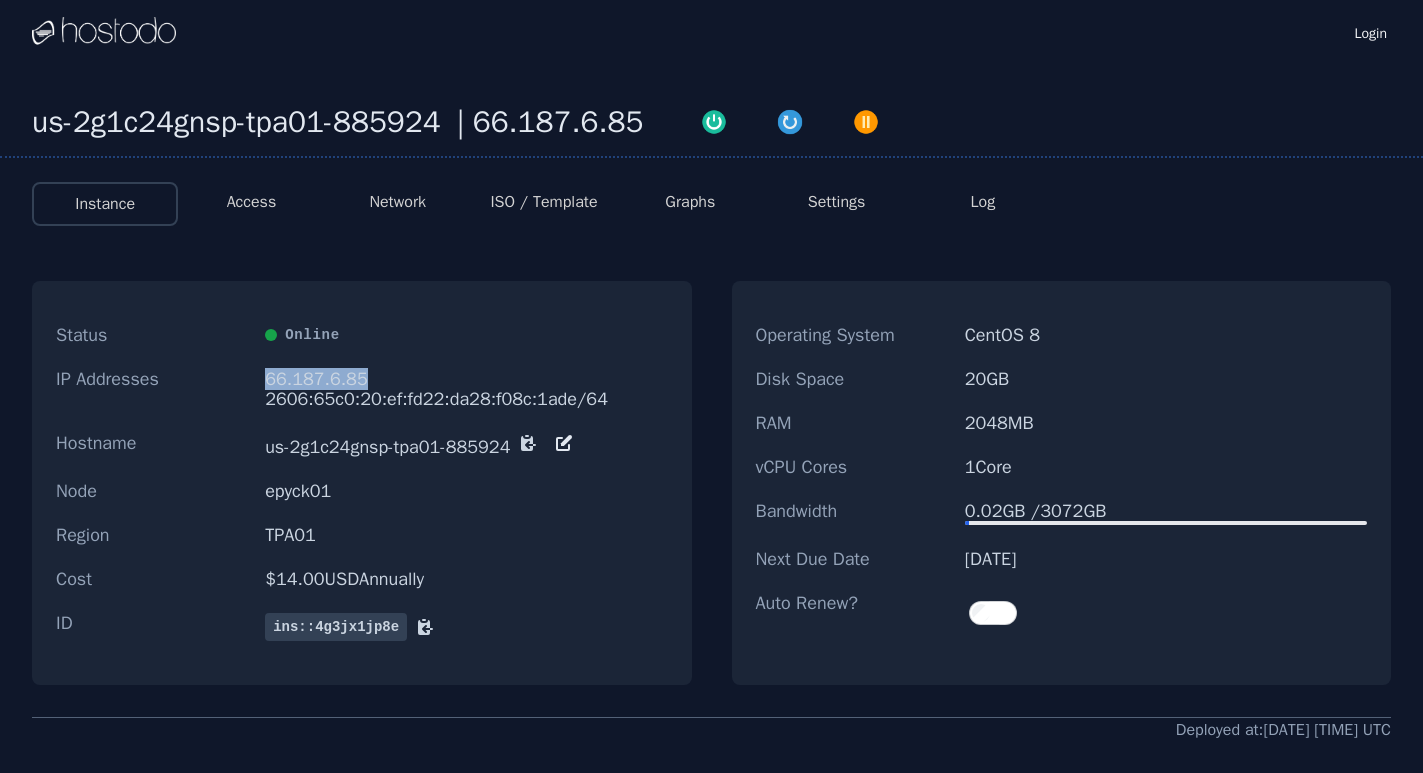 click on "66.187.6.85" at bounding box center [466, 379] 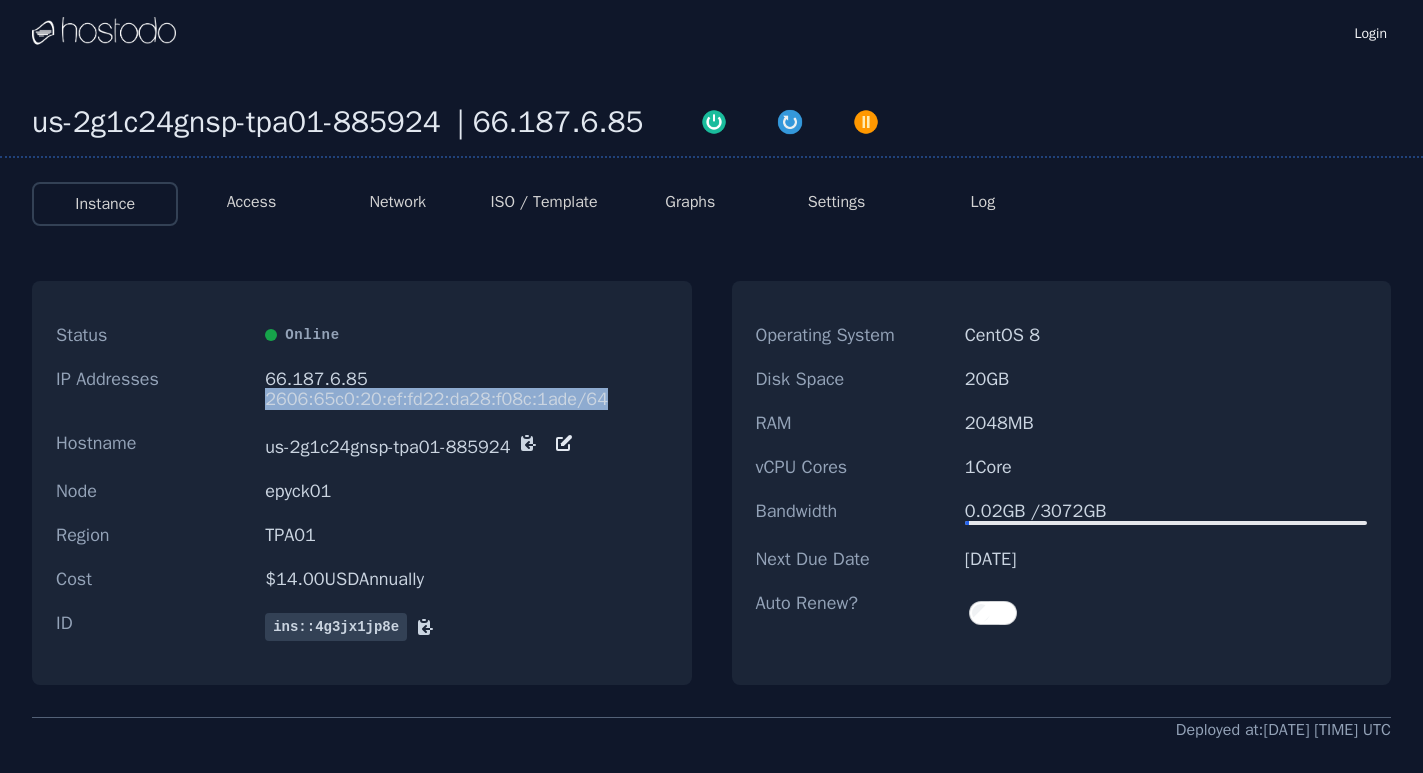 click on "2606:65c0:20:ef:fd22:da28:f08c:1ade/64" at bounding box center (466, 399) 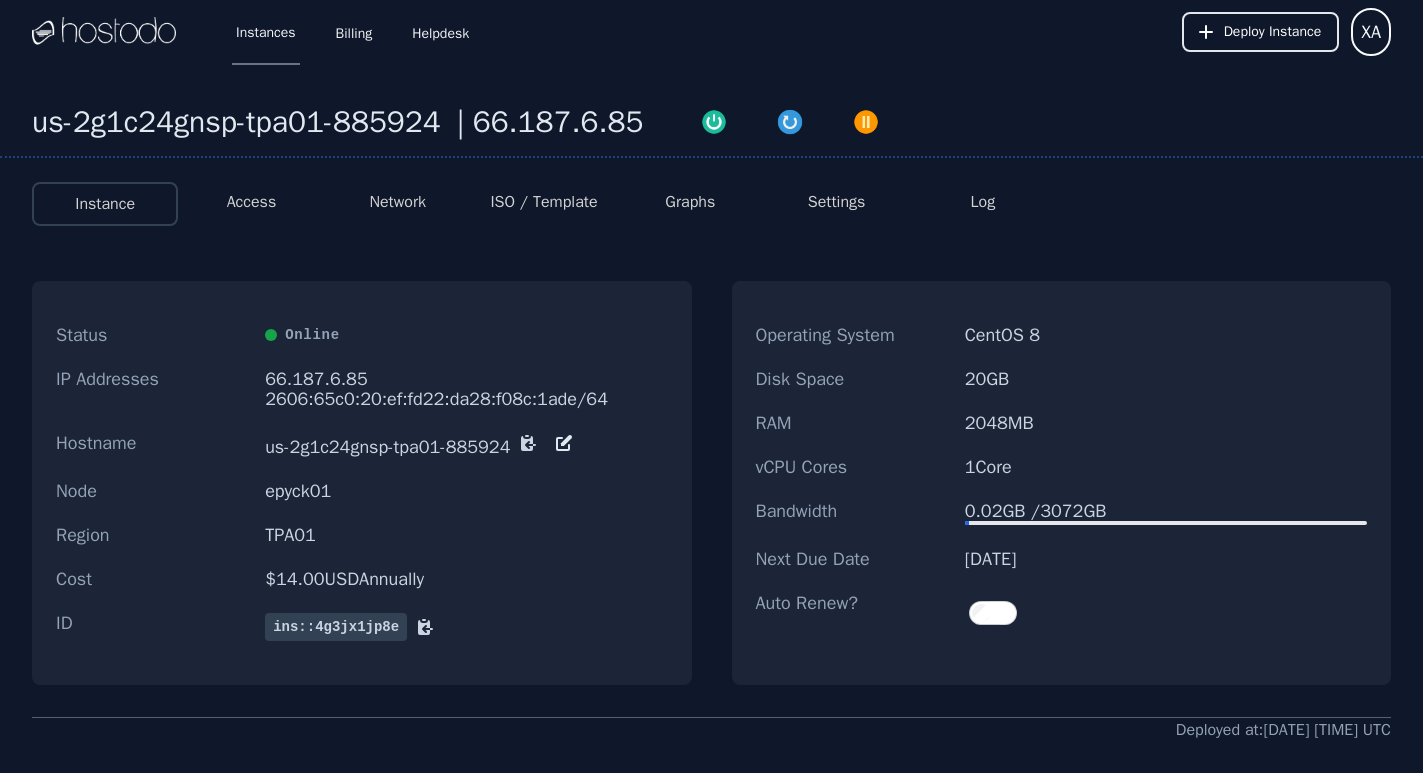 click on "IP Addresses 66.187.6.85 2606:65c0:20:ef:fd22:da28:f08c:1ade/64" at bounding box center [362, 389] 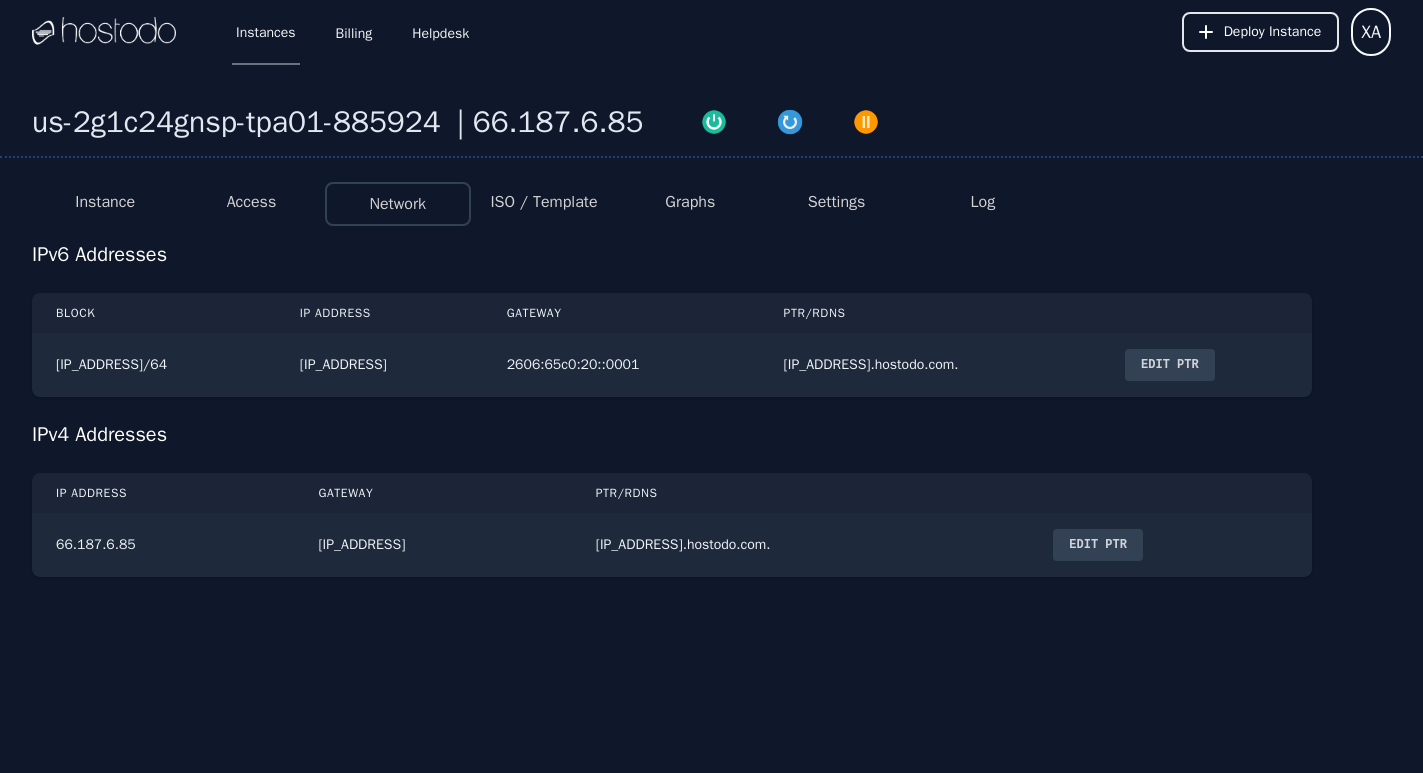 click on "Access" at bounding box center [252, 202] 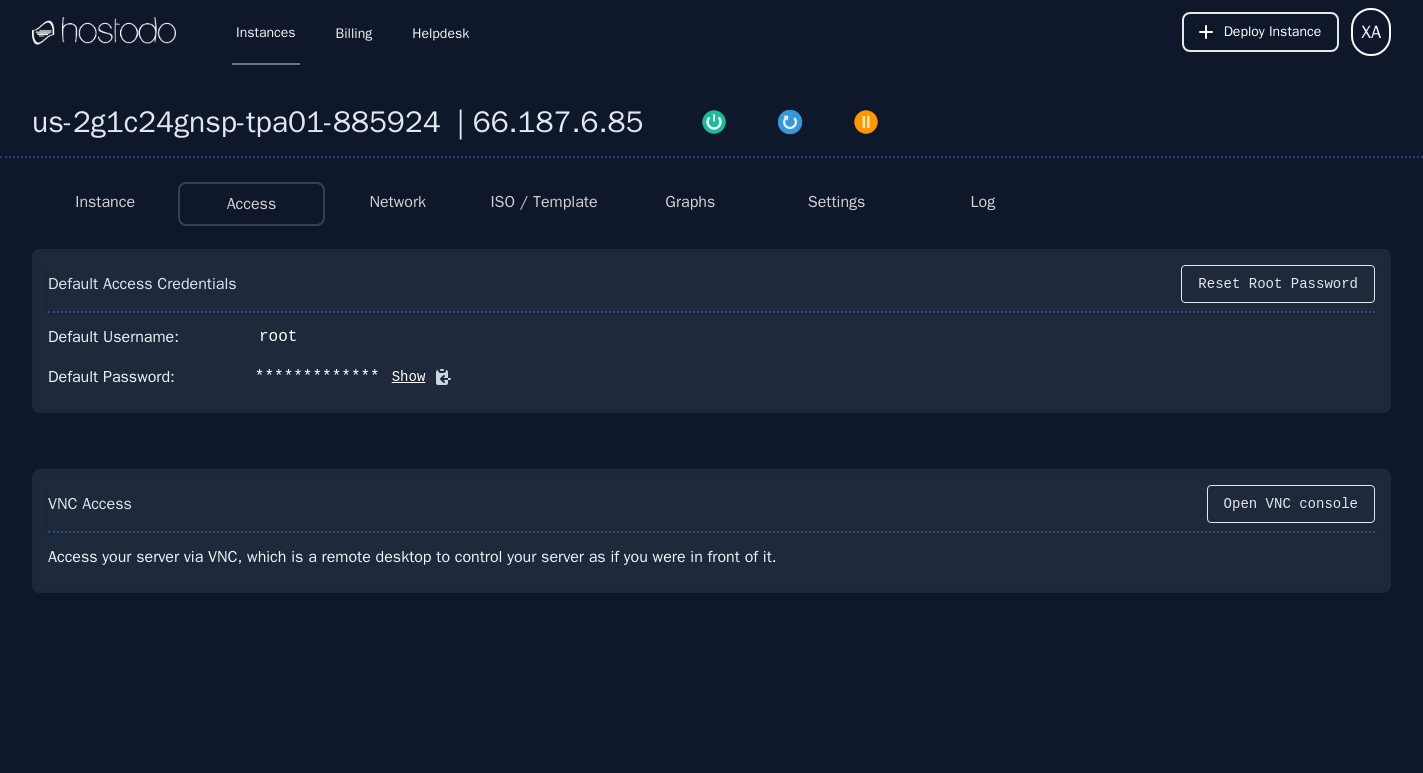 click on "ISO / Template" at bounding box center [543, 202] 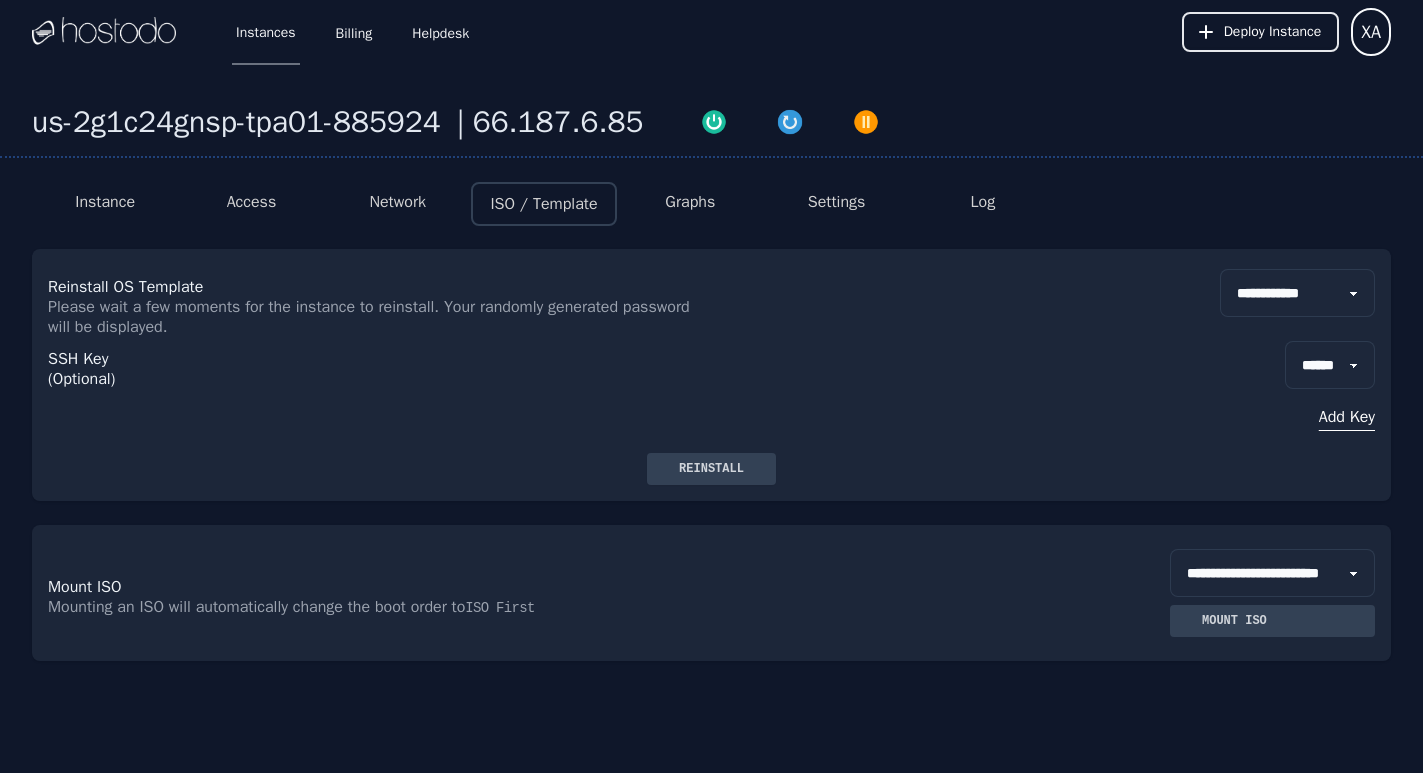 click on "Graphs" at bounding box center [690, 202] 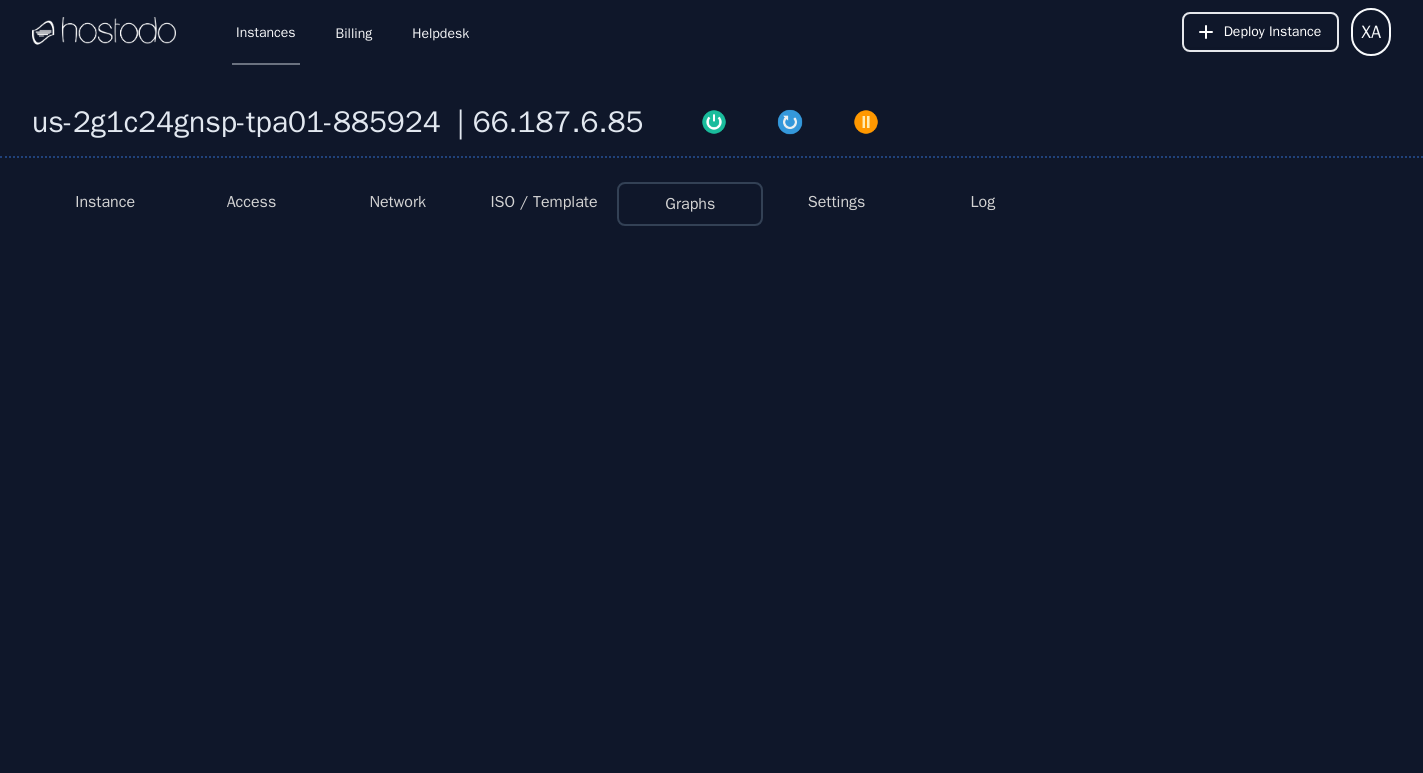 click on "Log" at bounding box center (983, 202) 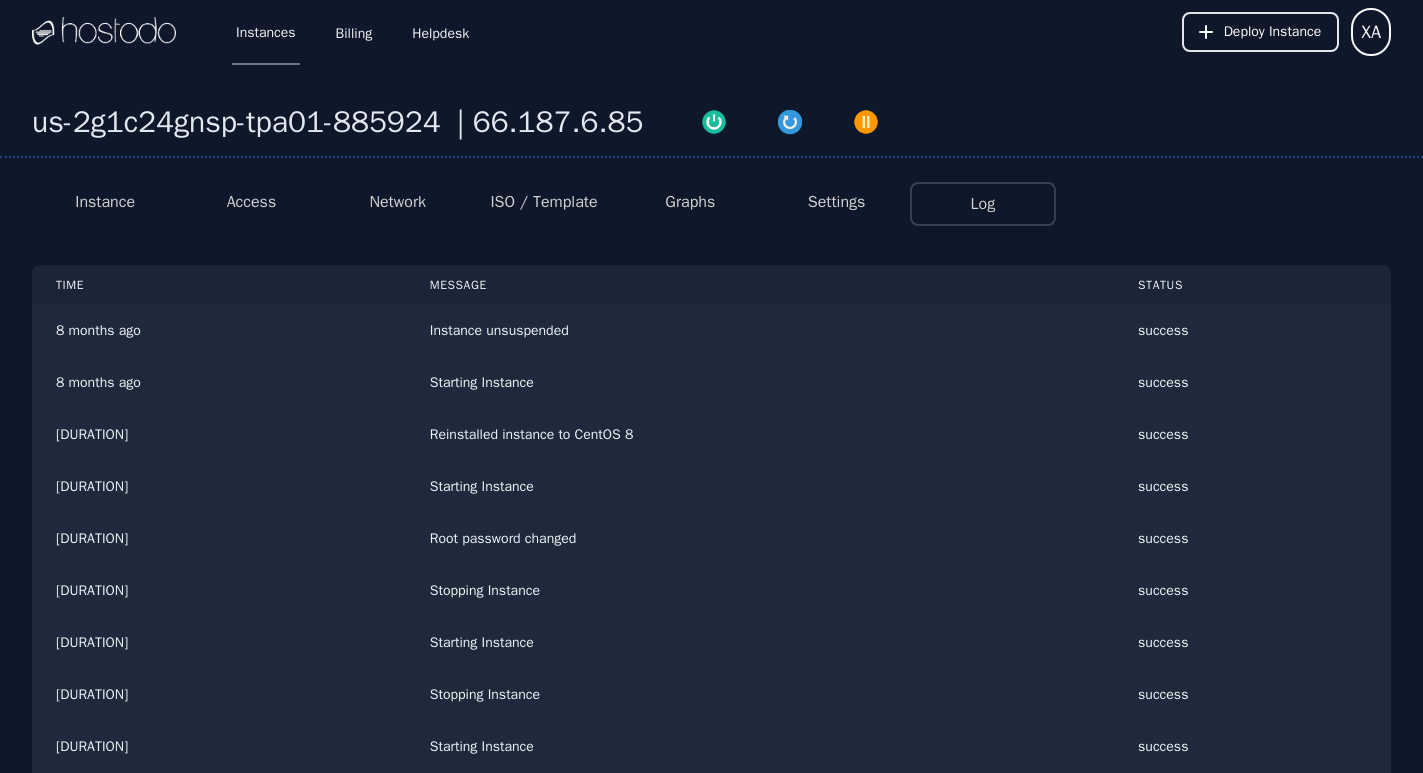 click on "Settings" at bounding box center (837, 202) 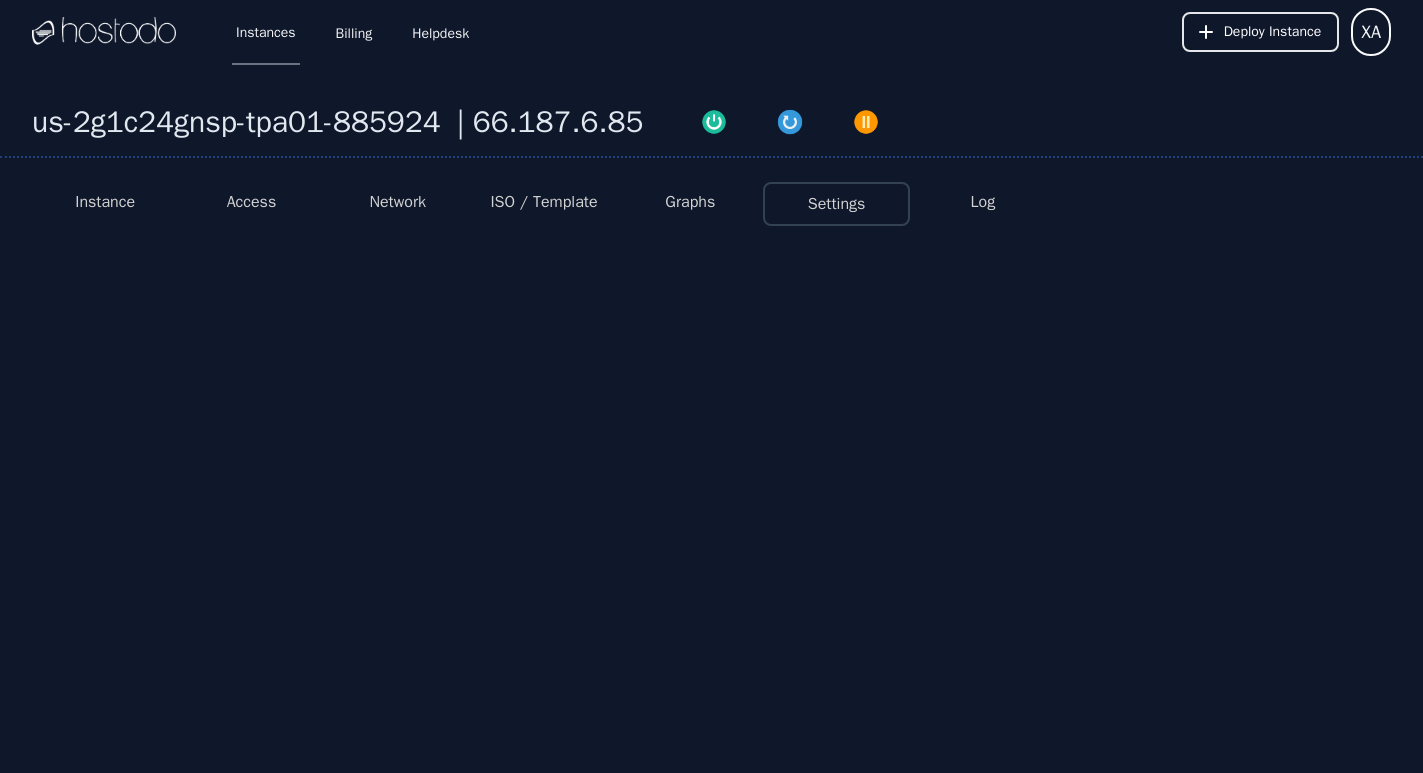 select on "***" 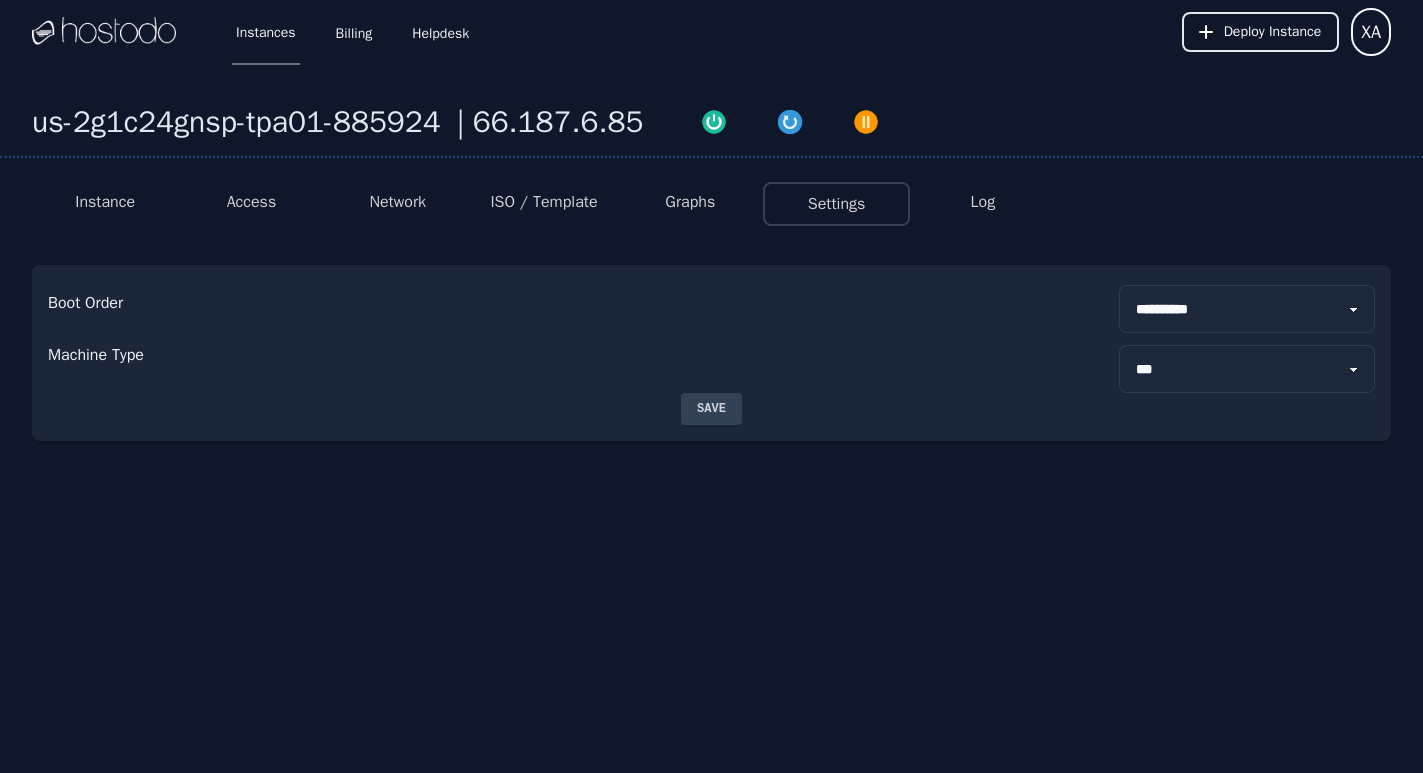 click on "Graphs" at bounding box center [690, 202] 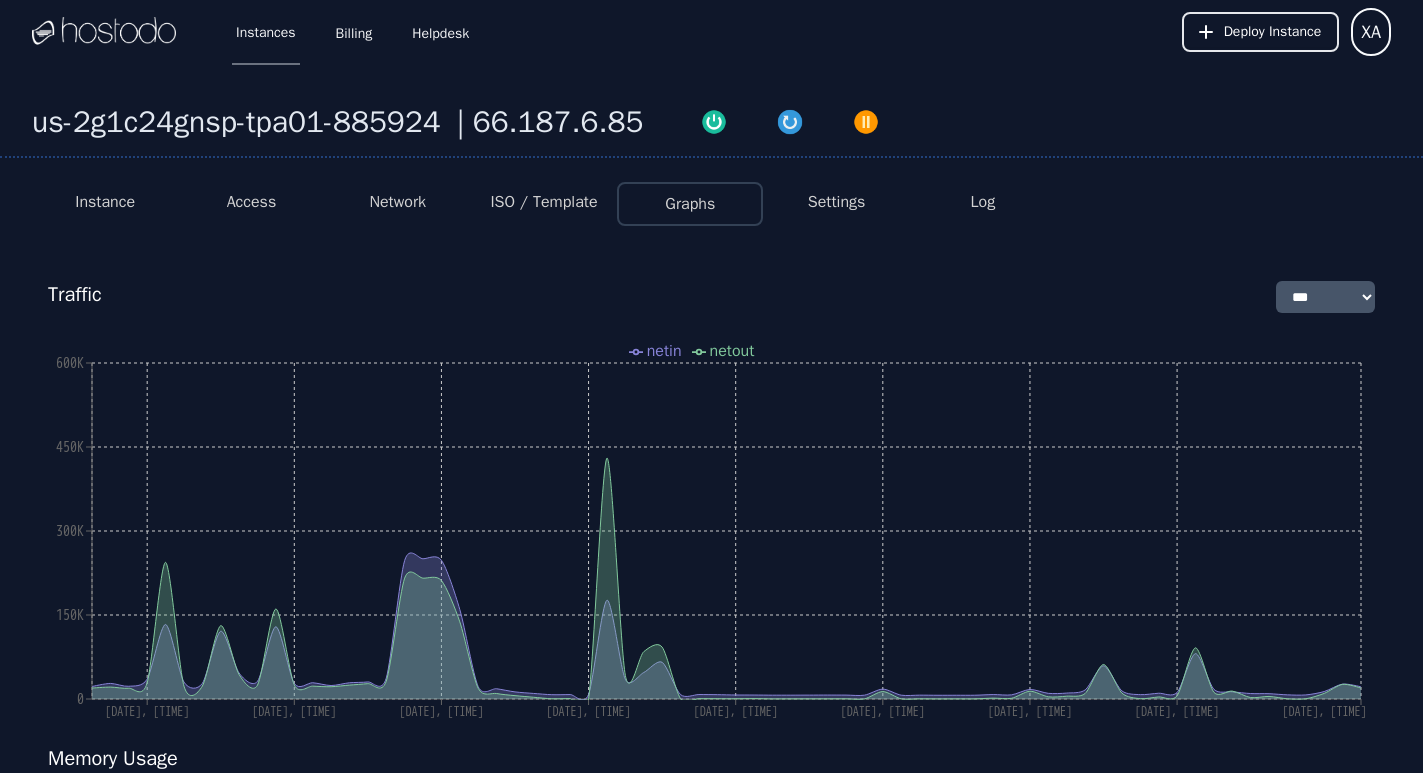 click on "ISO / Template" at bounding box center [543, 202] 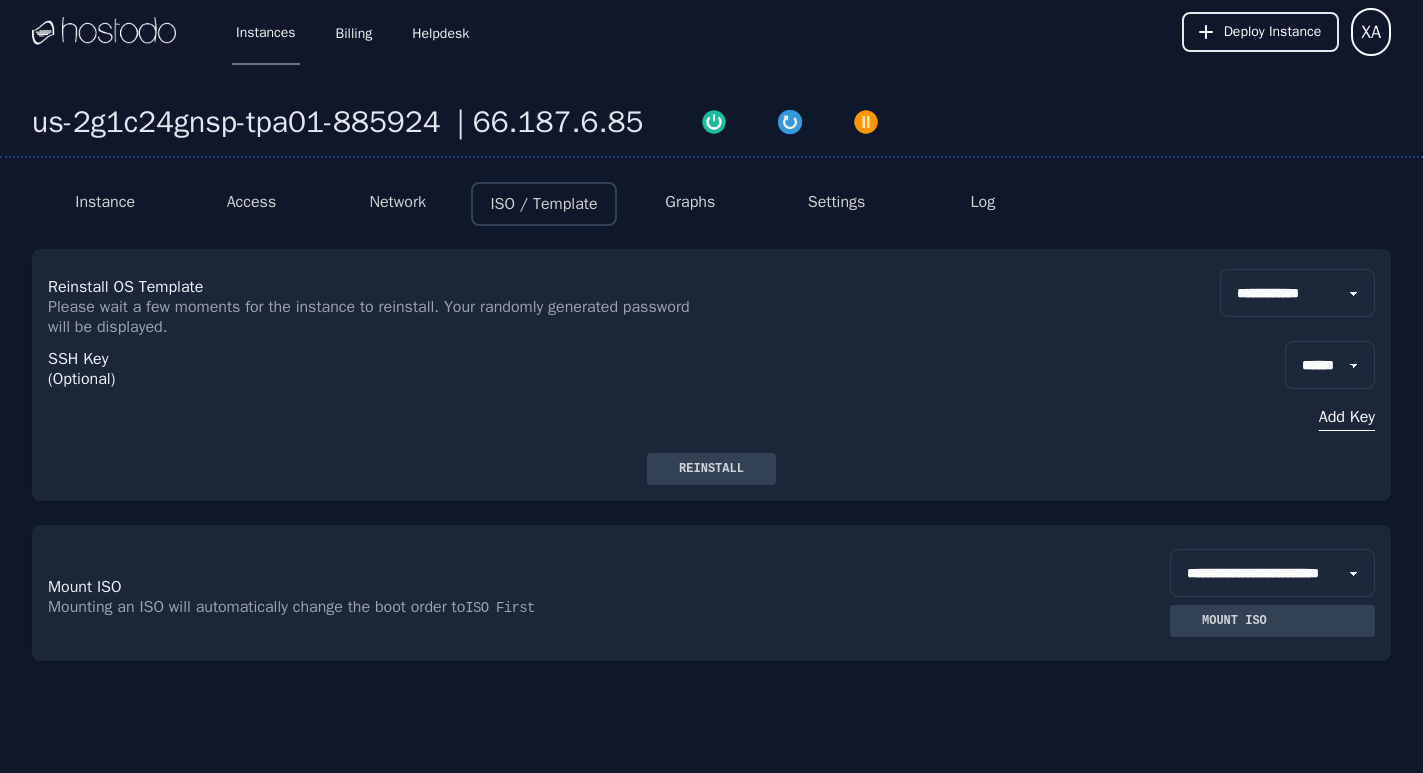 click on "Network" at bounding box center (397, 202) 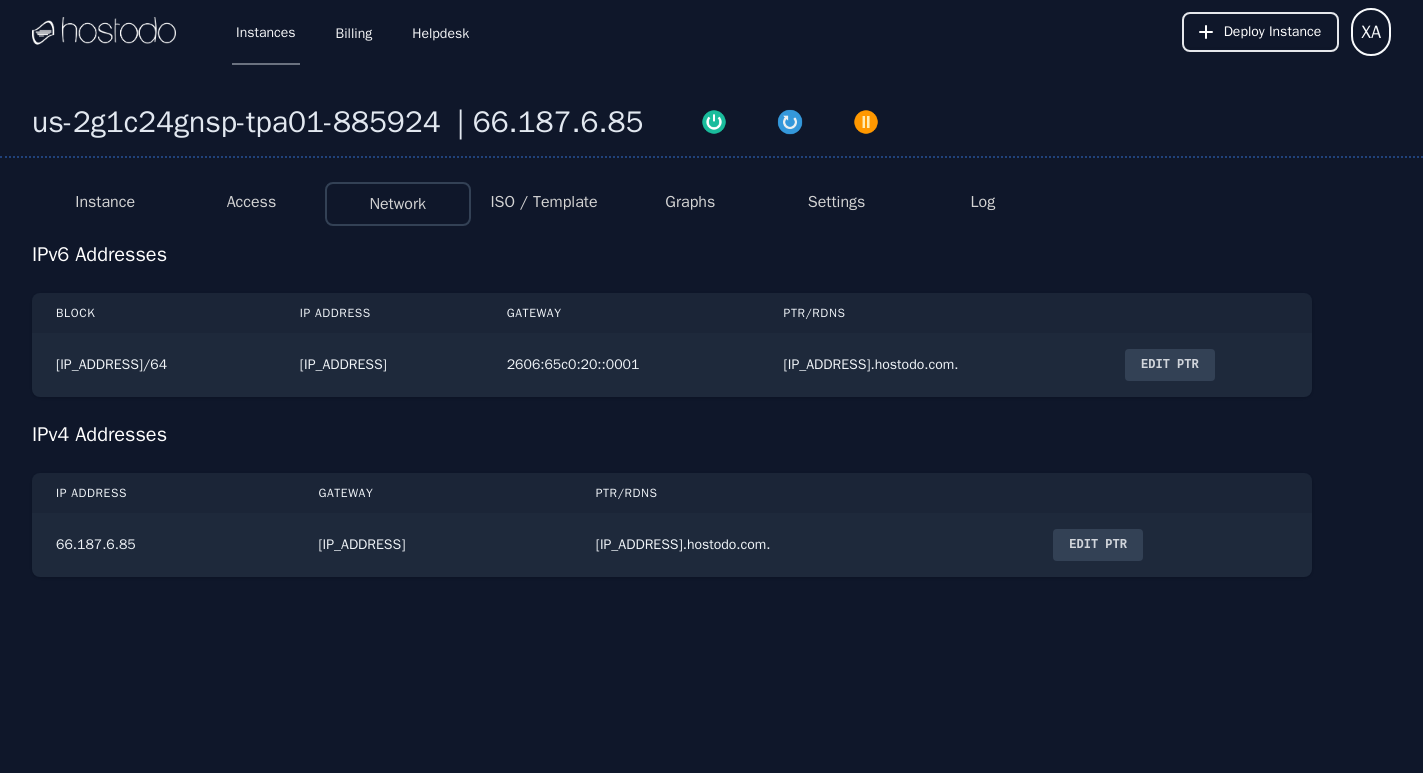 click on "Access" at bounding box center [251, 204] 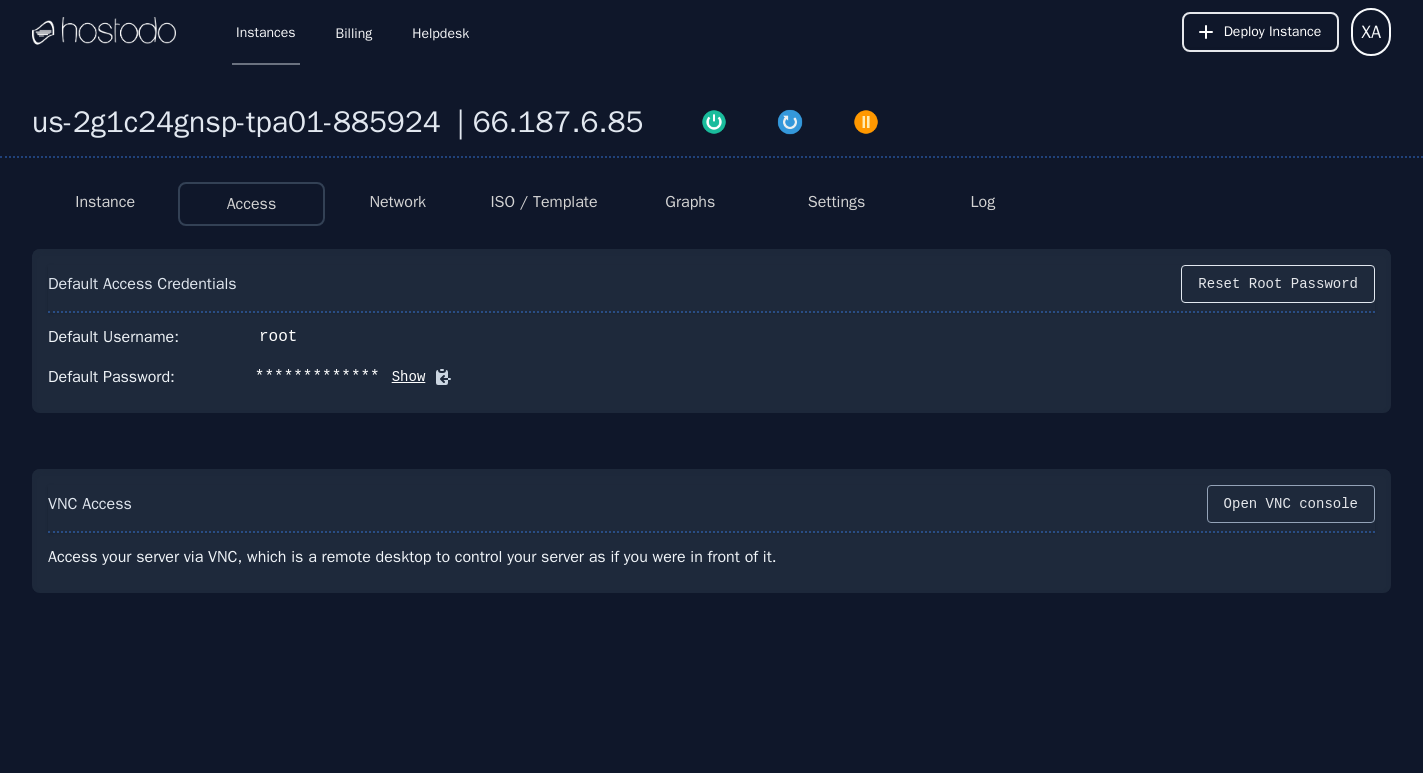 click on "Open VNC console" at bounding box center [1291, 504] 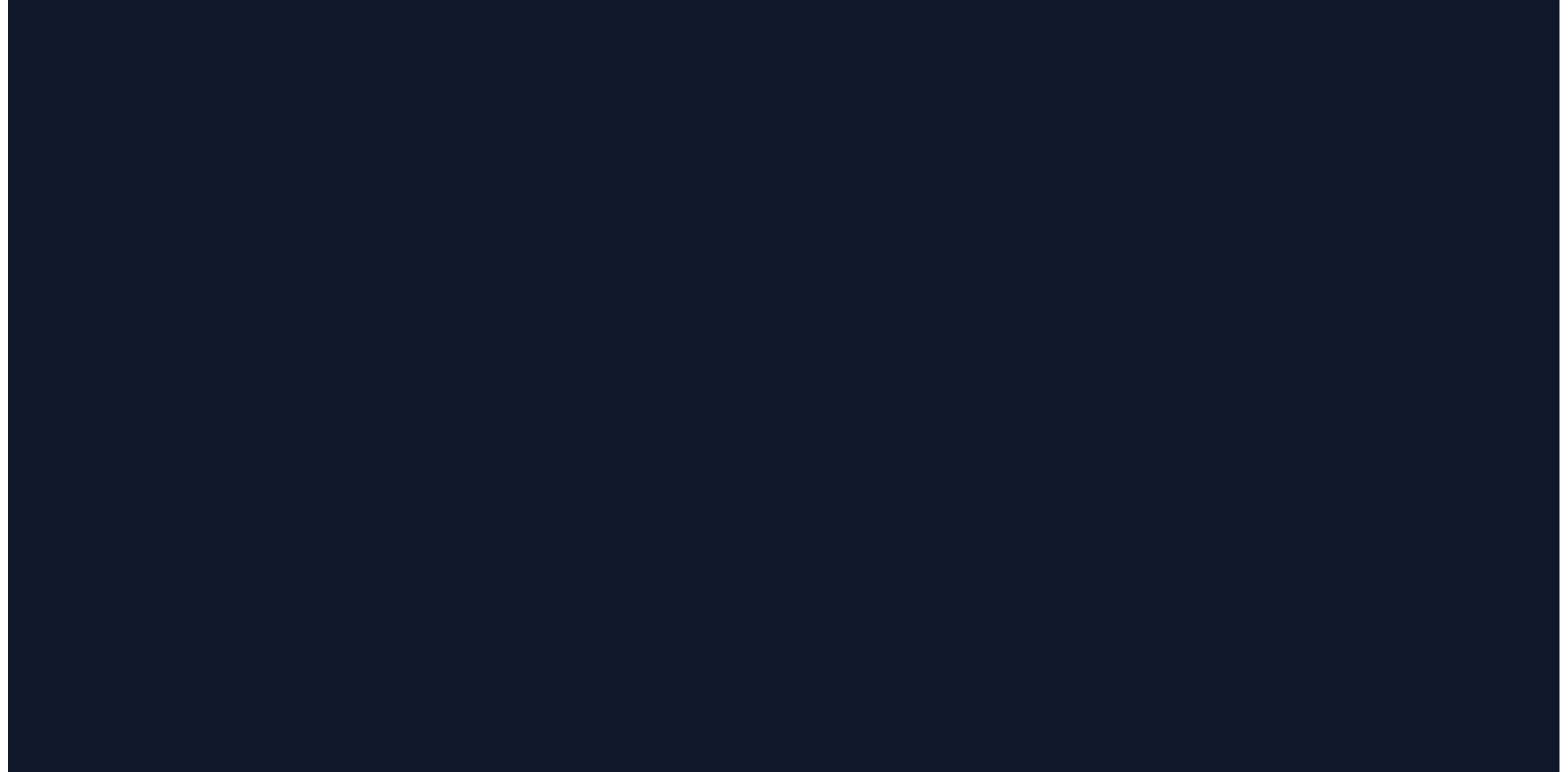 scroll, scrollTop: 0, scrollLeft: 0, axis: both 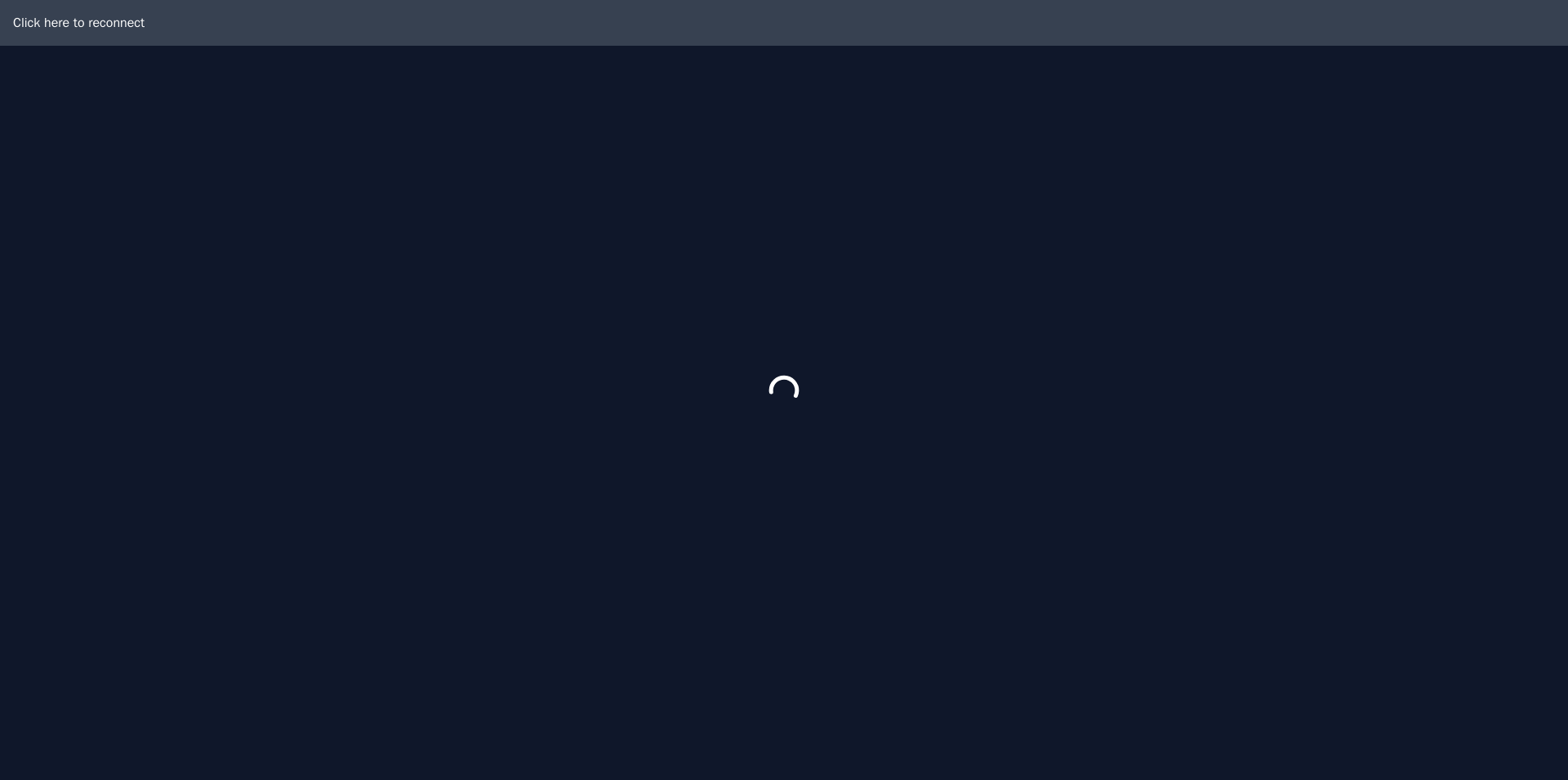 click at bounding box center [784, 390] 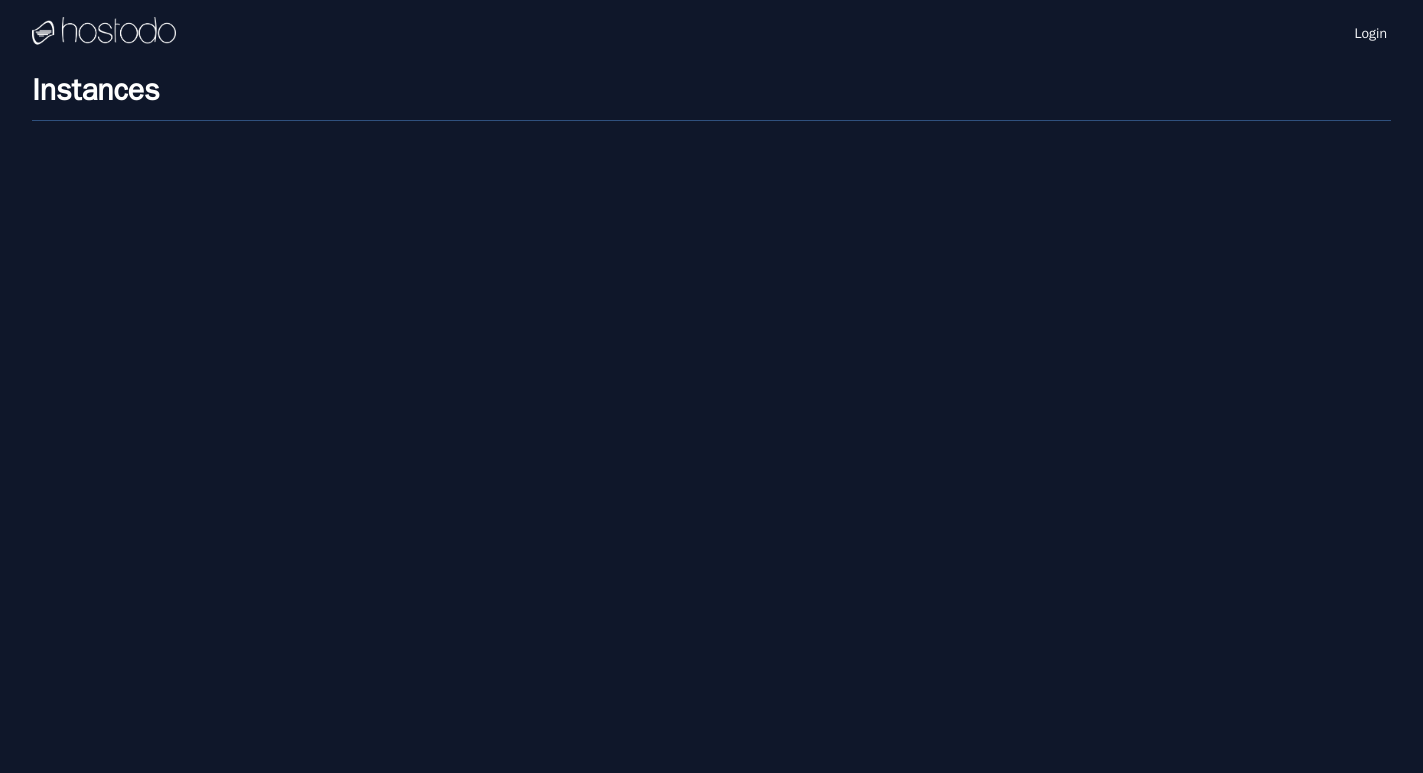 scroll, scrollTop: 0, scrollLeft: 0, axis: both 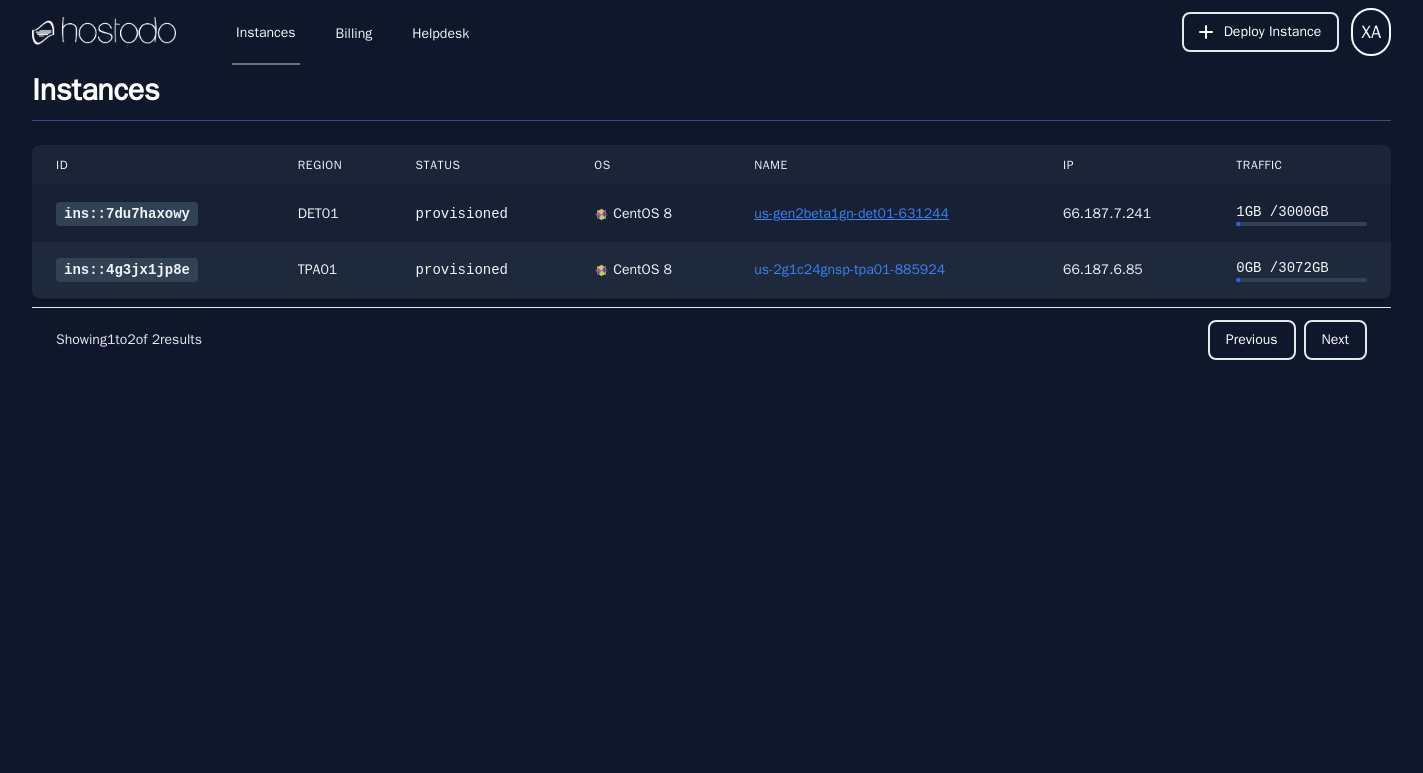 click on "us-gen2beta1gn-det01-631244" at bounding box center [851, 213] 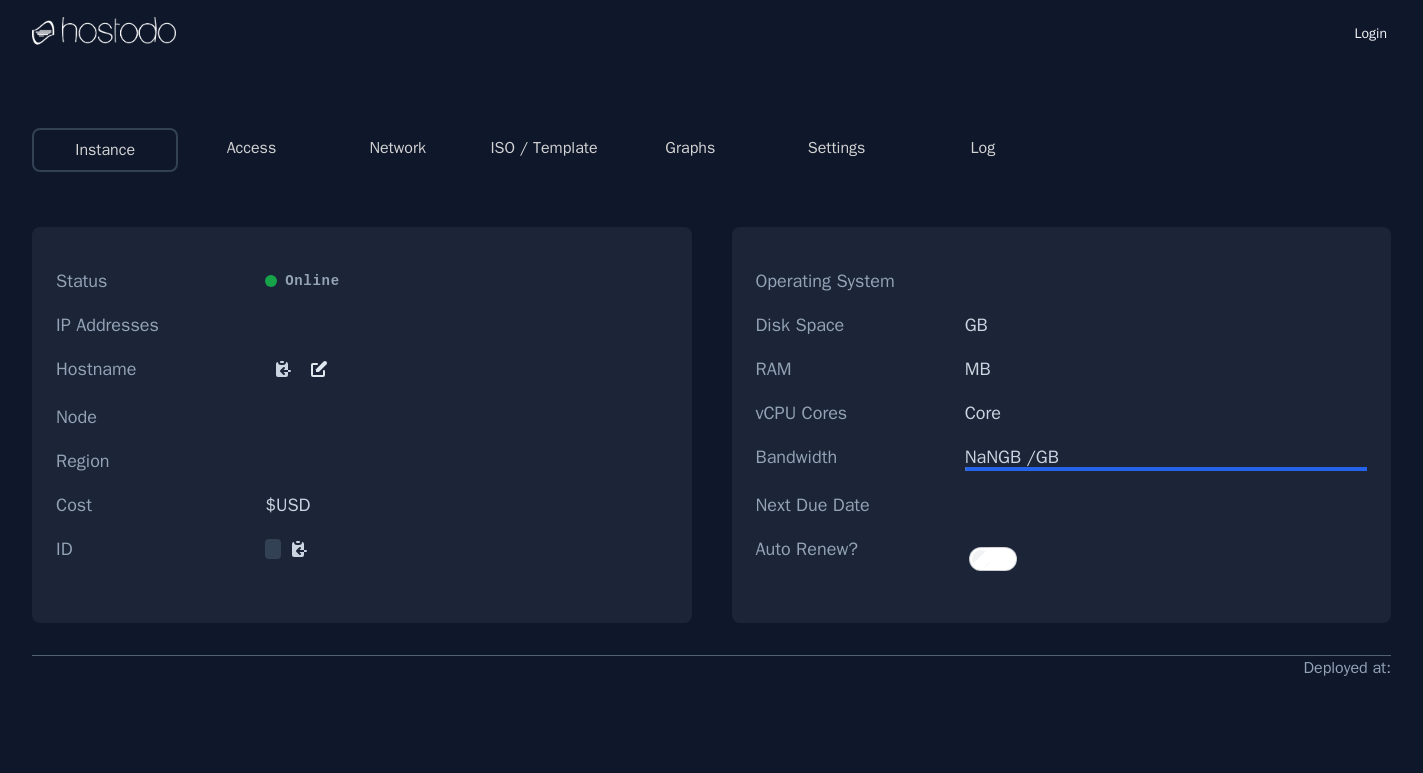 scroll, scrollTop: 0, scrollLeft: 0, axis: both 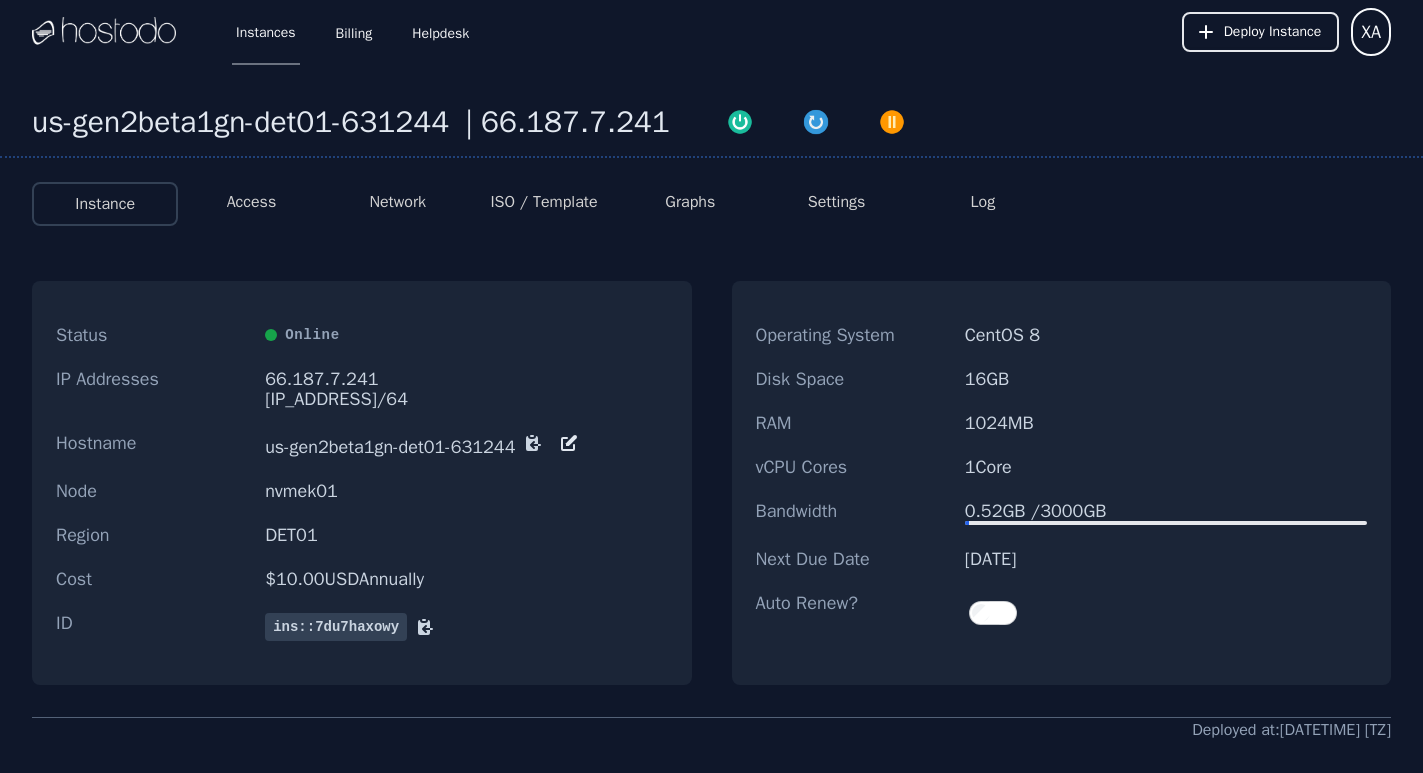 click on "1  Core" at bounding box center [1166, 467] 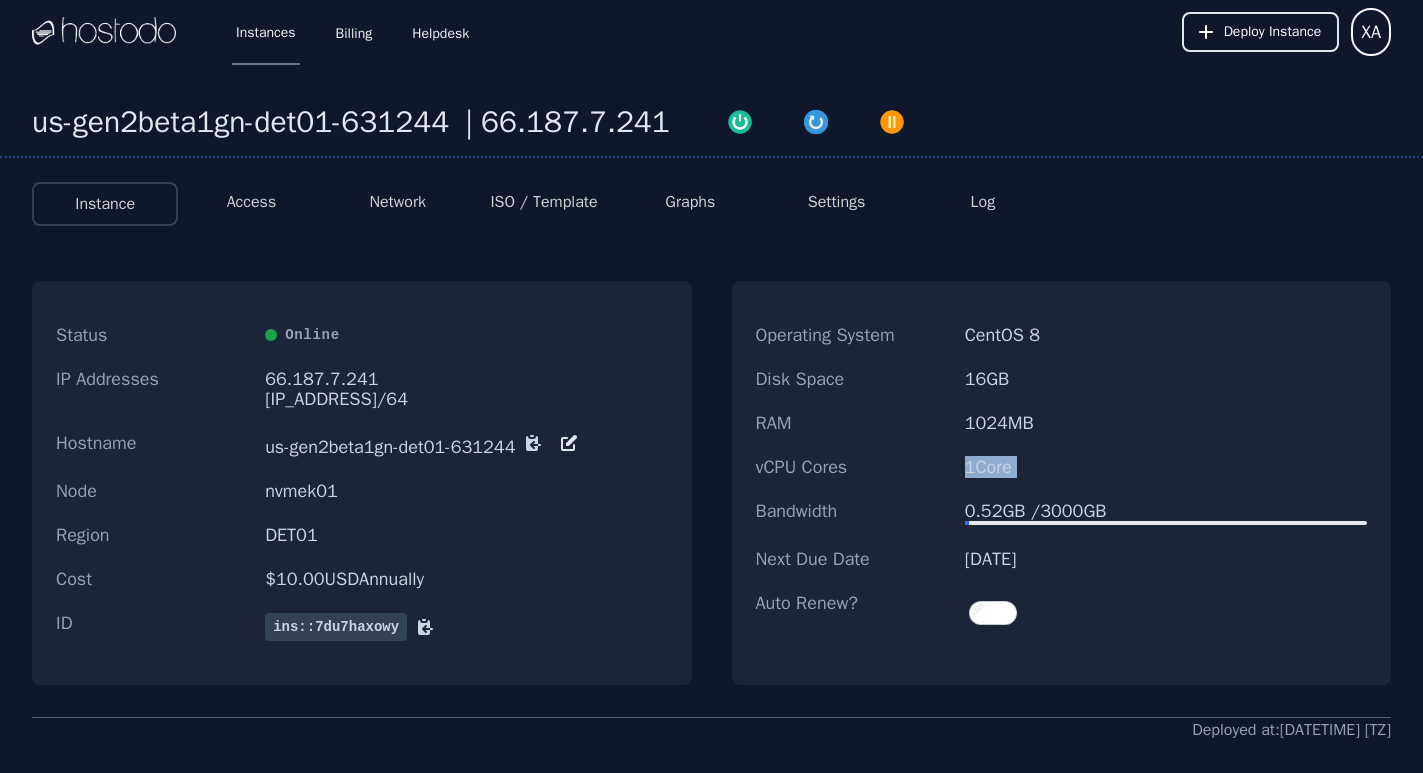 click on "1  Core" at bounding box center [1166, 467] 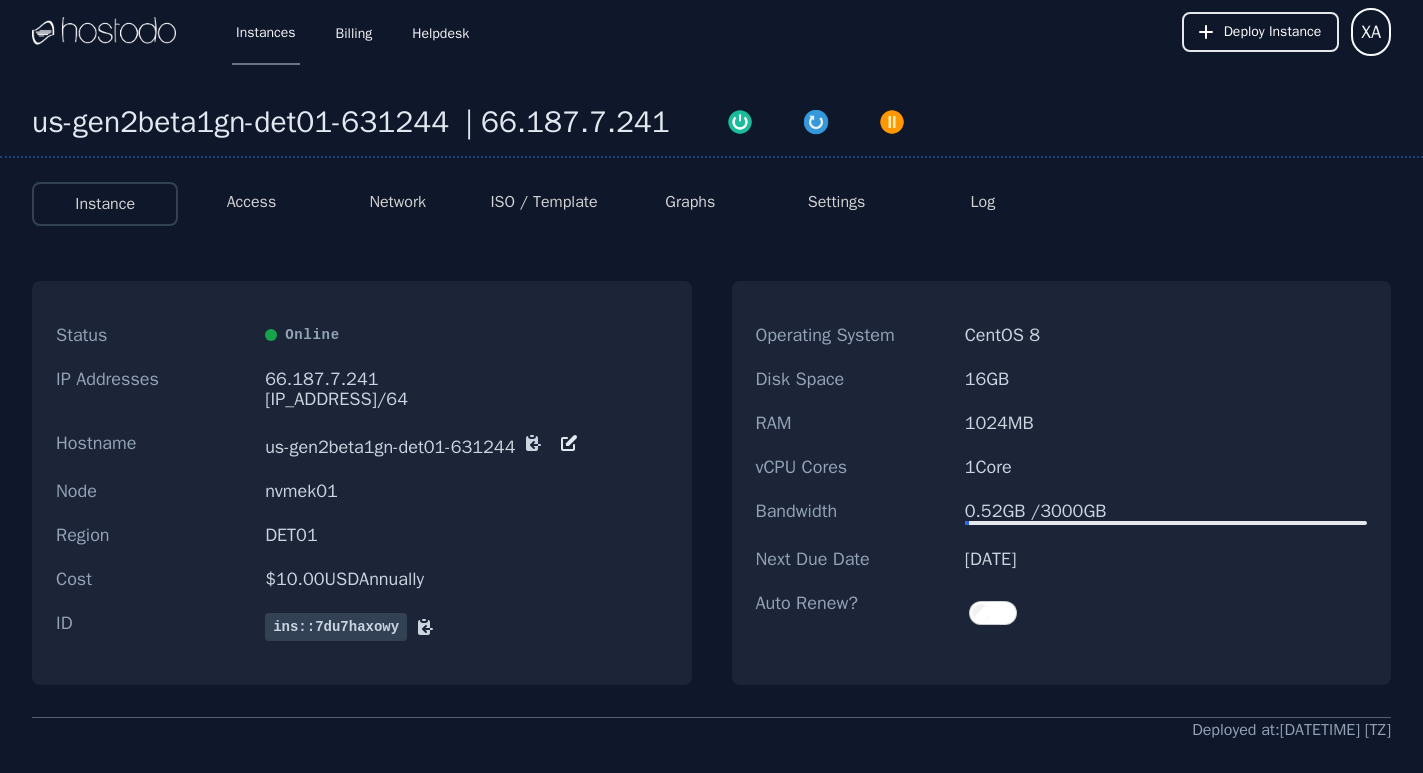 click on "1024  MB" at bounding box center [1166, 423] 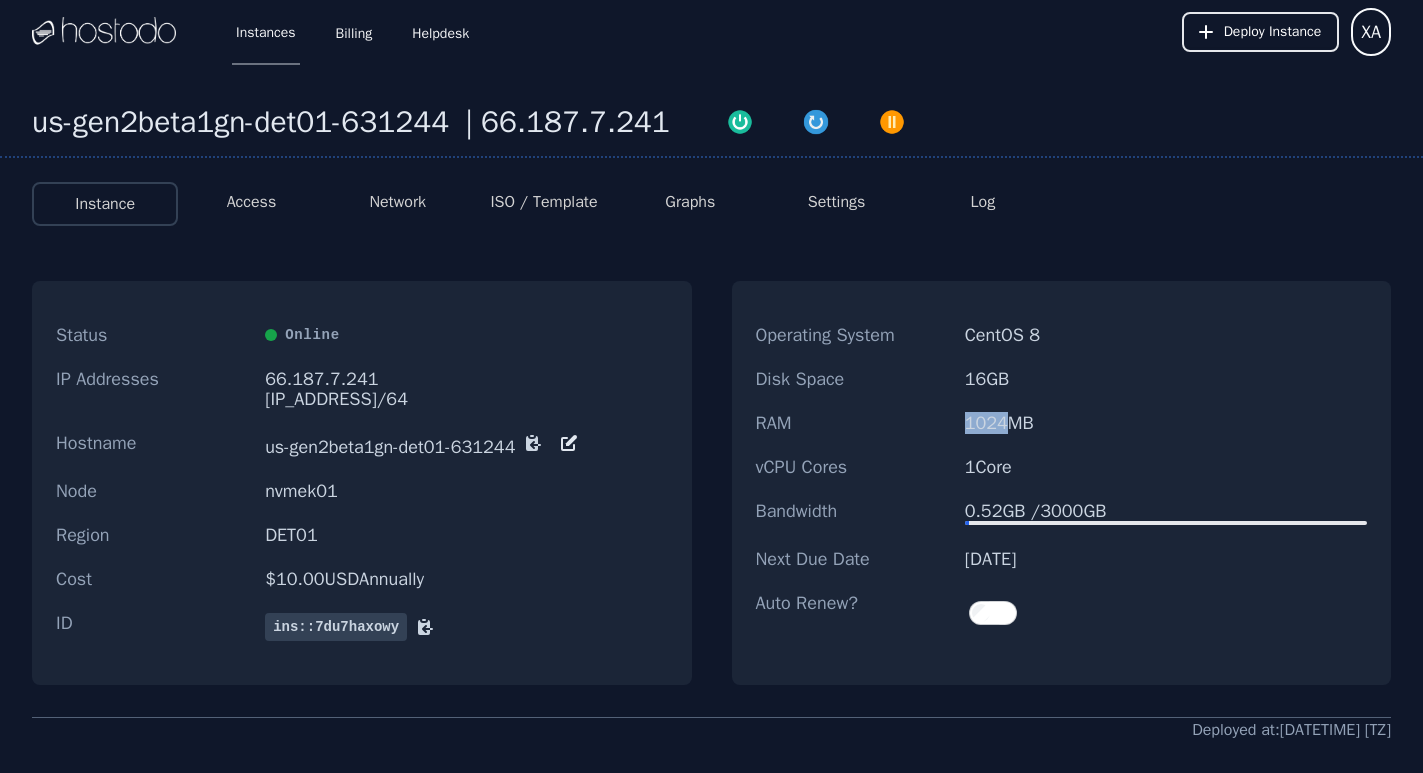 click on "1024  MB" at bounding box center (1166, 423) 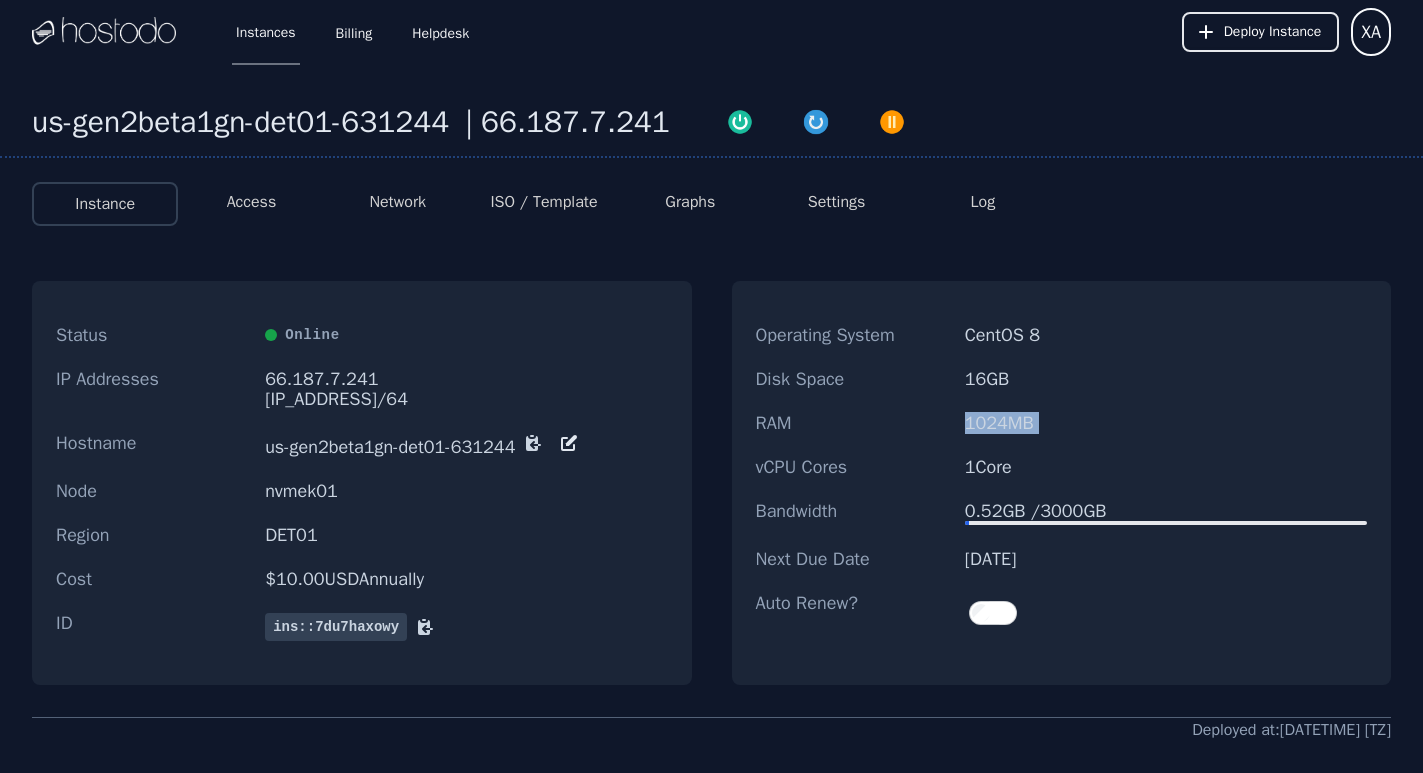 click on "1024  MB" at bounding box center (1166, 423) 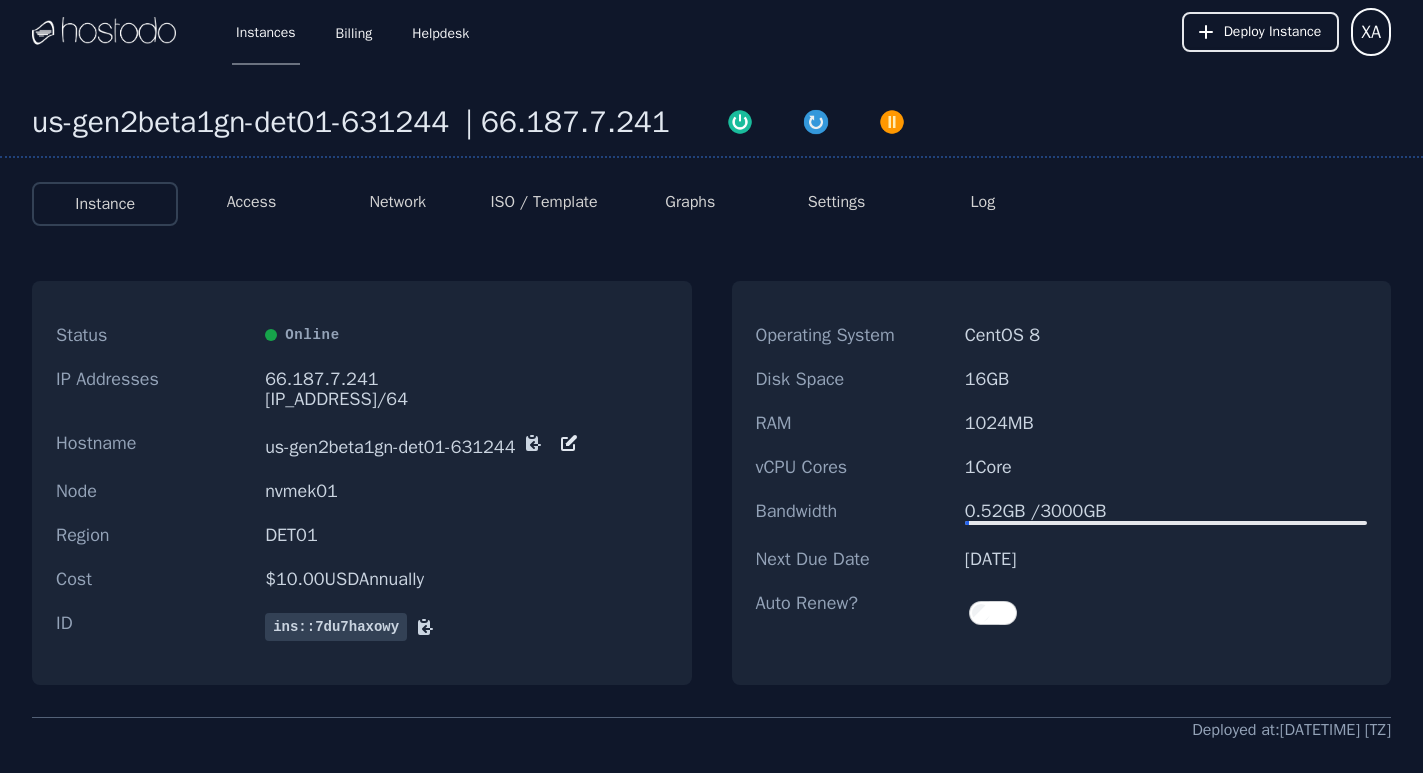 click on "16  GB" at bounding box center (1166, 379) 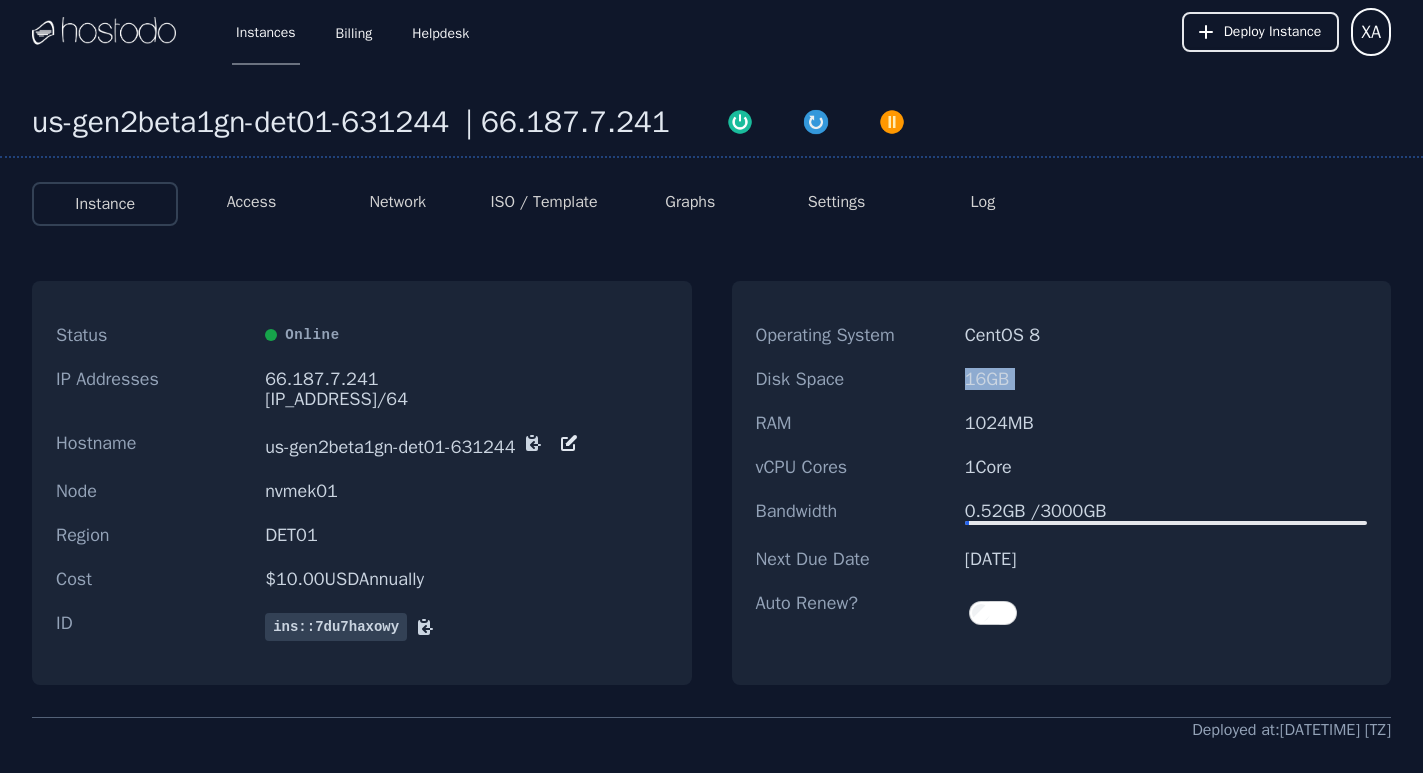 click on "16  GB" at bounding box center (1166, 379) 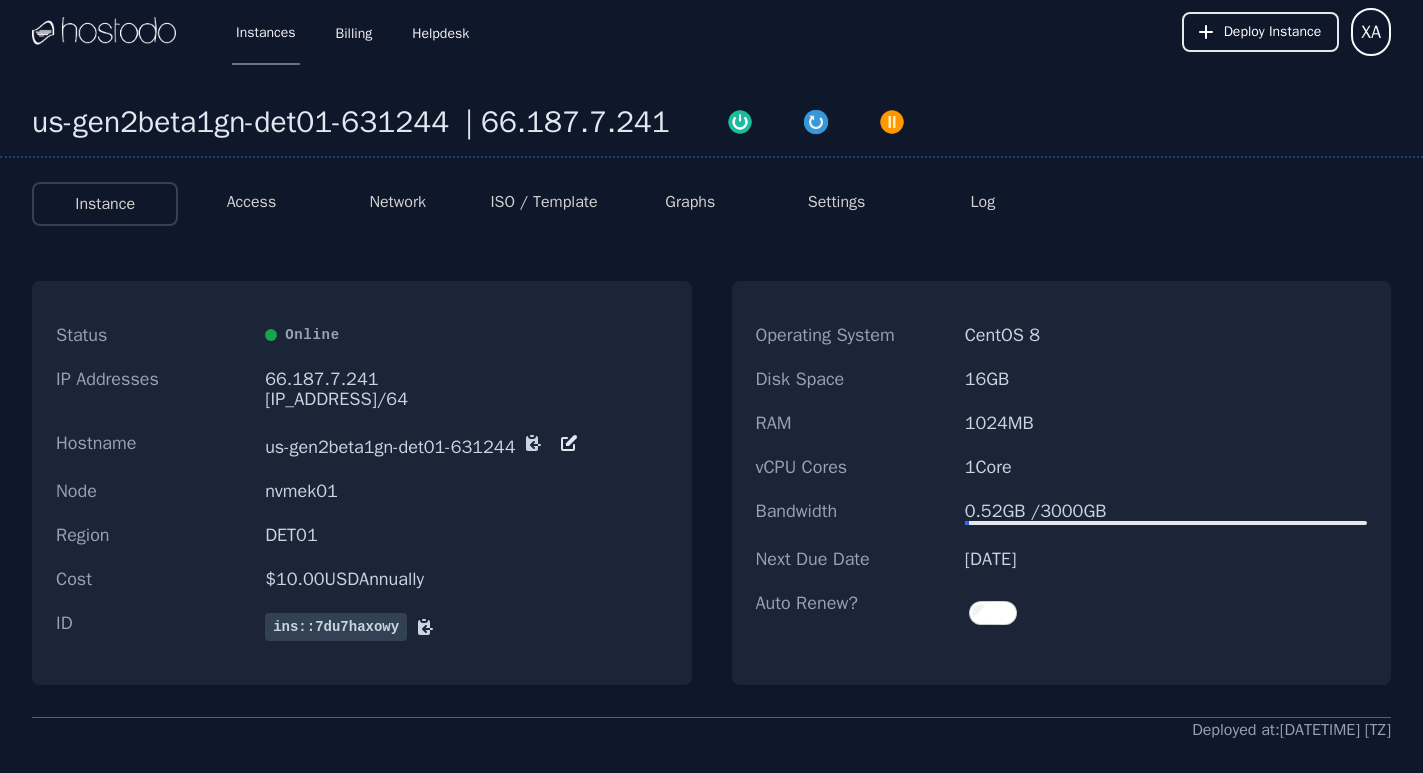 click on "1024  MB" at bounding box center (1166, 423) 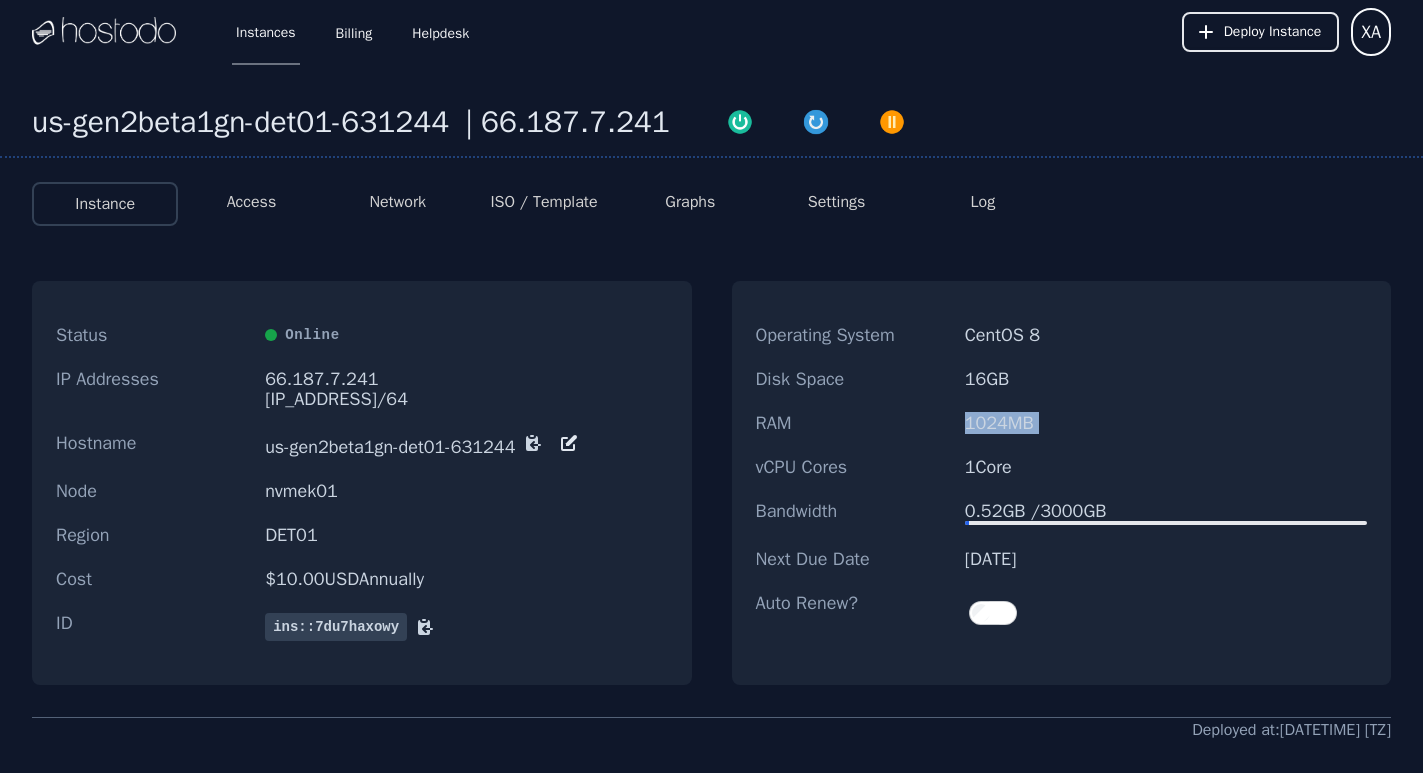 click on "1024  MB" at bounding box center (1166, 423) 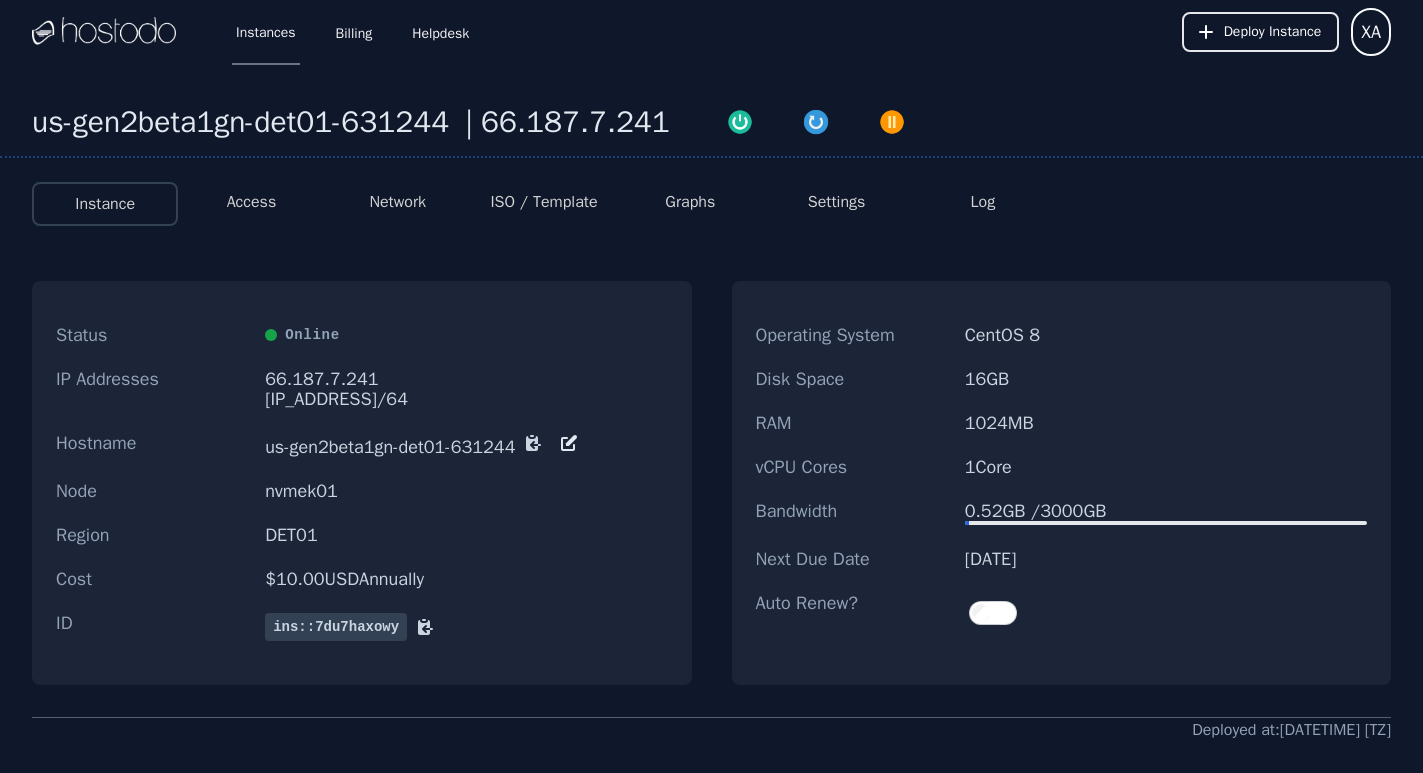click on "1  Core" at bounding box center [1166, 467] 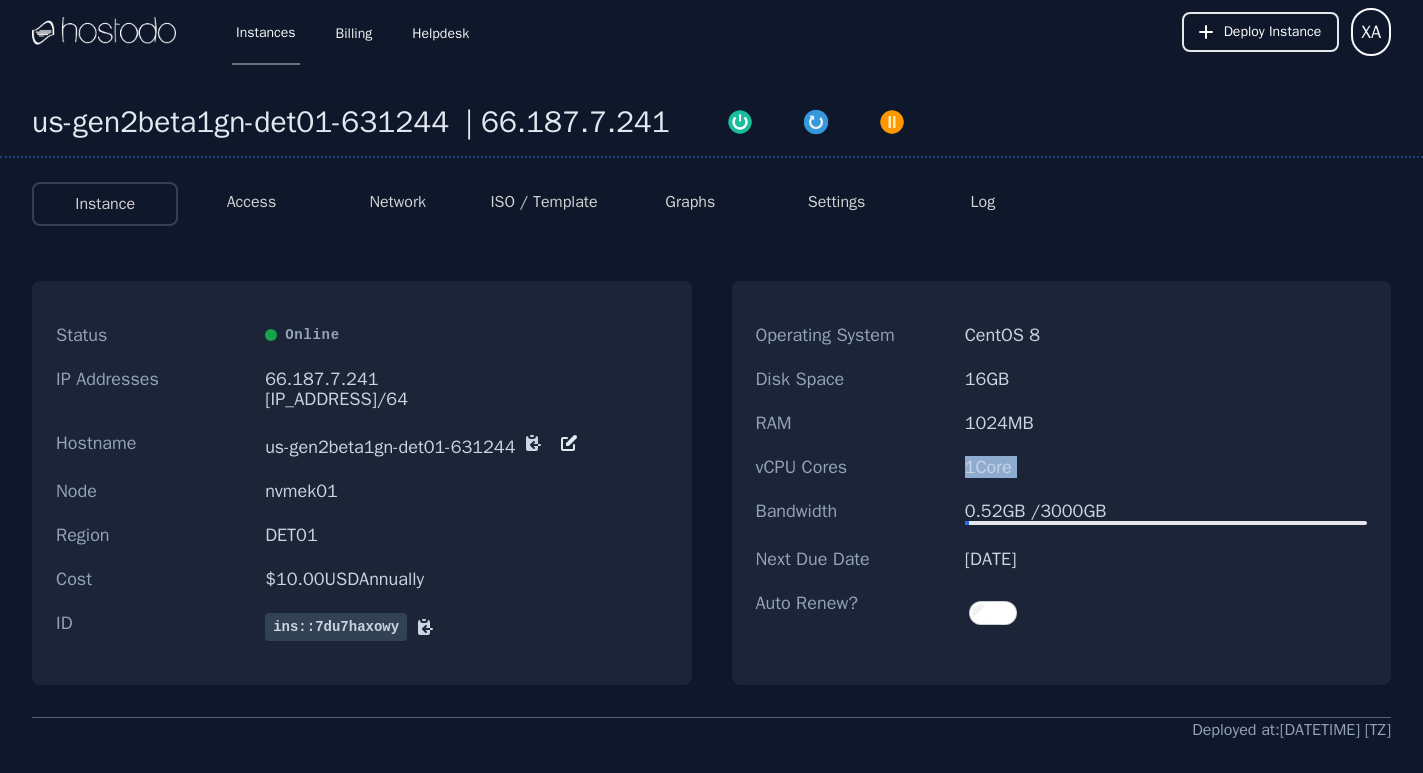 click on "1  Core" at bounding box center [1166, 467] 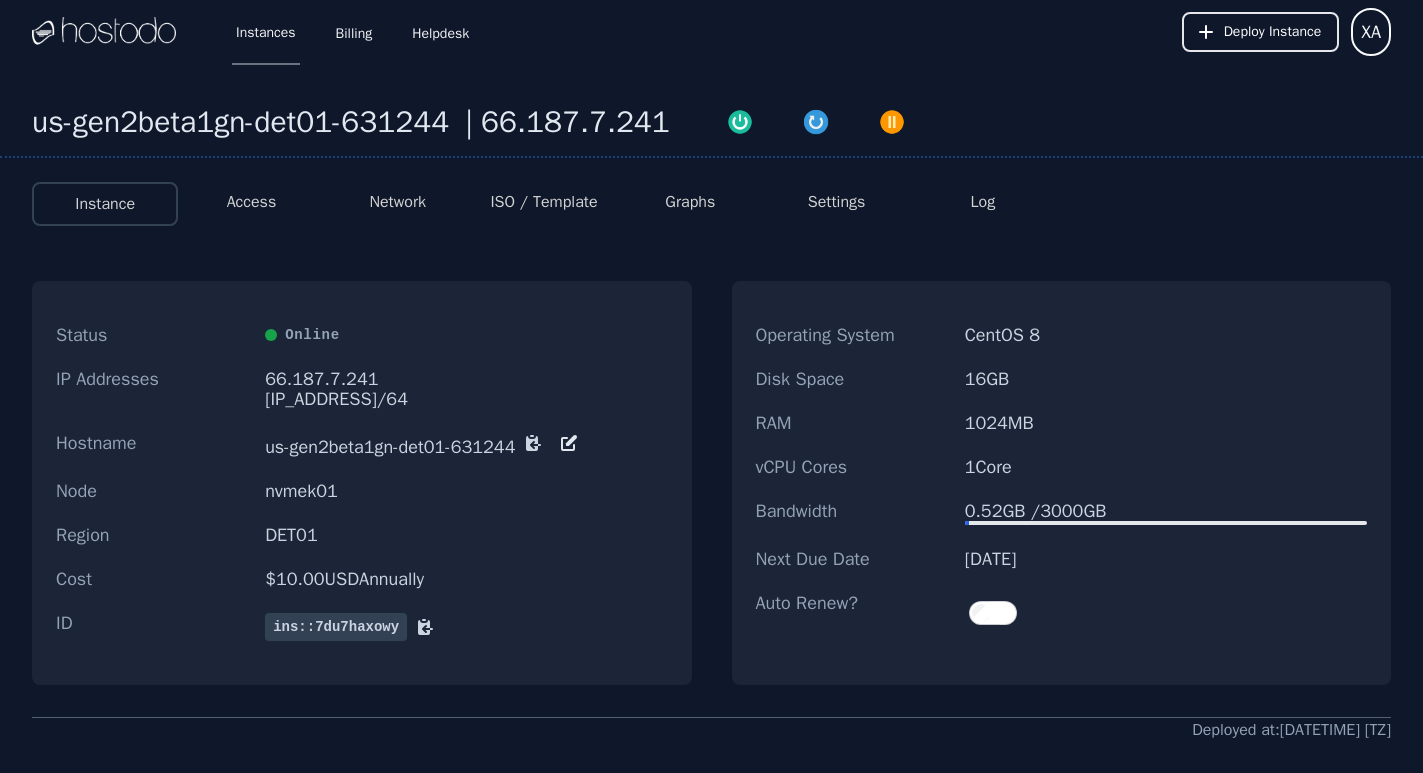 click on "0.52 GB /  3000  GB" at bounding box center [1166, 511] 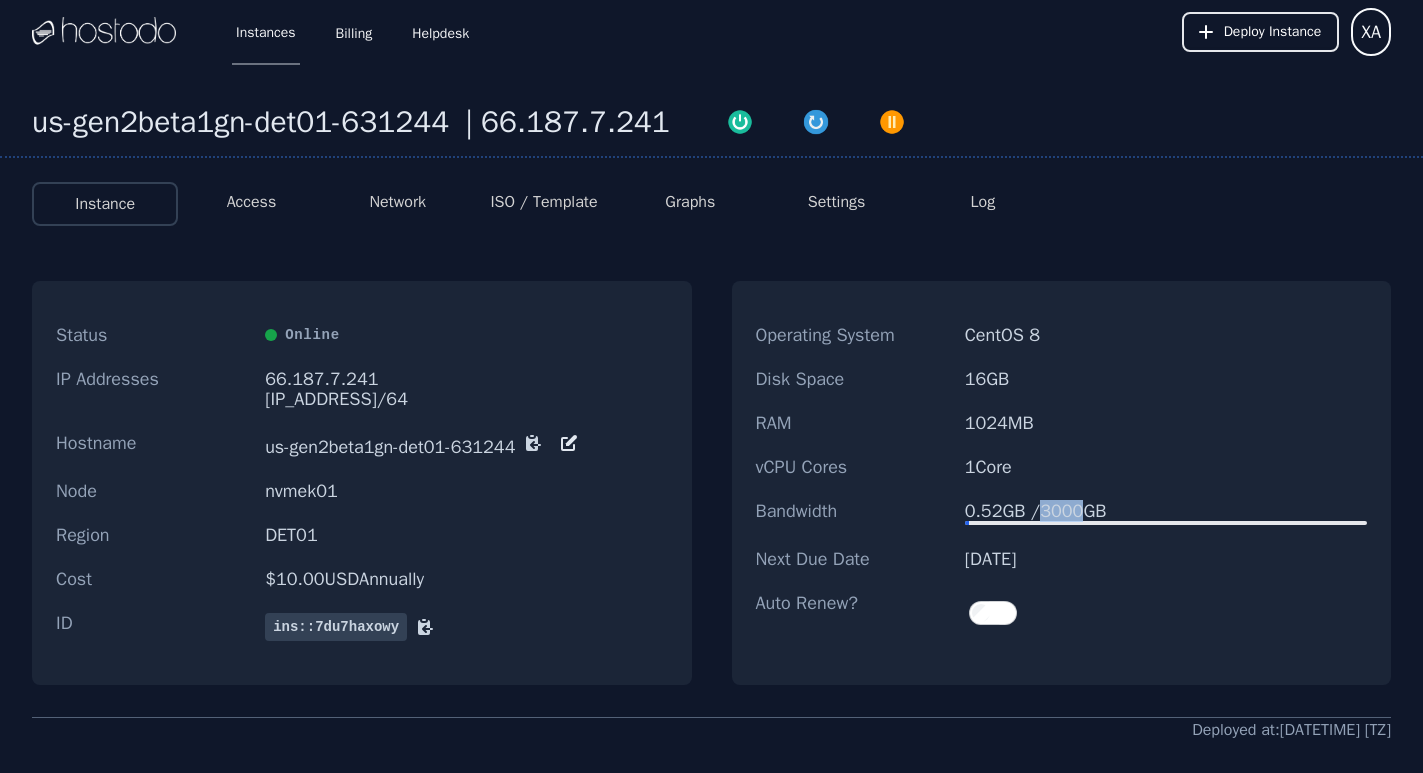 click on "0.52 GB /  3000  GB" at bounding box center (1166, 511) 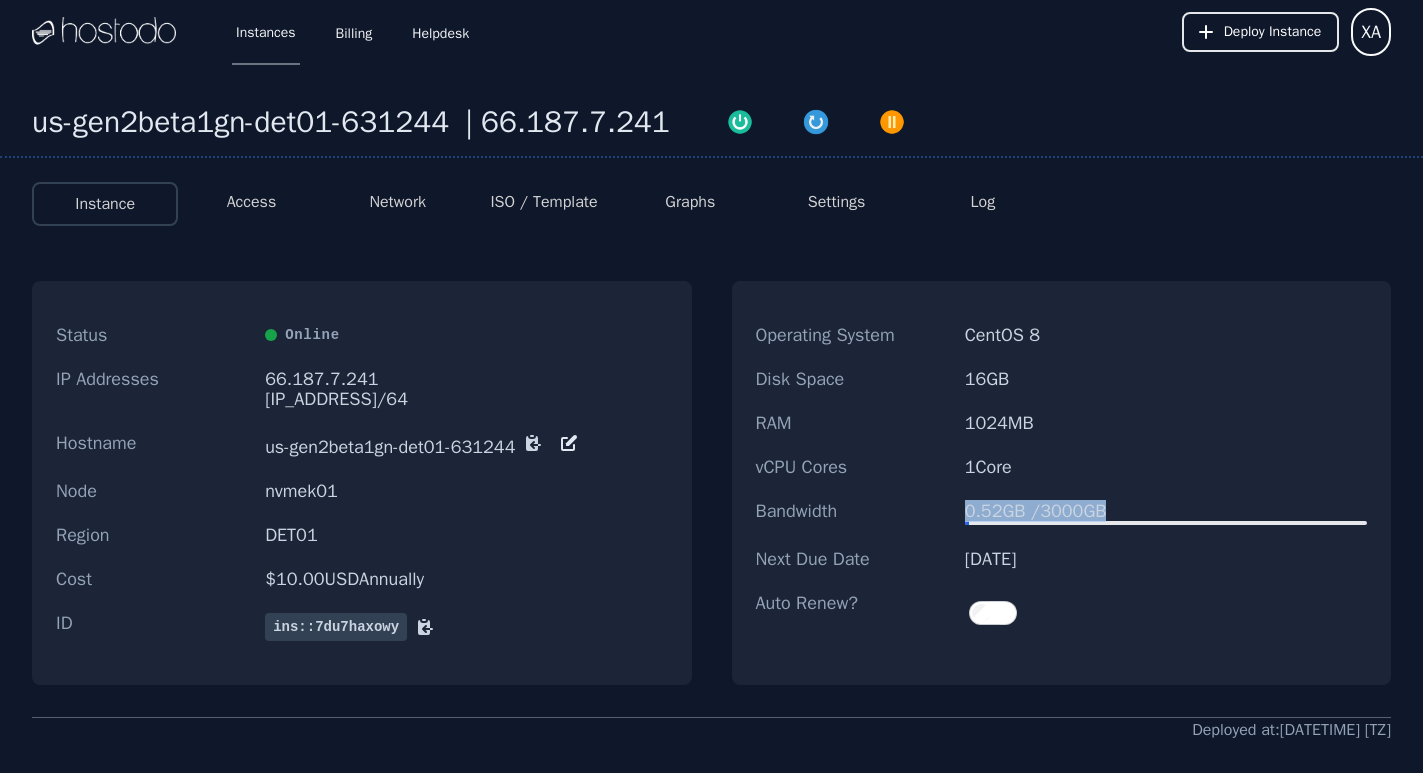 click on "0.52 GB /  3000  GB" at bounding box center [1166, 511] 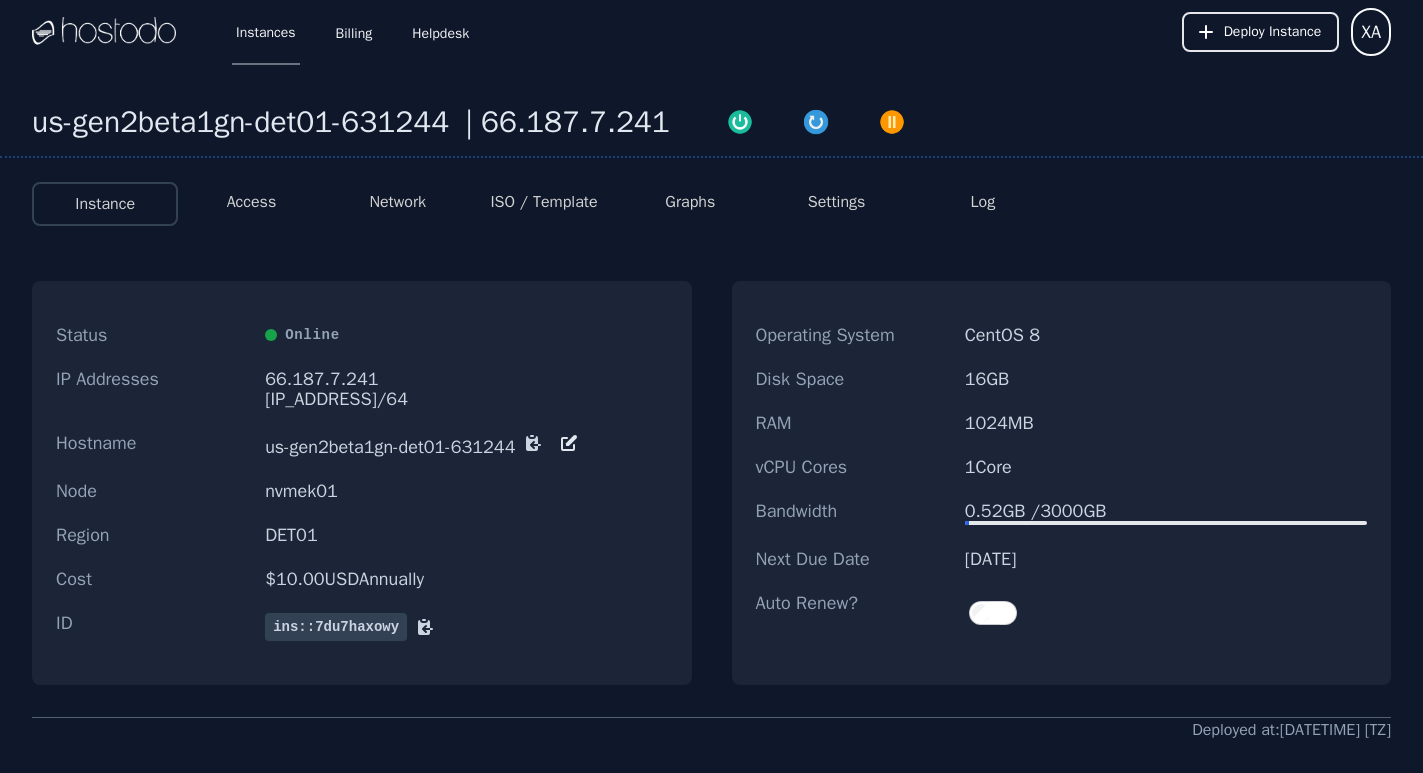 click on "Next Due Date 12/28/2025" at bounding box center [1062, 559] 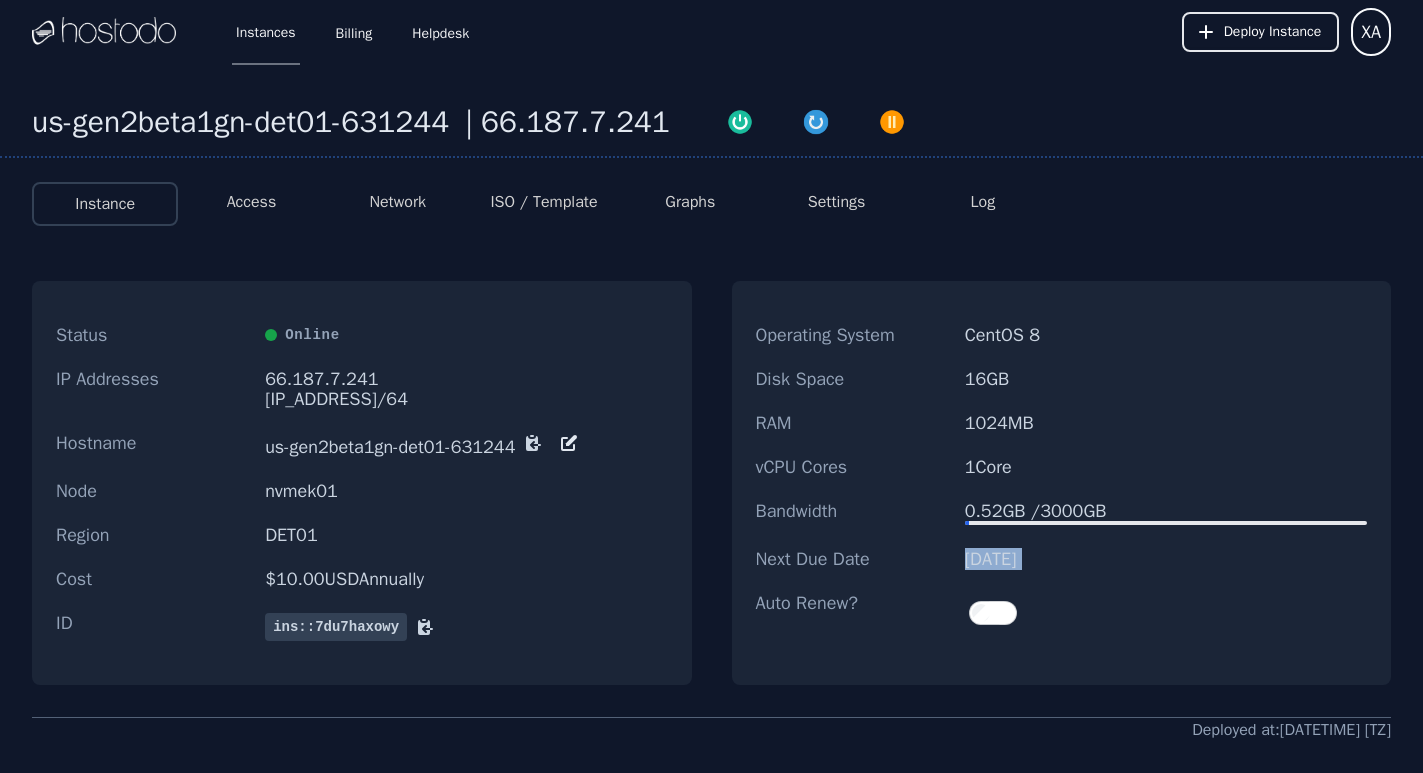 click on "12/28/2025" at bounding box center (1166, 559) 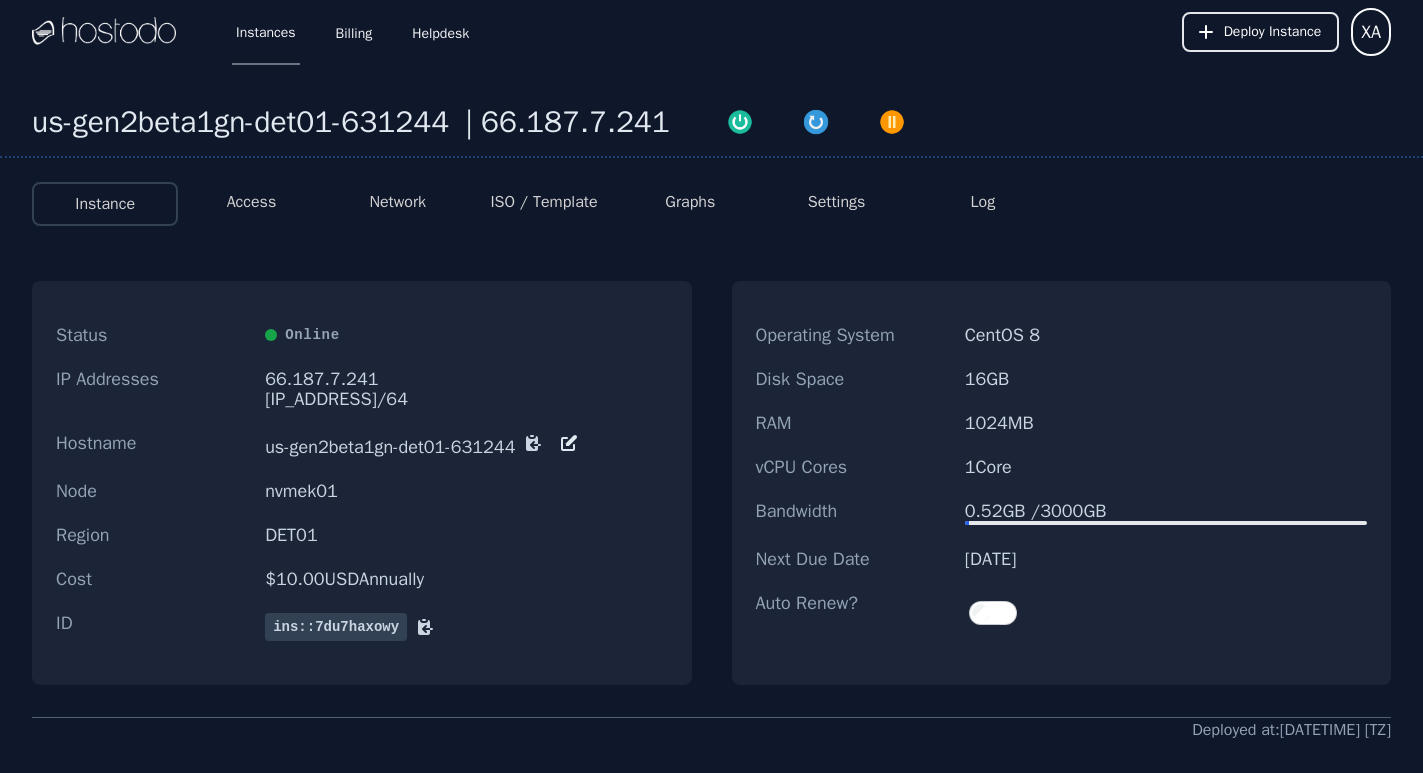 click on "DET01" at bounding box center (466, 535) 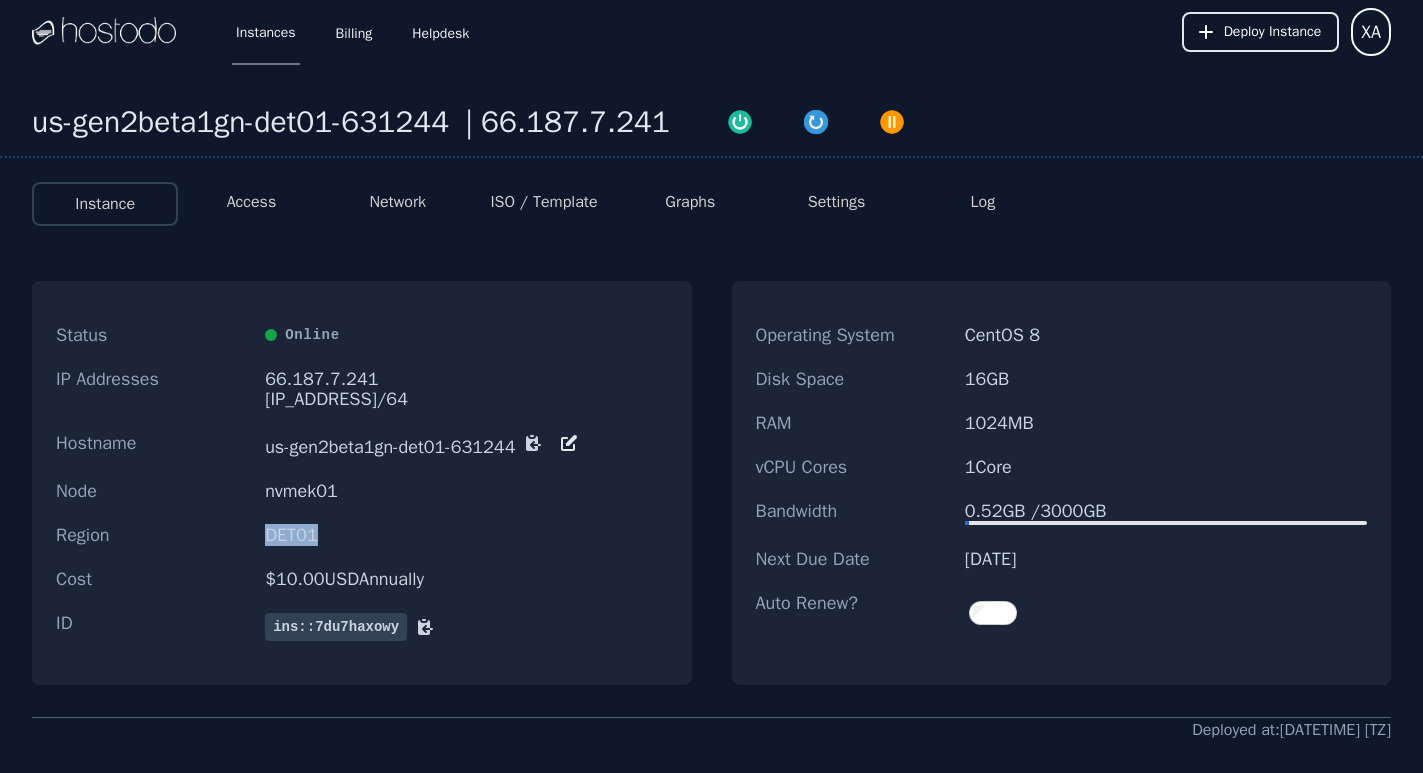 click on "DET01" at bounding box center [466, 535] 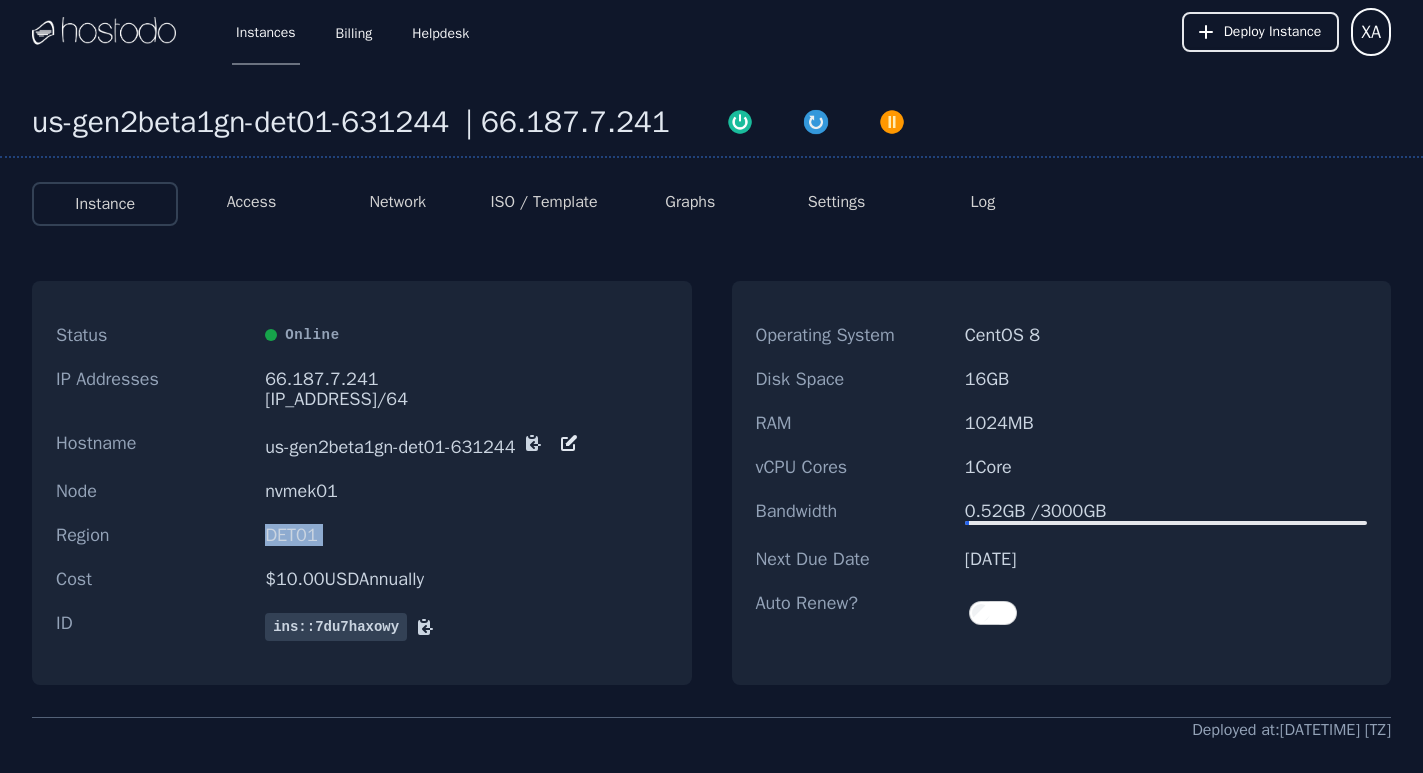 click on "DET01" at bounding box center [466, 535] 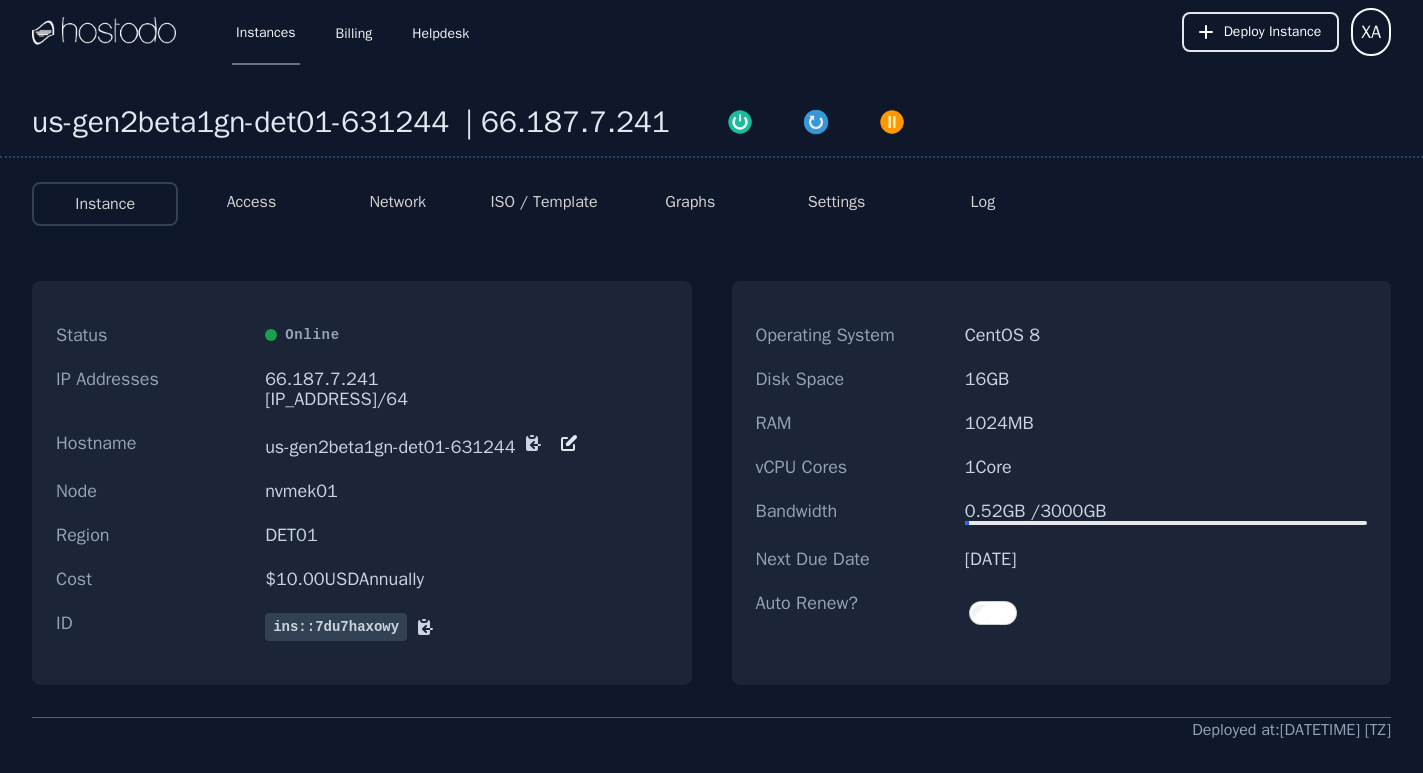 click on "1024  MB" at bounding box center [1166, 423] 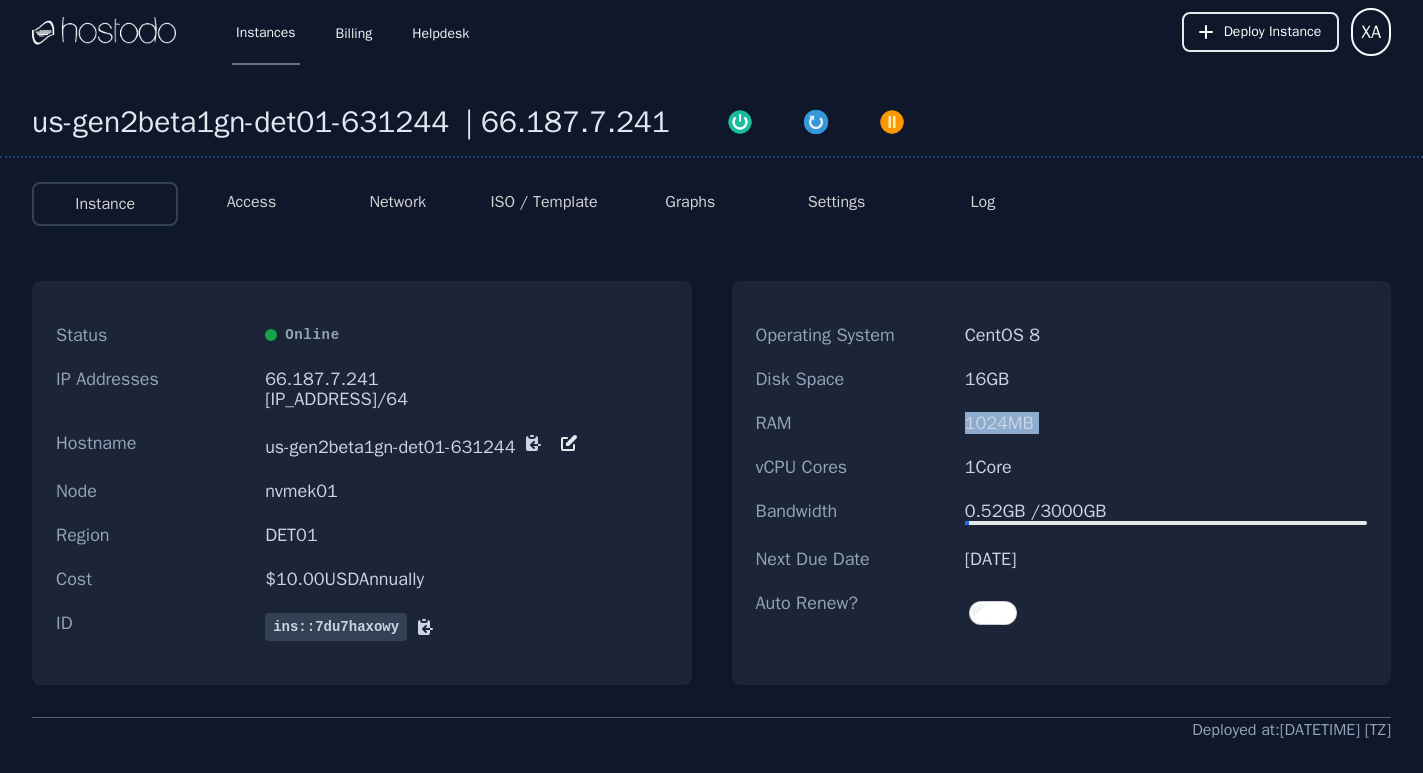 click on "1024  MB" at bounding box center [1166, 423] 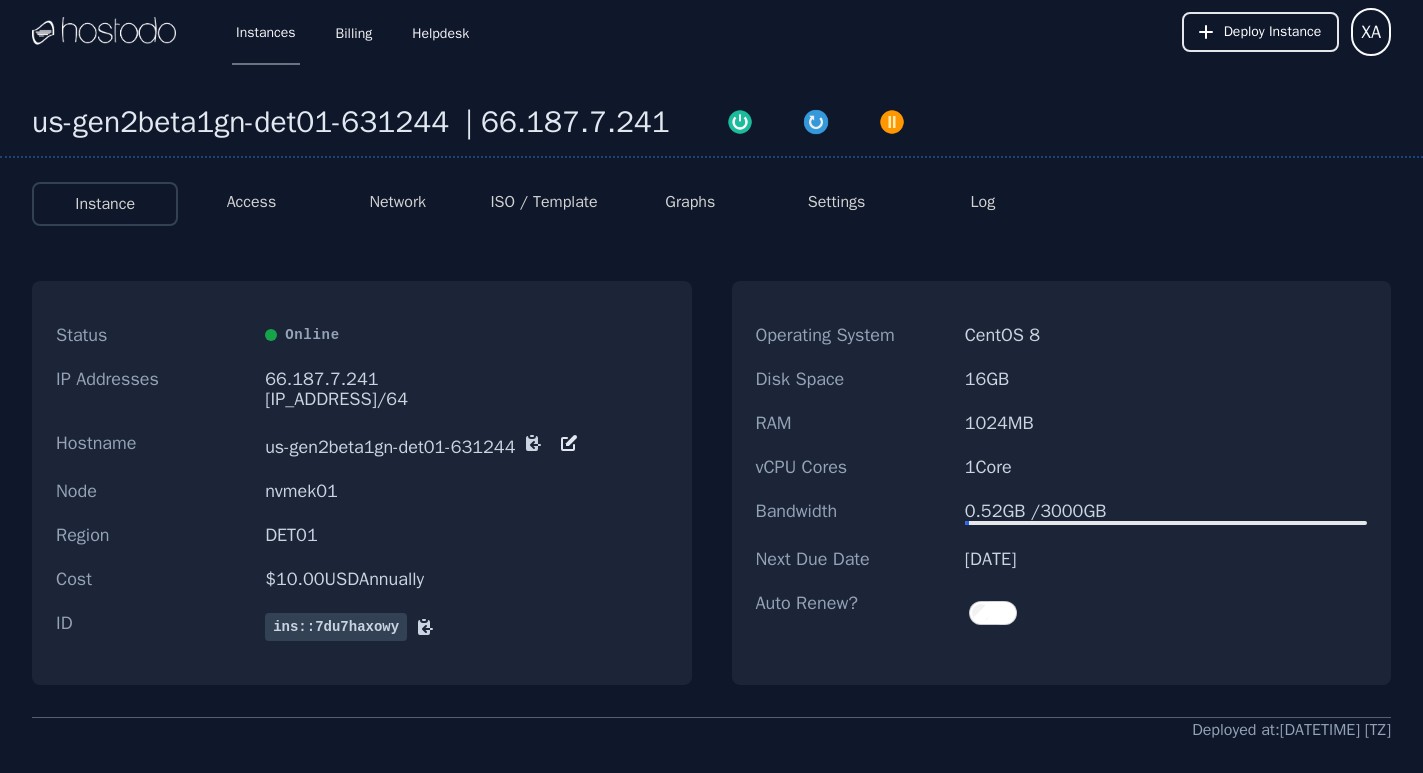 click on "16  GB" at bounding box center [1166, 379] 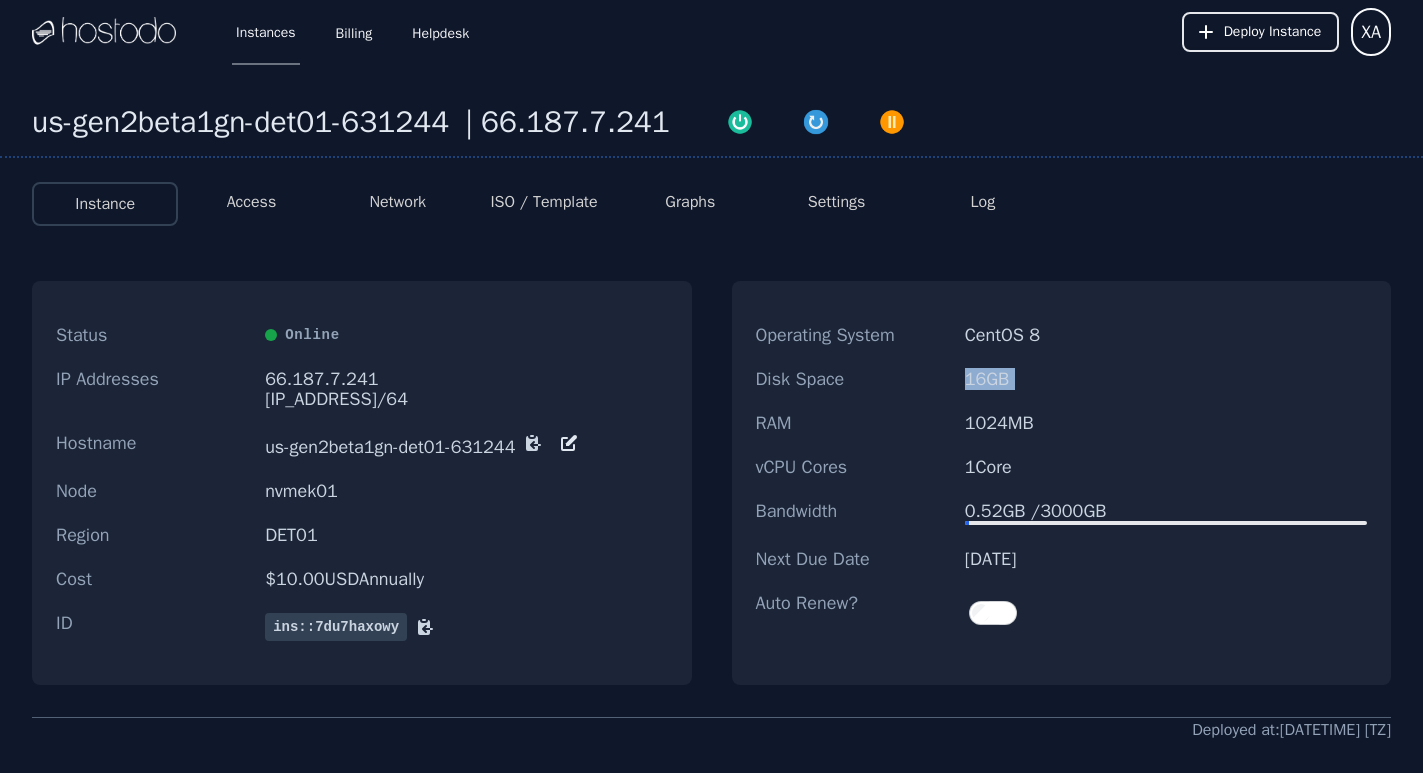 click on "16  GB" at bounding box center [1166, 379] 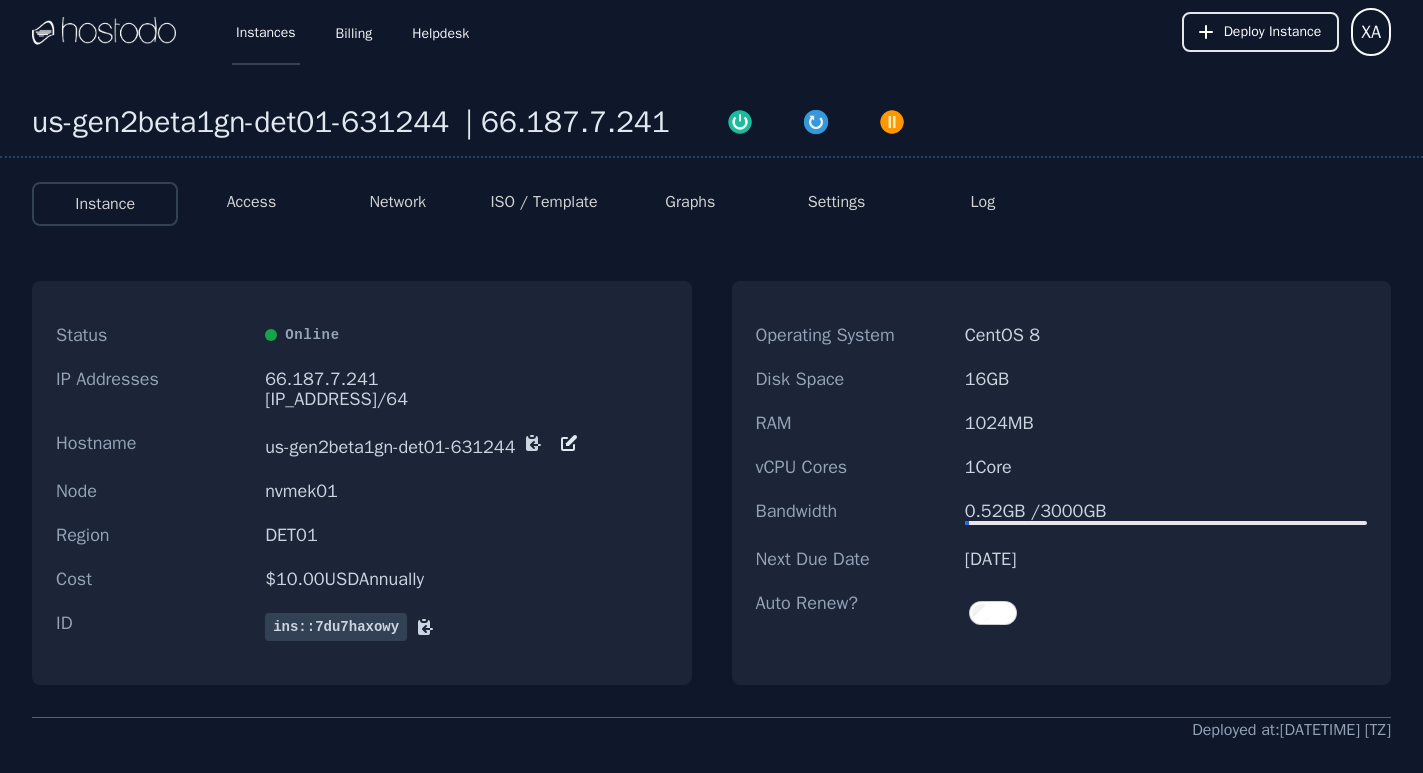 click on "Instances" at bounding box center (266, 32) 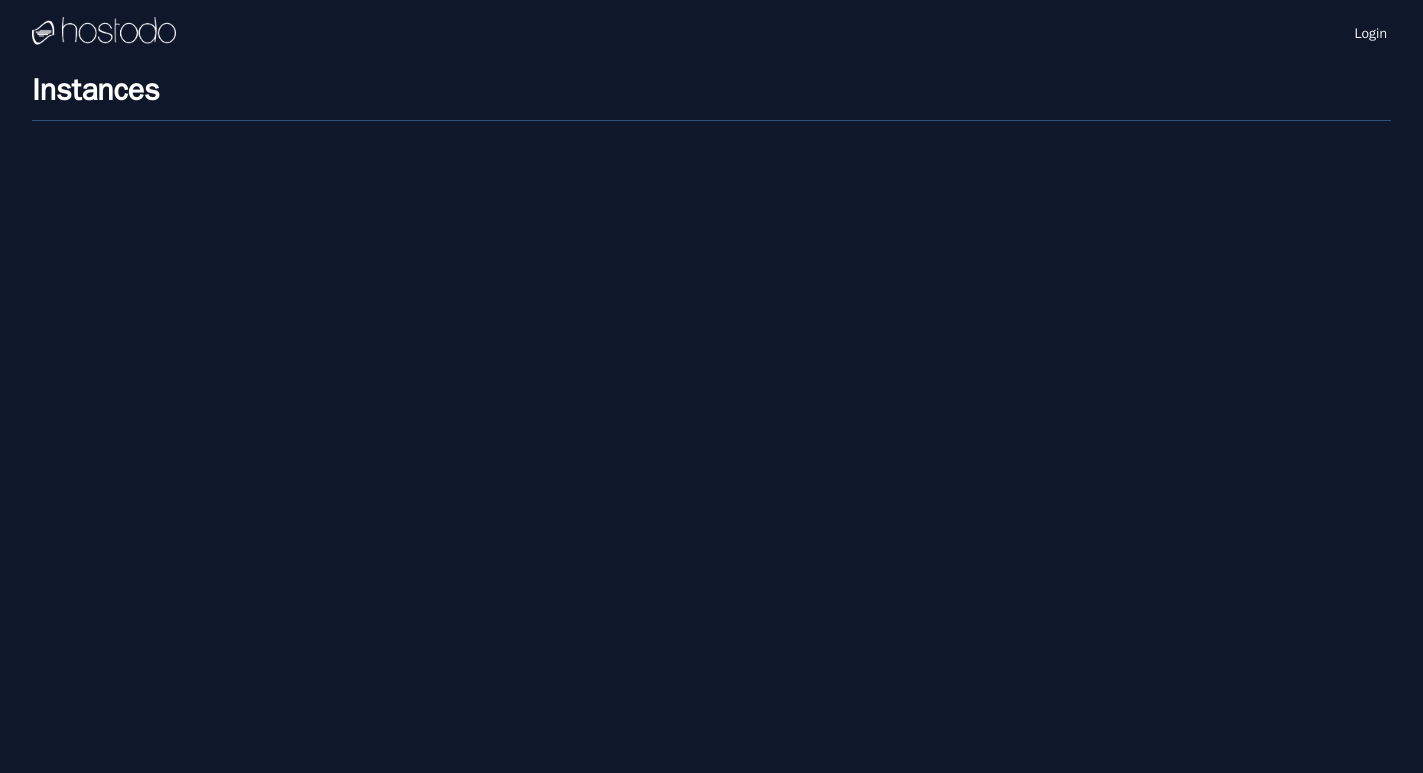 scroll, scrollTop: 0, scrollLeft: 0, axis: both 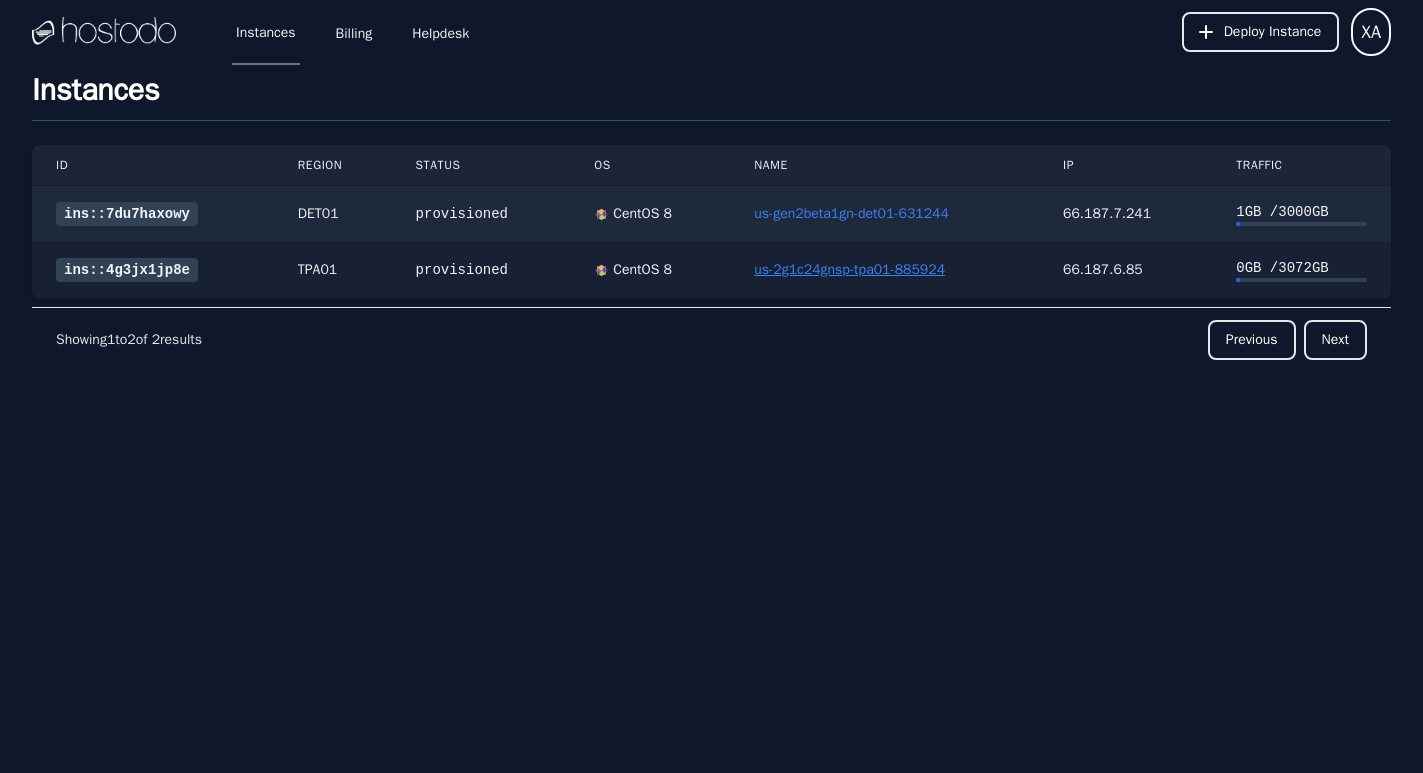 click on "us-2g1c24gnsp-tpa01-885924" at bounding box center [849, 269] 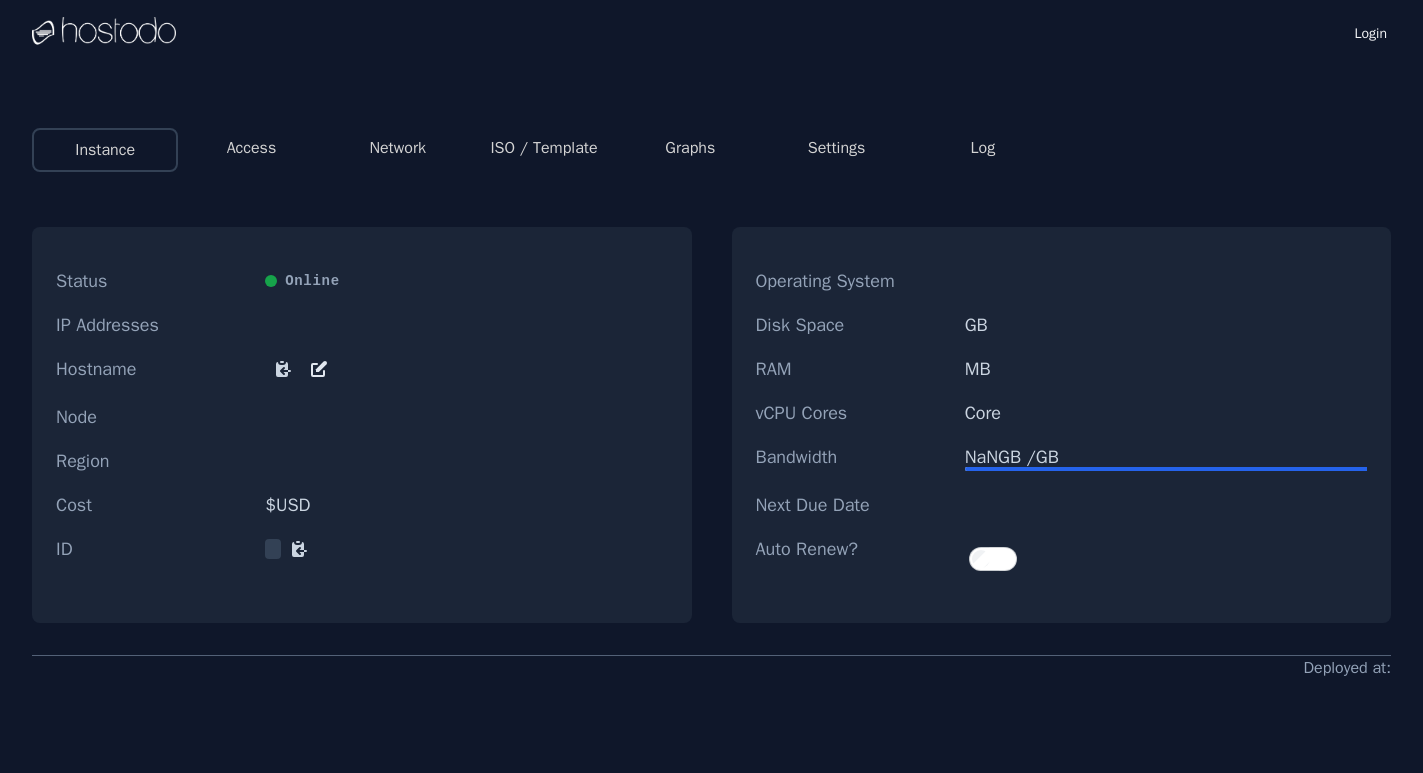 scroll, scrollTop: 0, scrollLeft: 0, axis: both 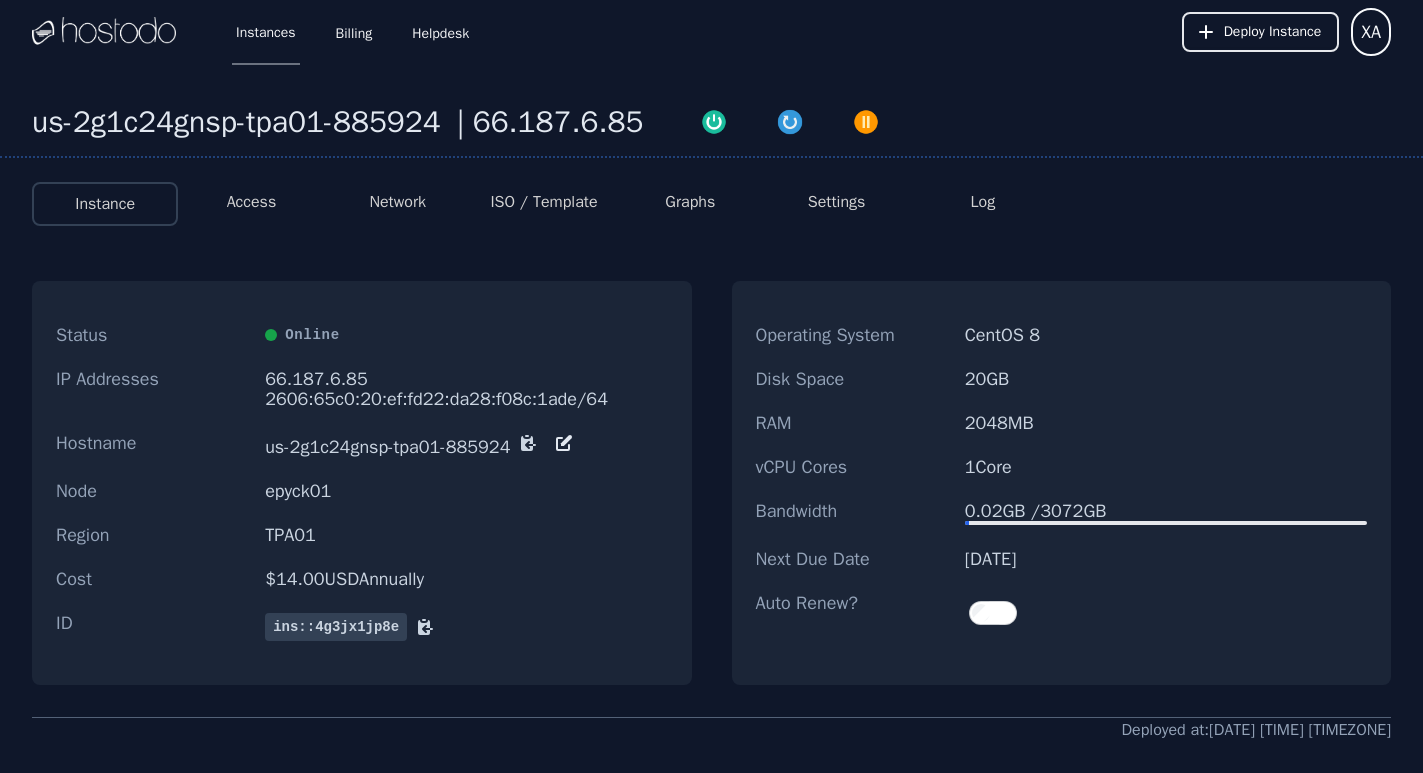 click on "ins::4g3jx1jp8e" at bounding box center [336, 627] 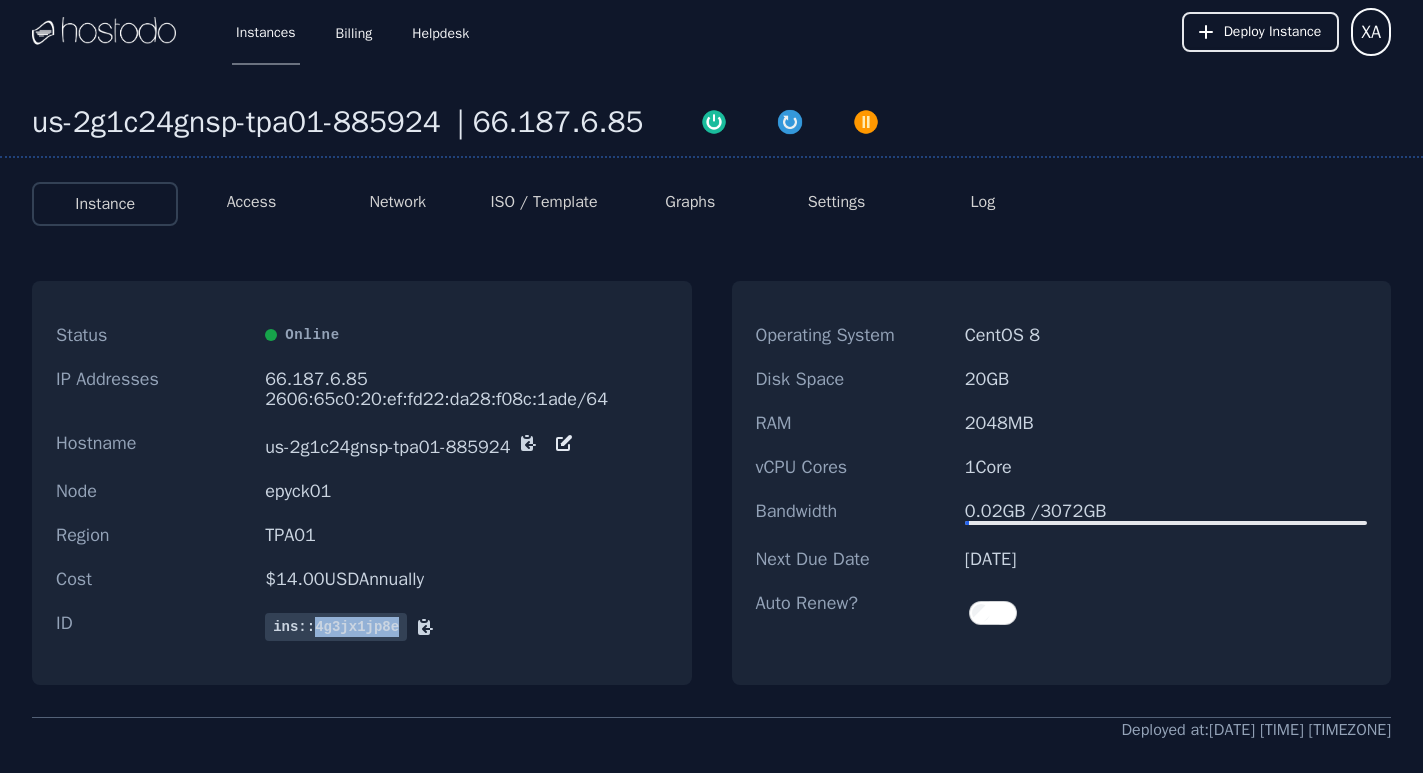click on "ins::4g3jx1jp8e" at bounding box center (336, 627) 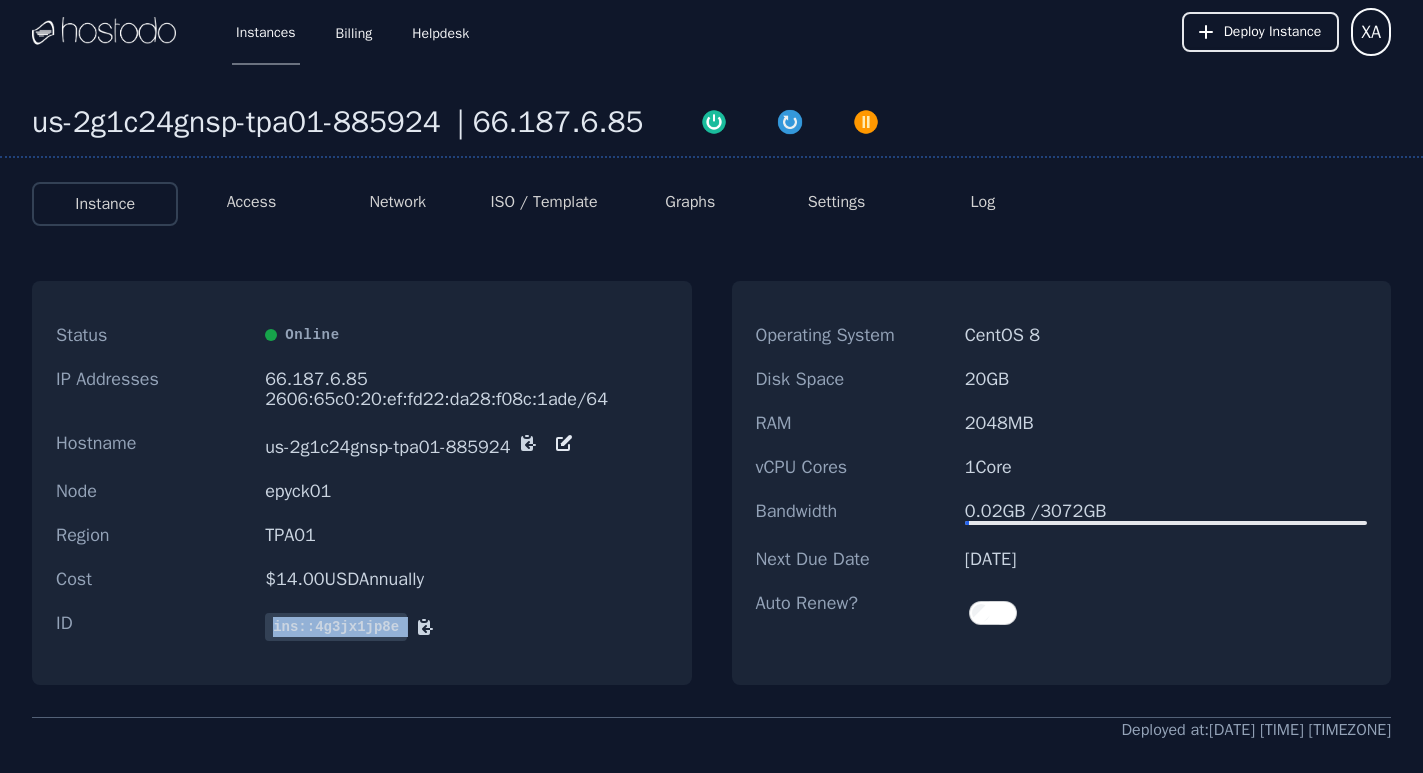 click on "ins::4g3jx1jp8e" at bounding box center (336, 627) 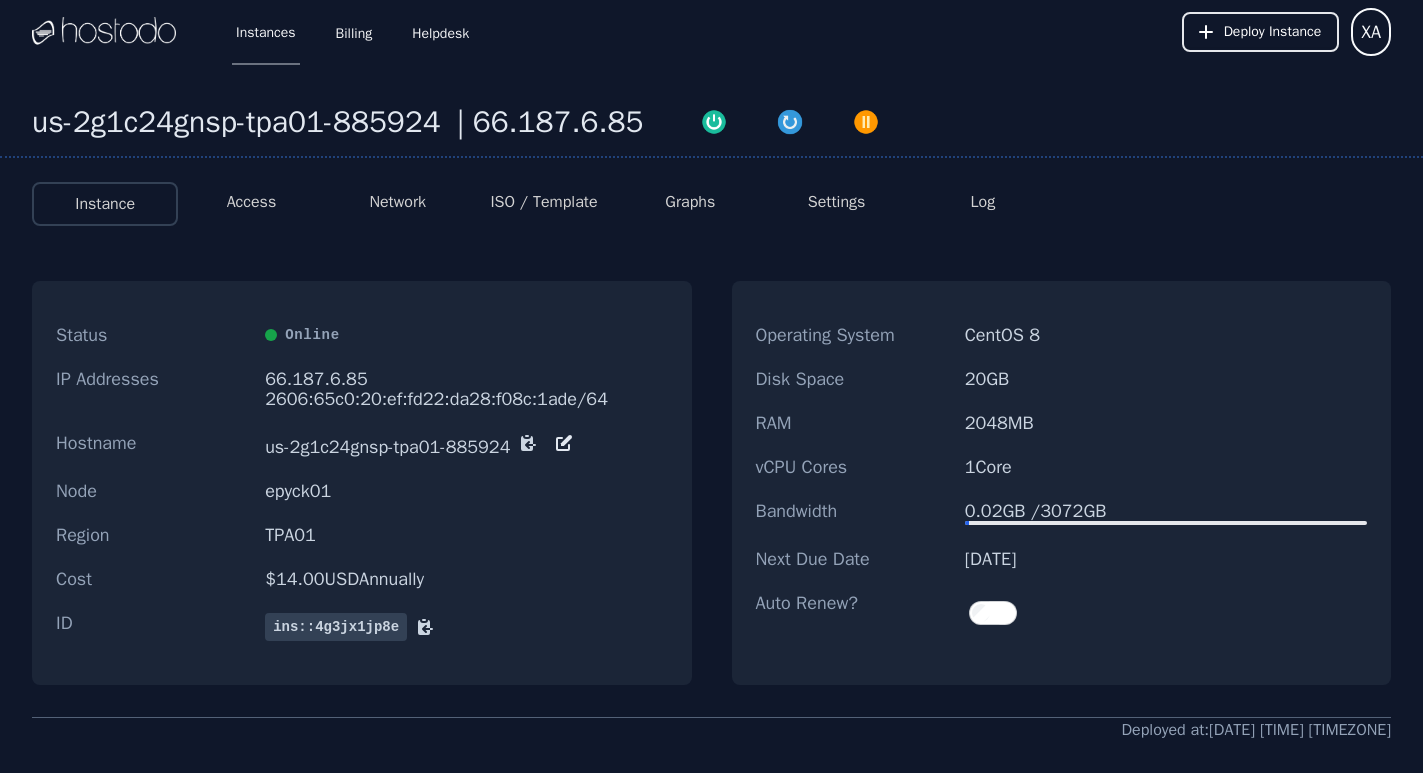 click on "$ 14.00  USD  Annually" at bounding box center (466, 579) 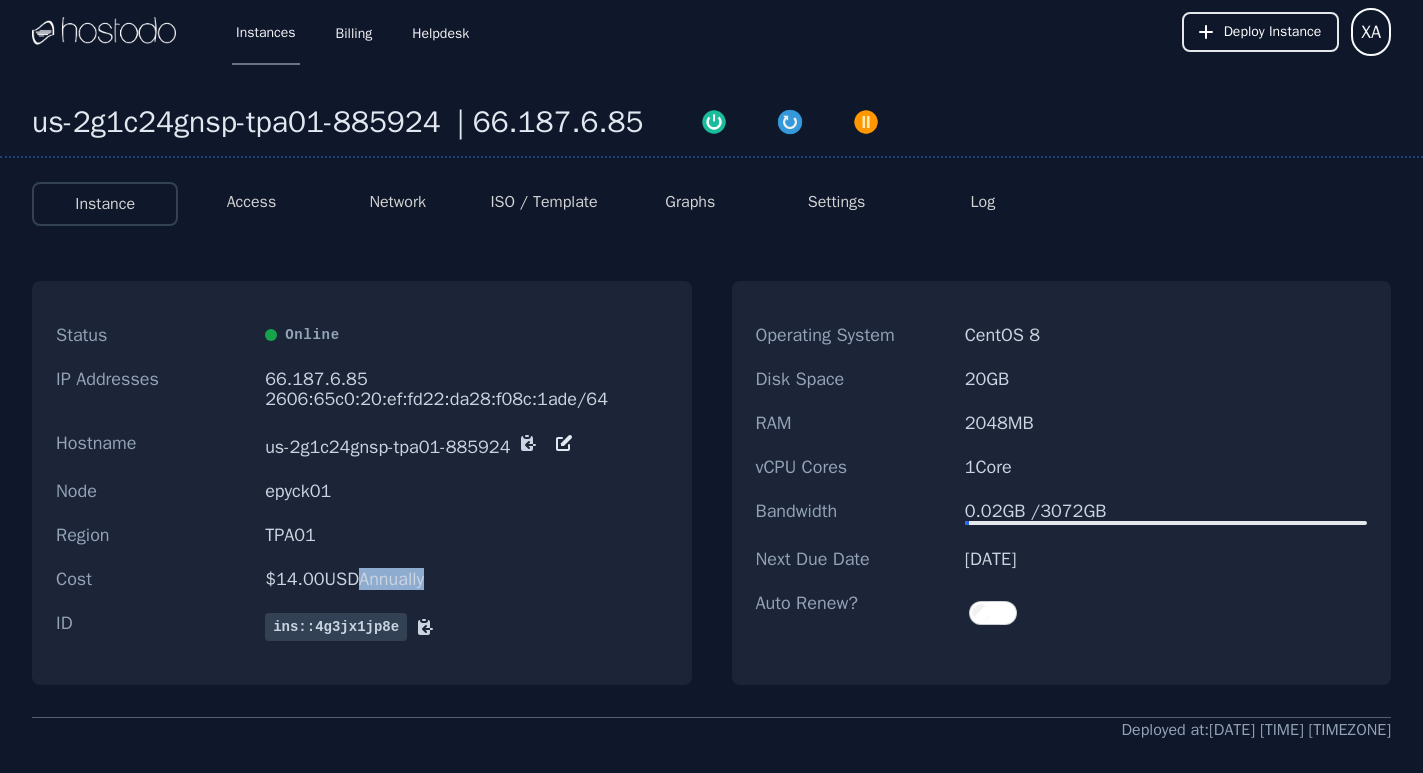 click on "$ 14.00  USD  Annually" at bounding box center (466, 579) 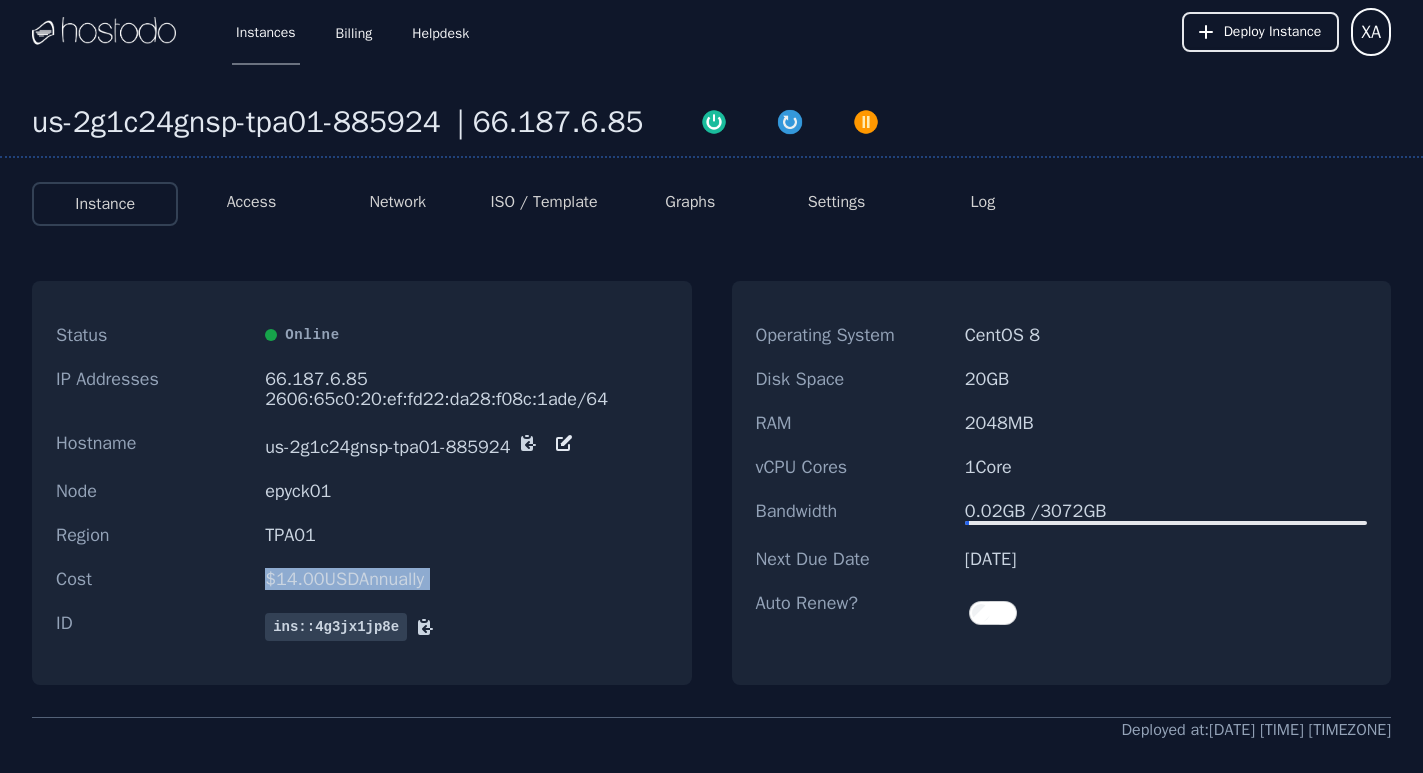 click on "$ 14.00  USD  Annually" at bounding box center (466, 579) 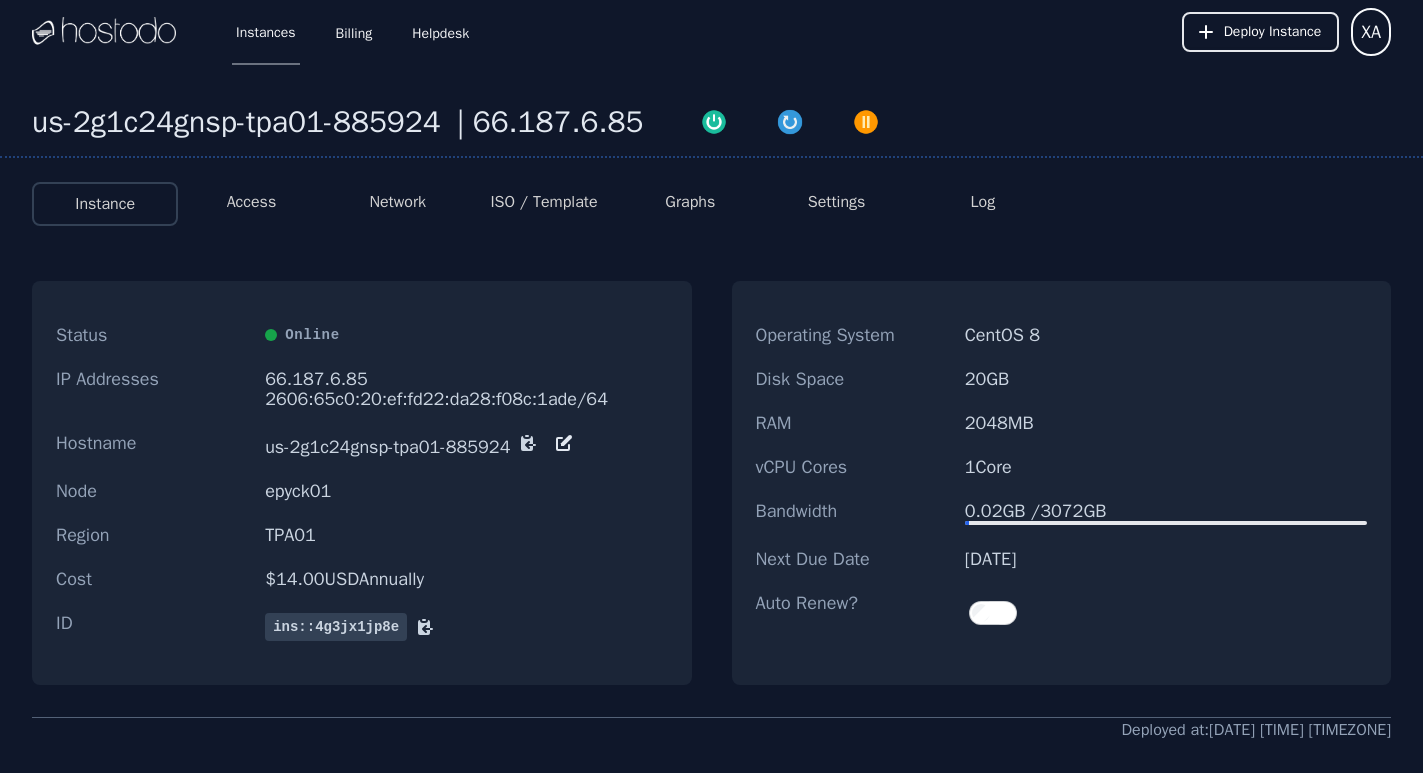 click on "TPA01" at bounding box center (466, 535) 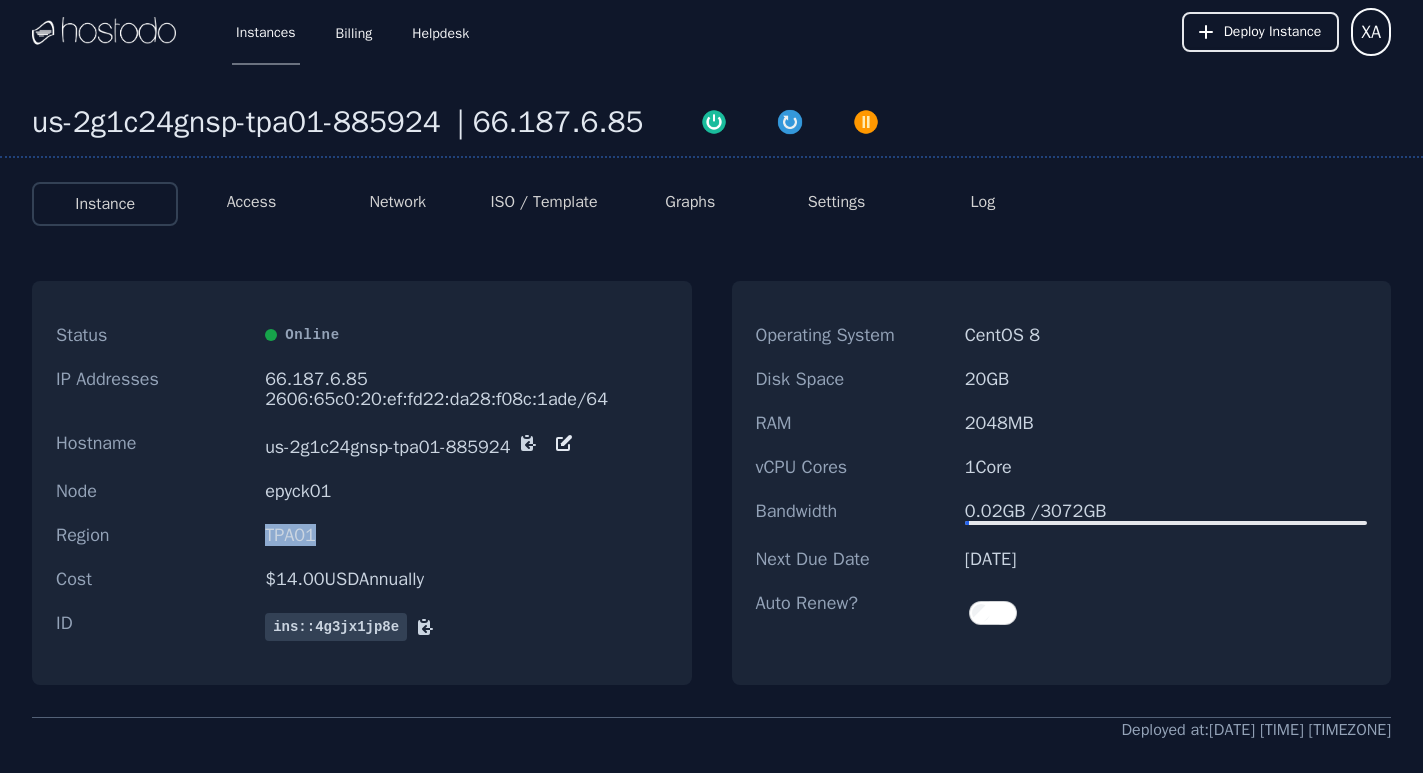 click on "TPA01" at bounding box center [466, 535] 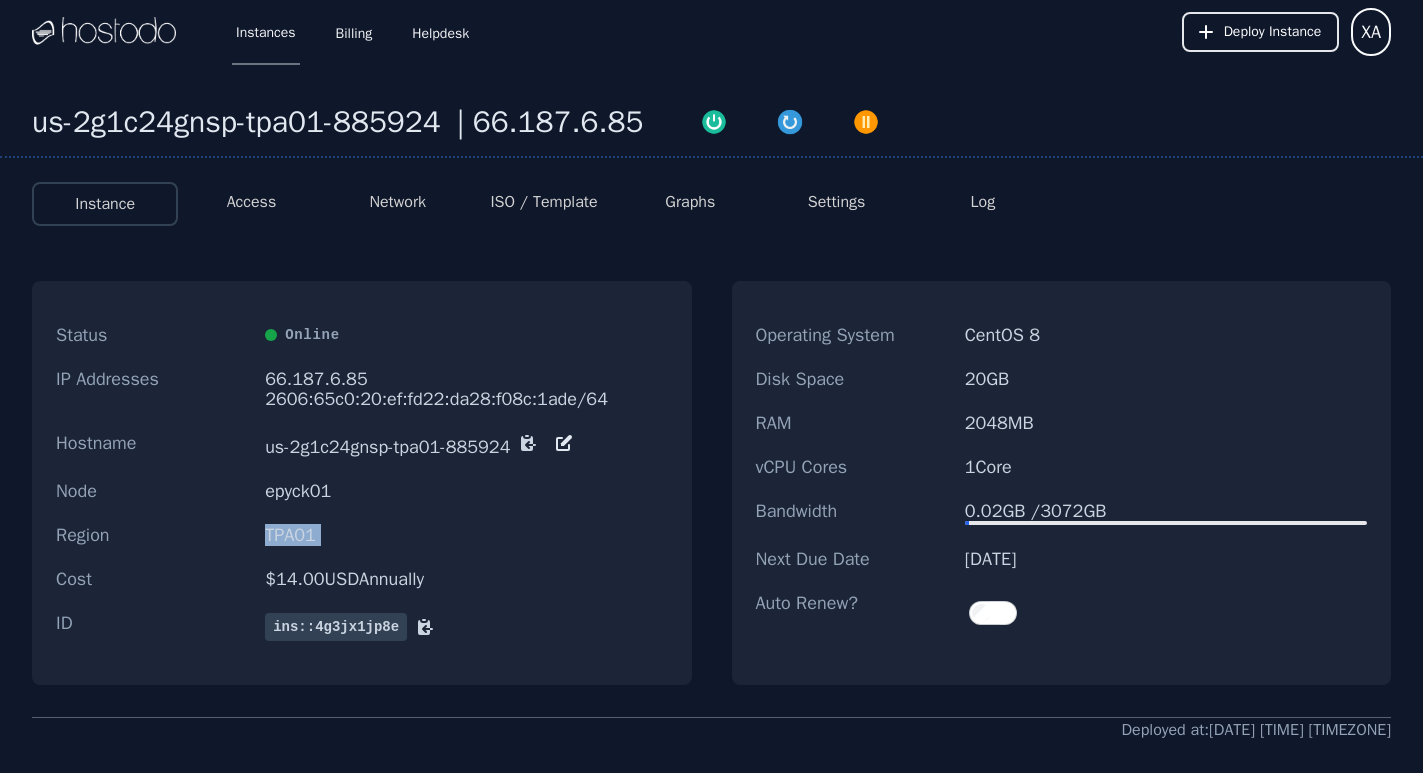 click on "TPA01" at bounding box center [466, 535] 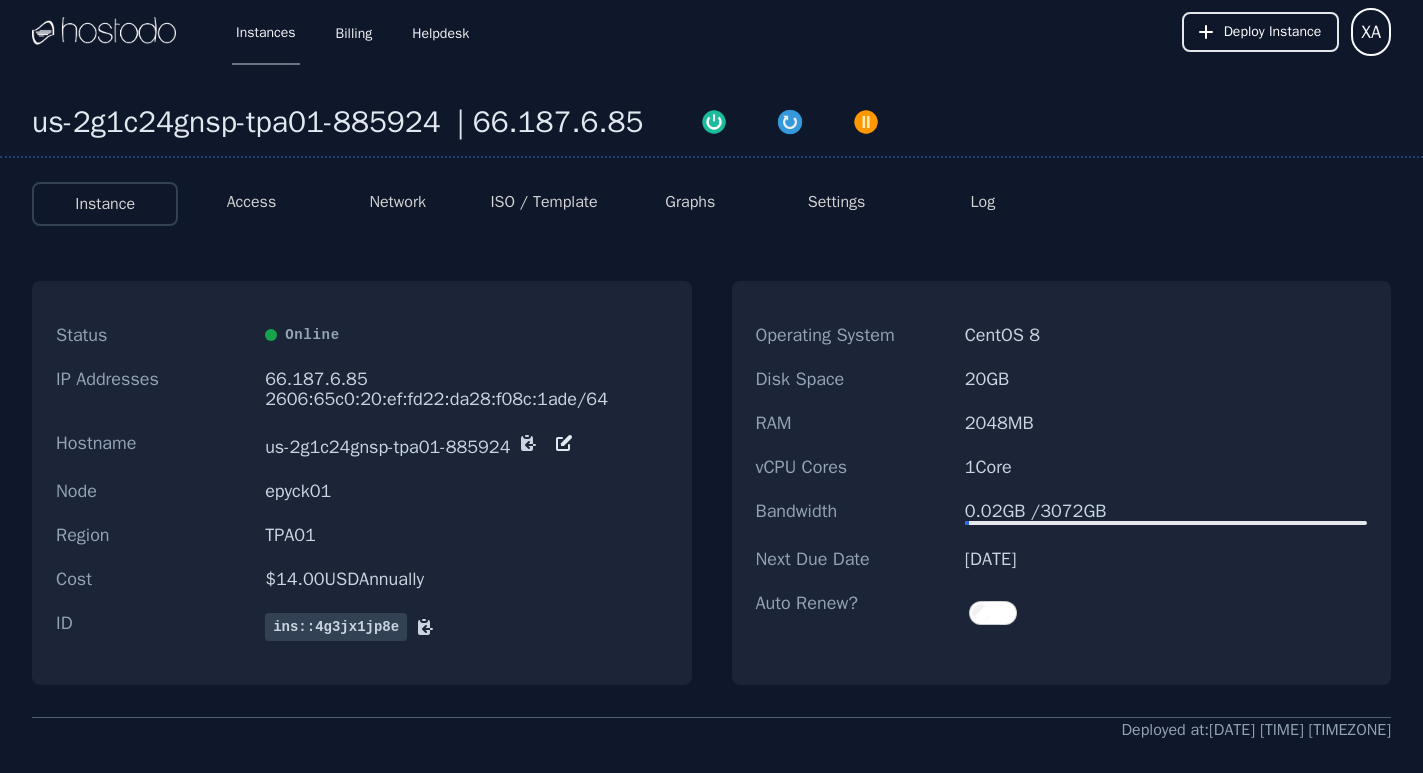 click on "epyck01" at bounding box center [466, 491] 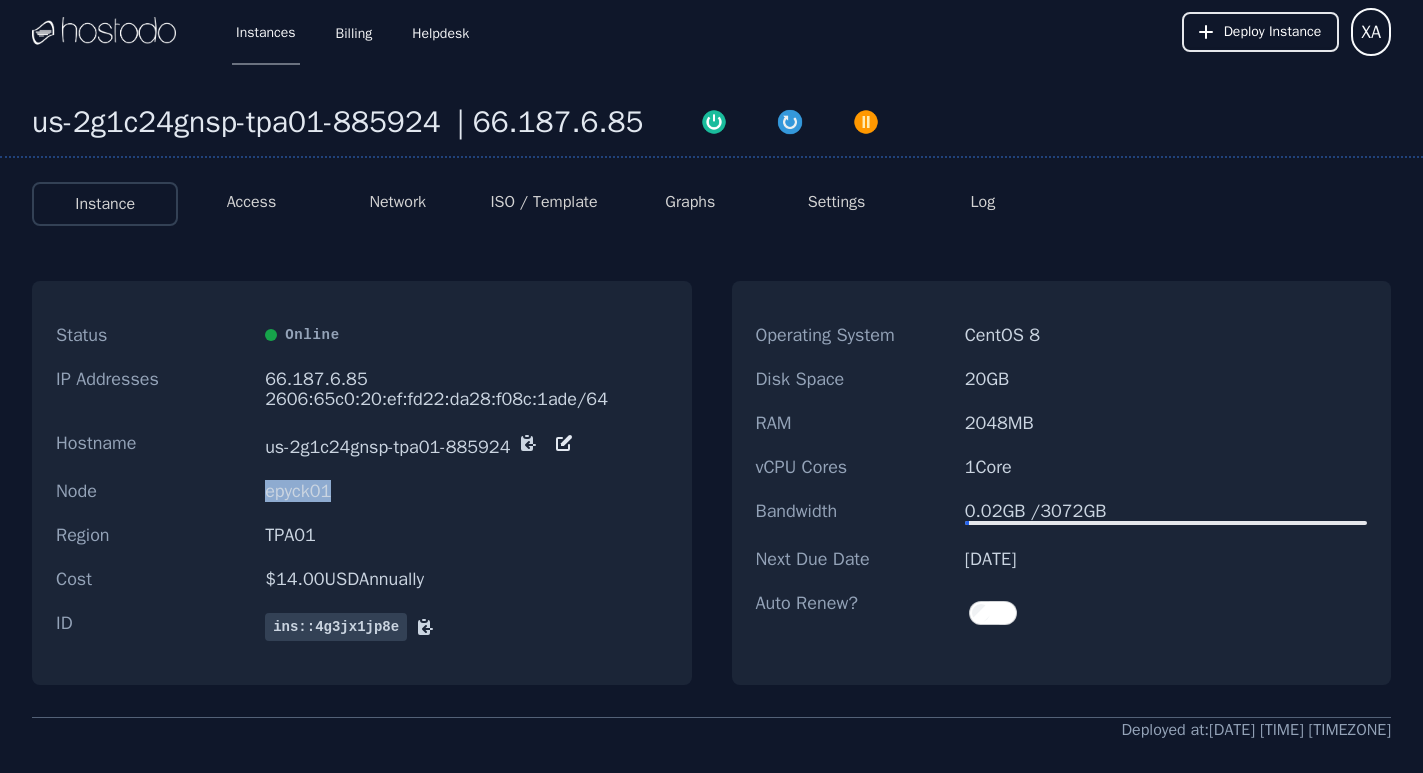 click on "epyck01" at bounding box center (466, 491) 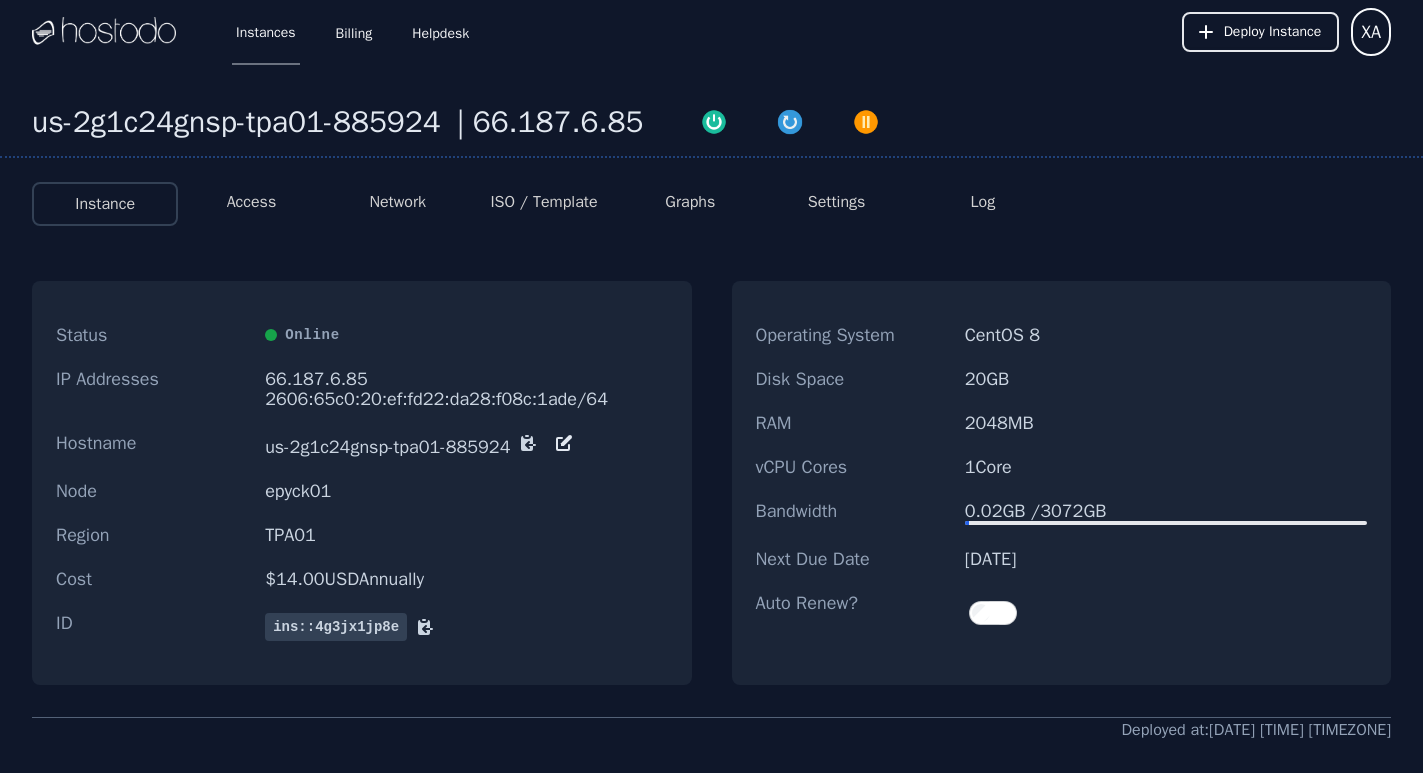 click on "us-2g1c24gnsp-tpa01-885924" at bounding box center [466, 445] 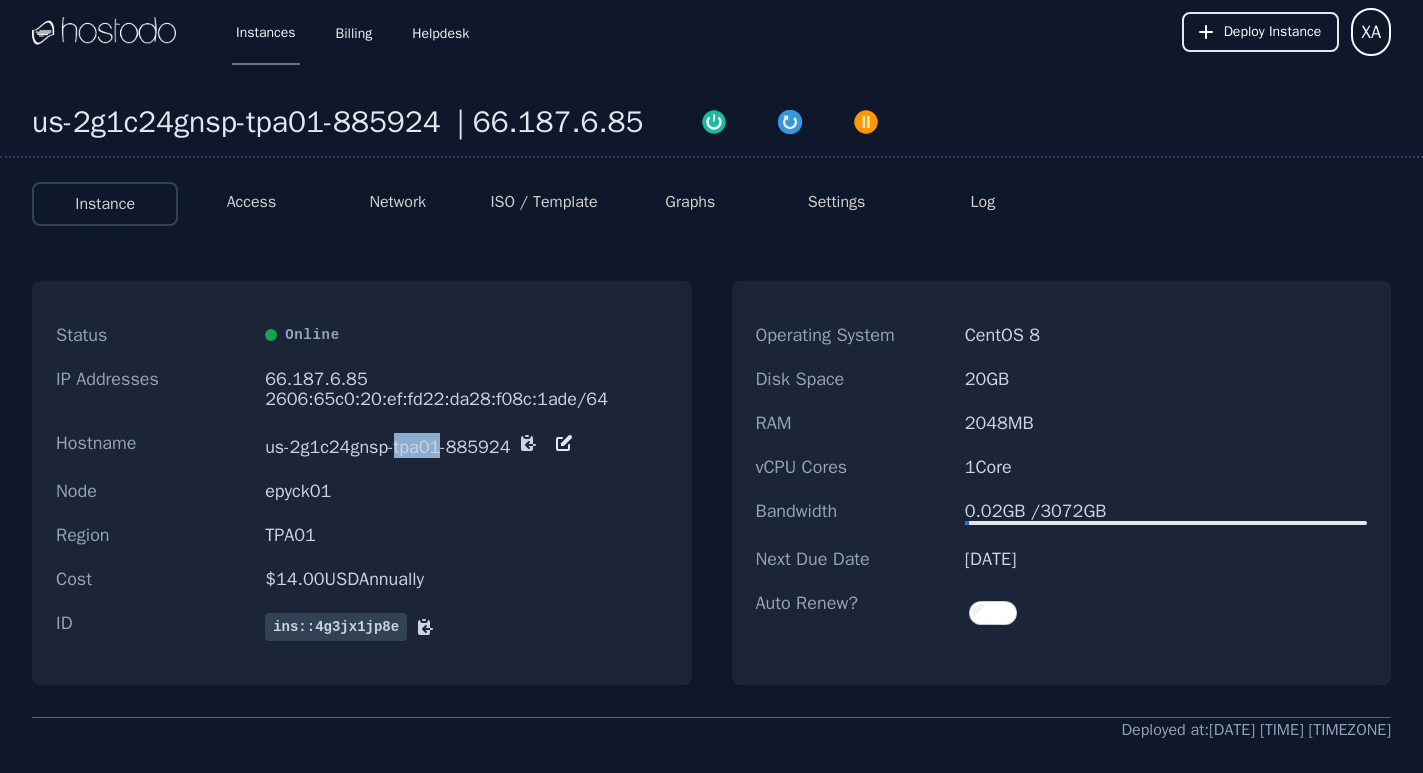 click on "us-2g1c24gnsp-tpa01-885924" at bounding box center (466, 445) 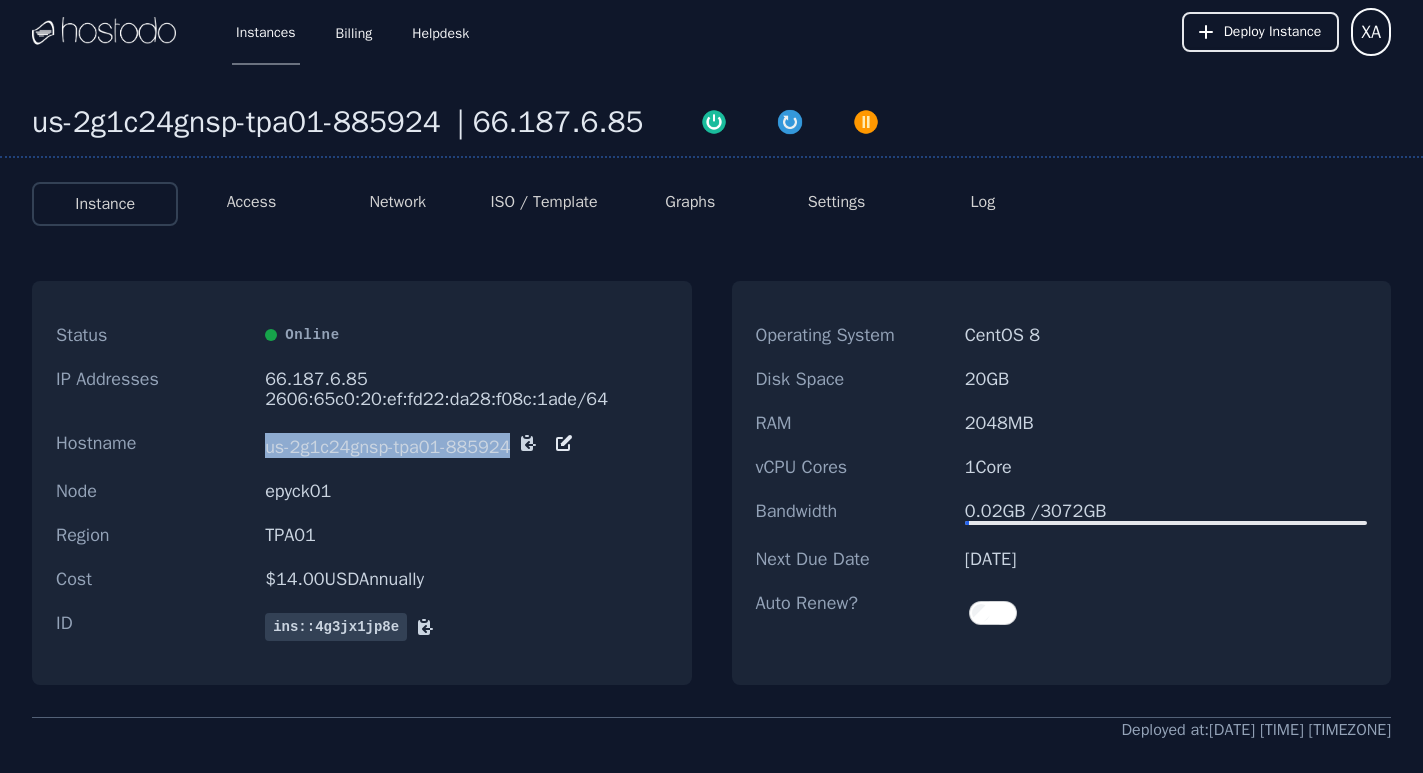 click on "us-2g1c24gnsp-tpa01-885924" at bounding box center (466, 445) 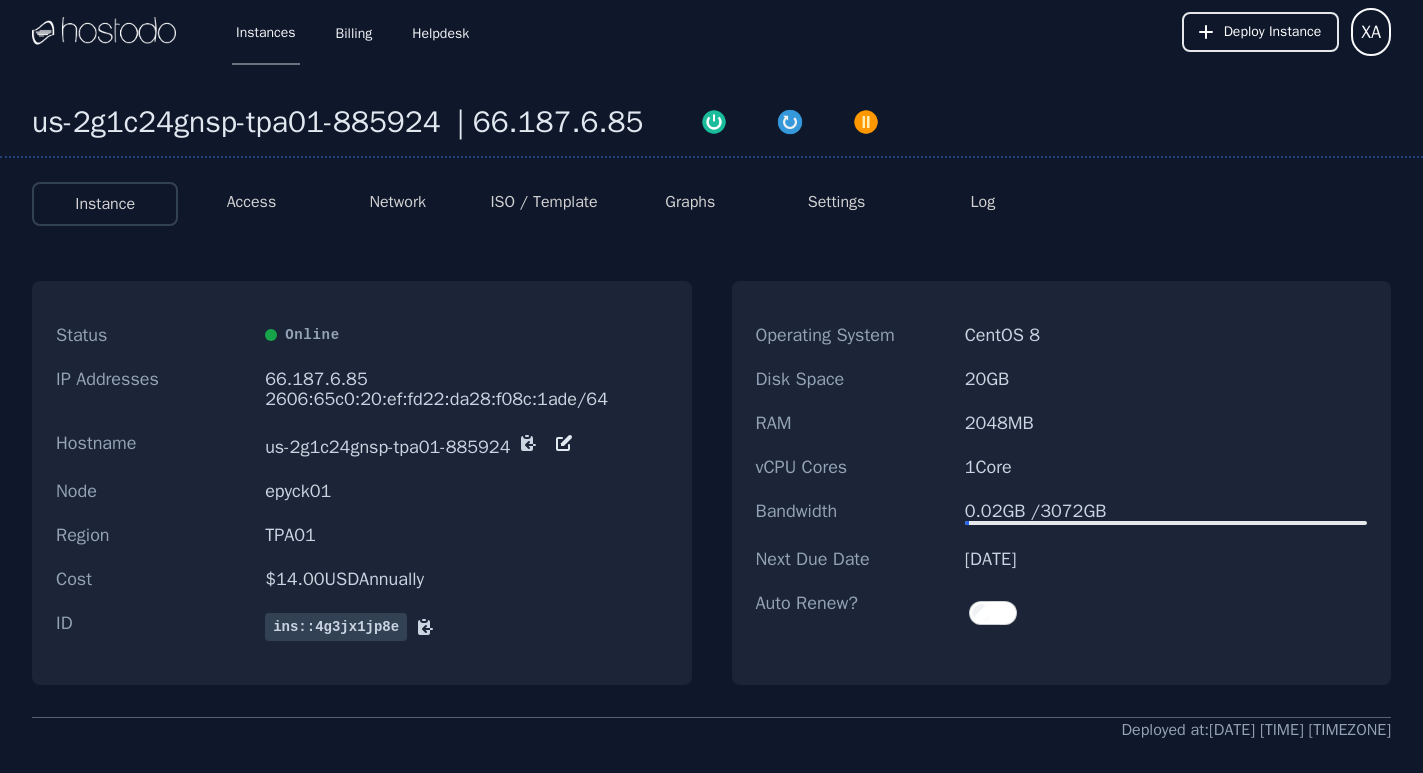 click on "epyck01" at bounding box center (466, 491) 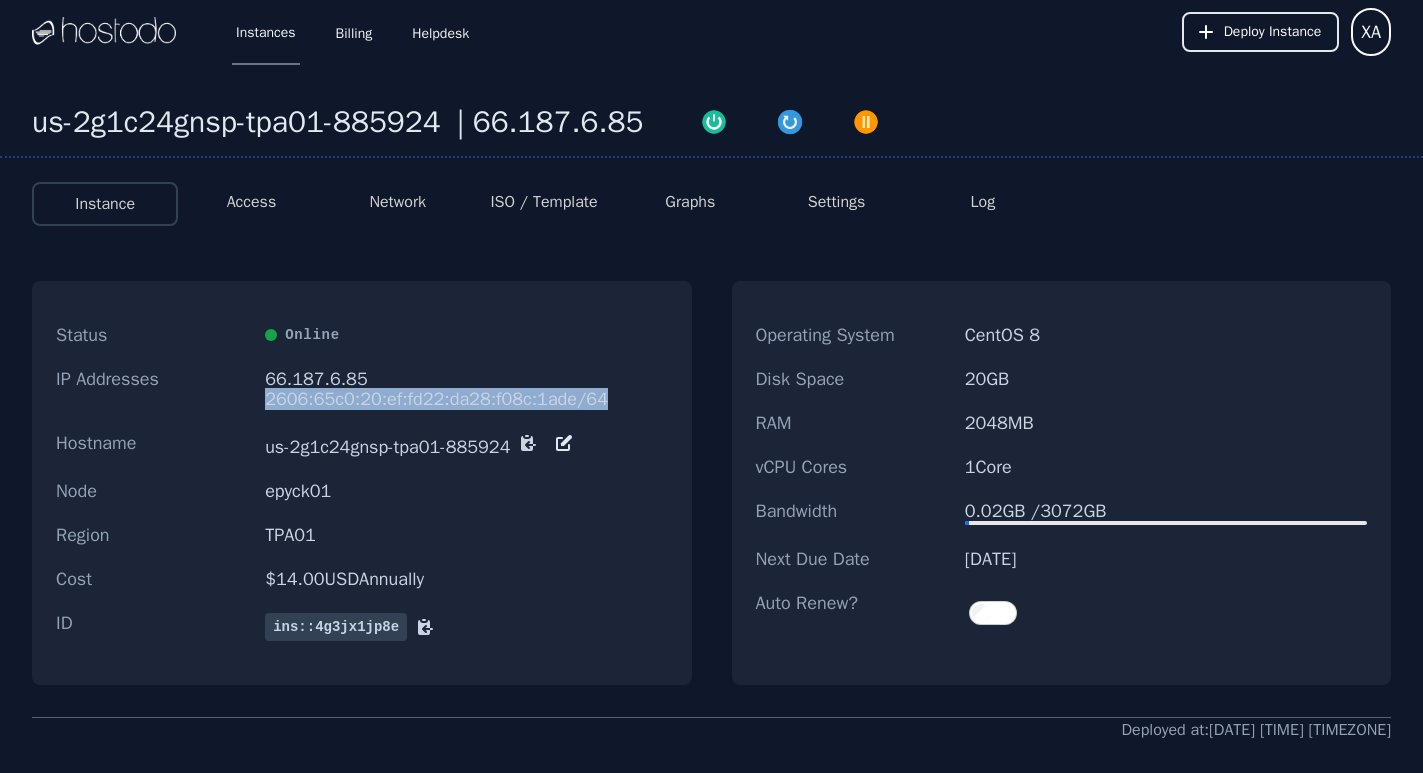 click on "2606:65c0:20:ef:fd22:da28:f08c:1ade/64" at bounding box center (466, 399) 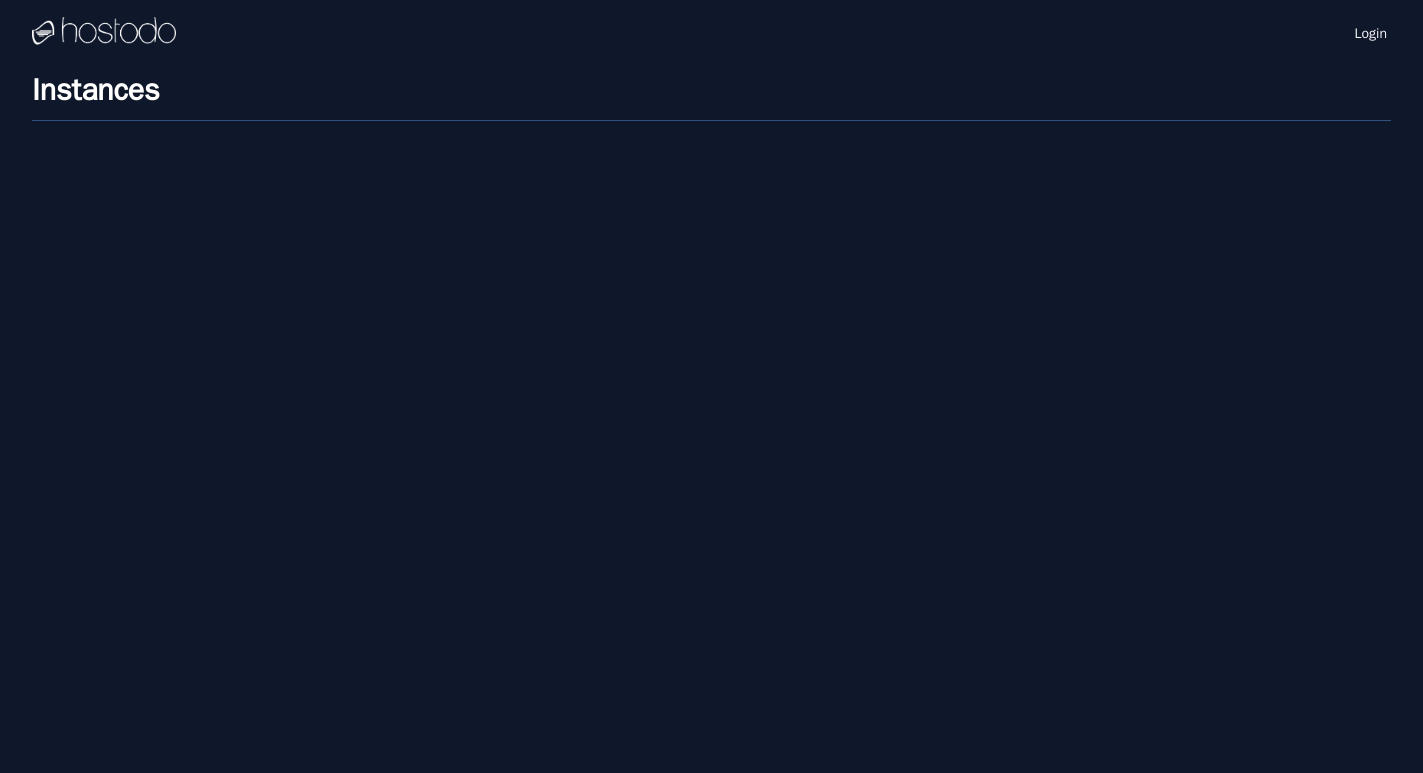 scroll, scrollTop: 0, scrollLeft: 0, axis: both 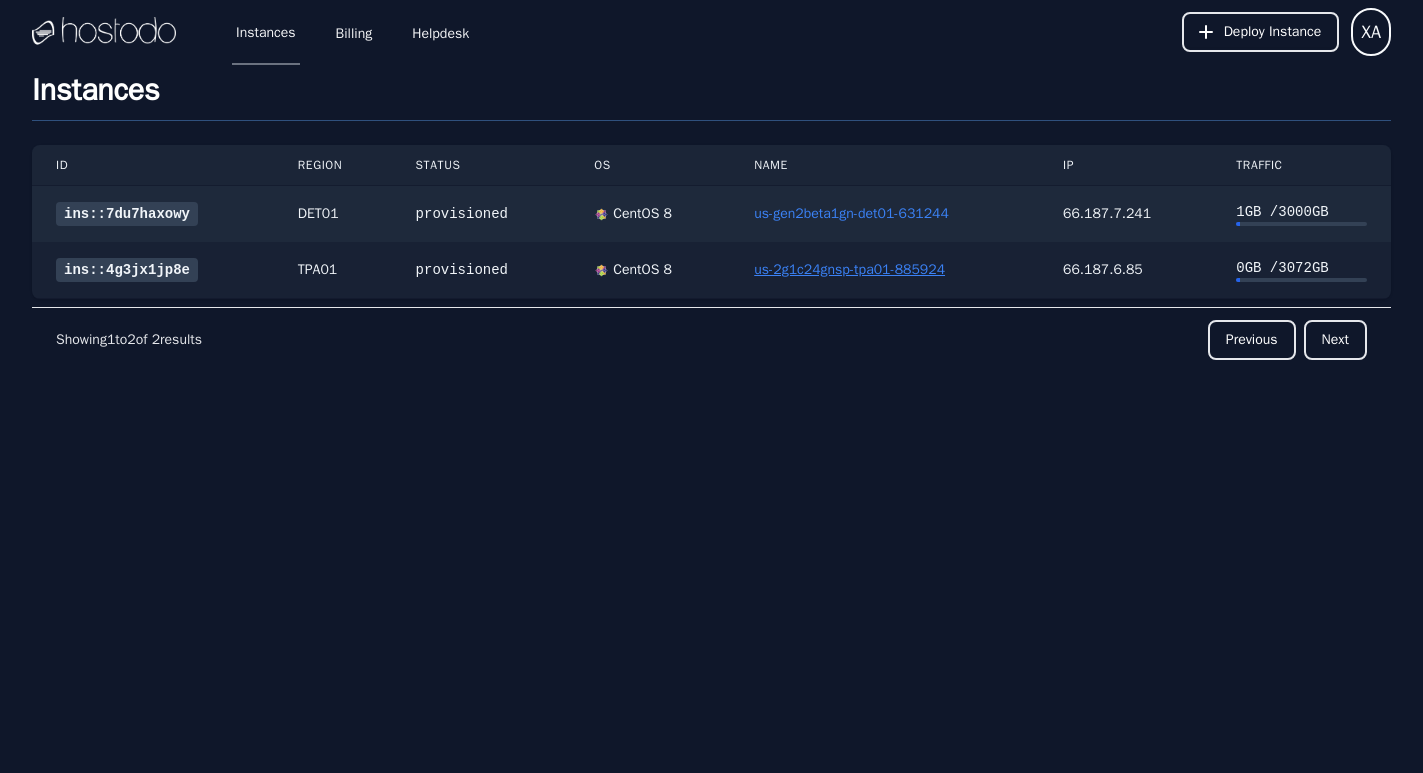 click on "us-2g1c24gnsp-tpa01-885924" at bounding box center [849, 269] 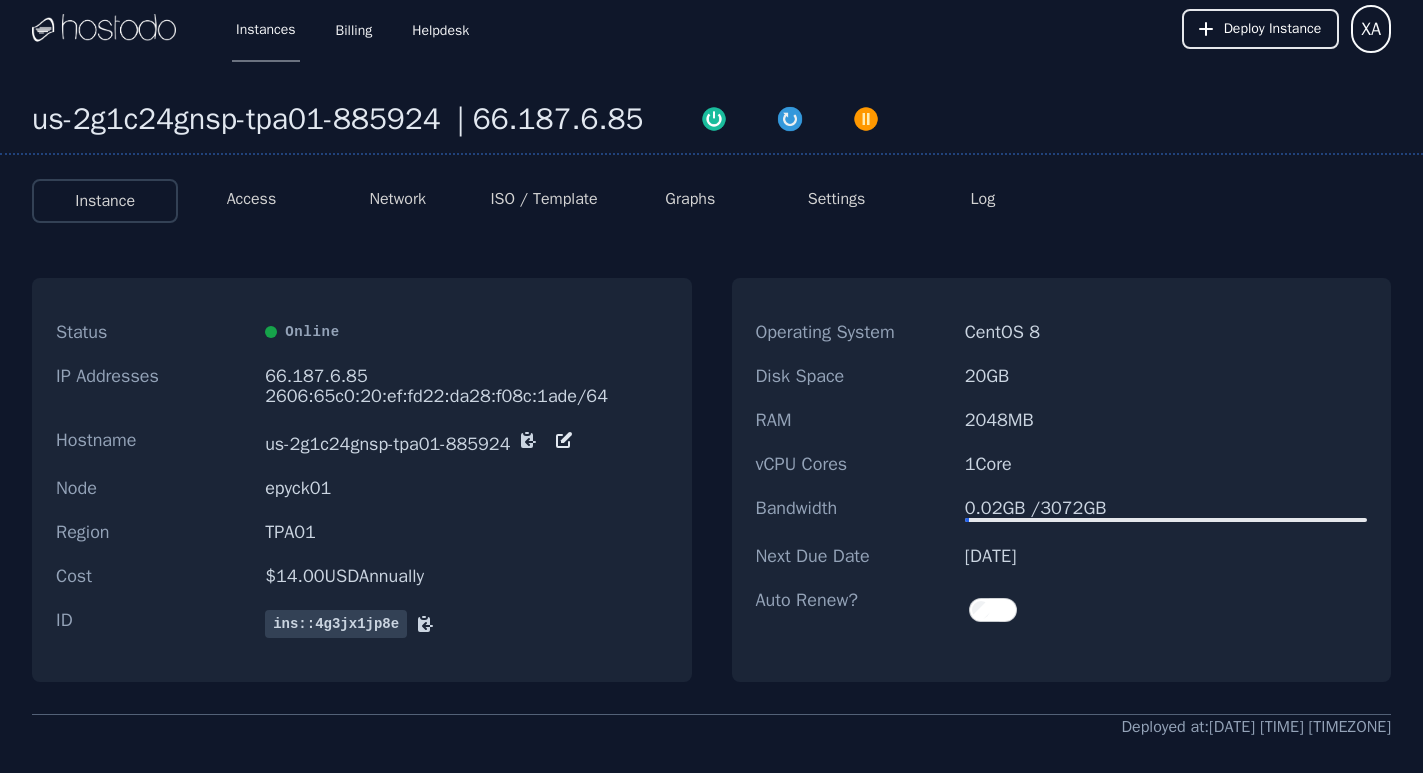scroll, scrollTop: 0, scrollLeft: 0, axis: both 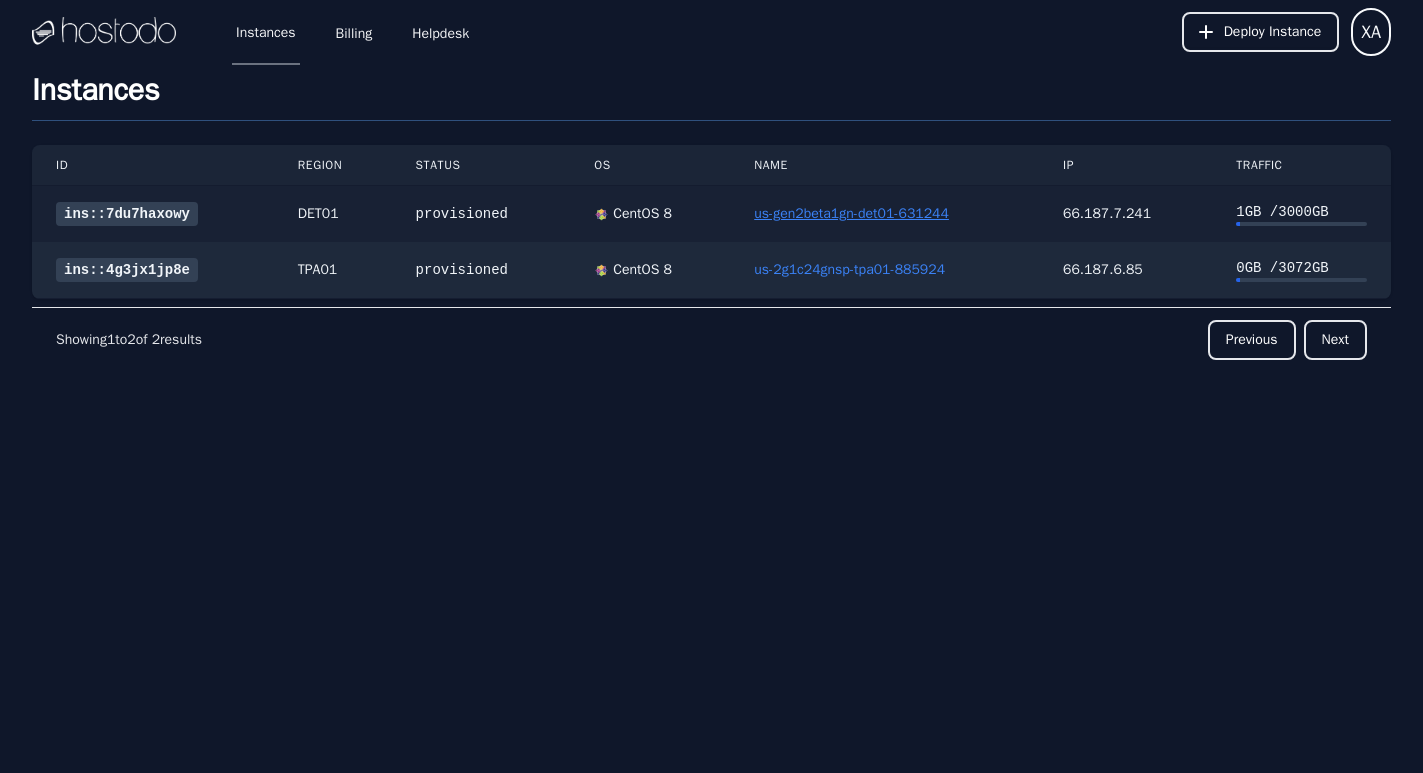 click on "us-gen2beta1gn-det01-631244" at bounding box center [851, 213] 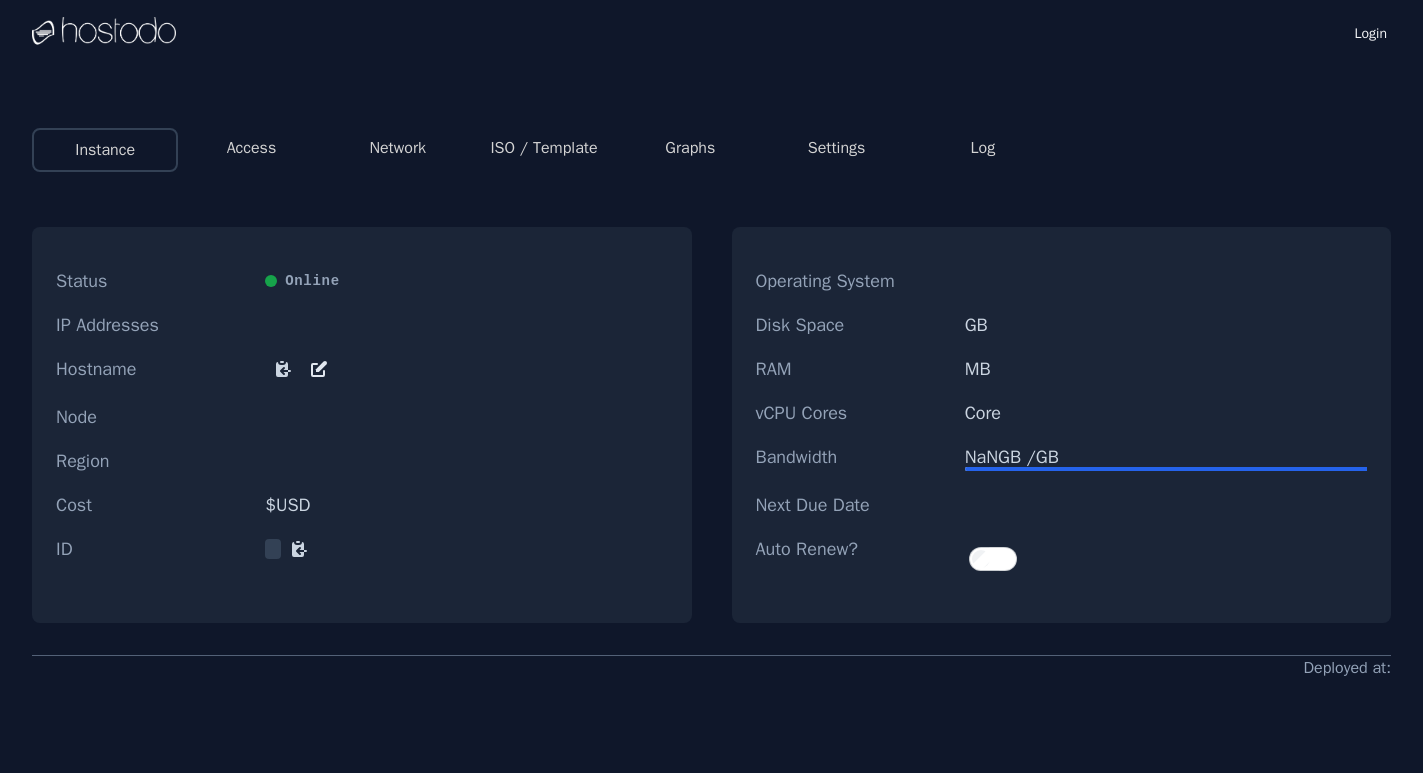 scroll, scrollTop: 0, scrollLeft: 0, axis: both 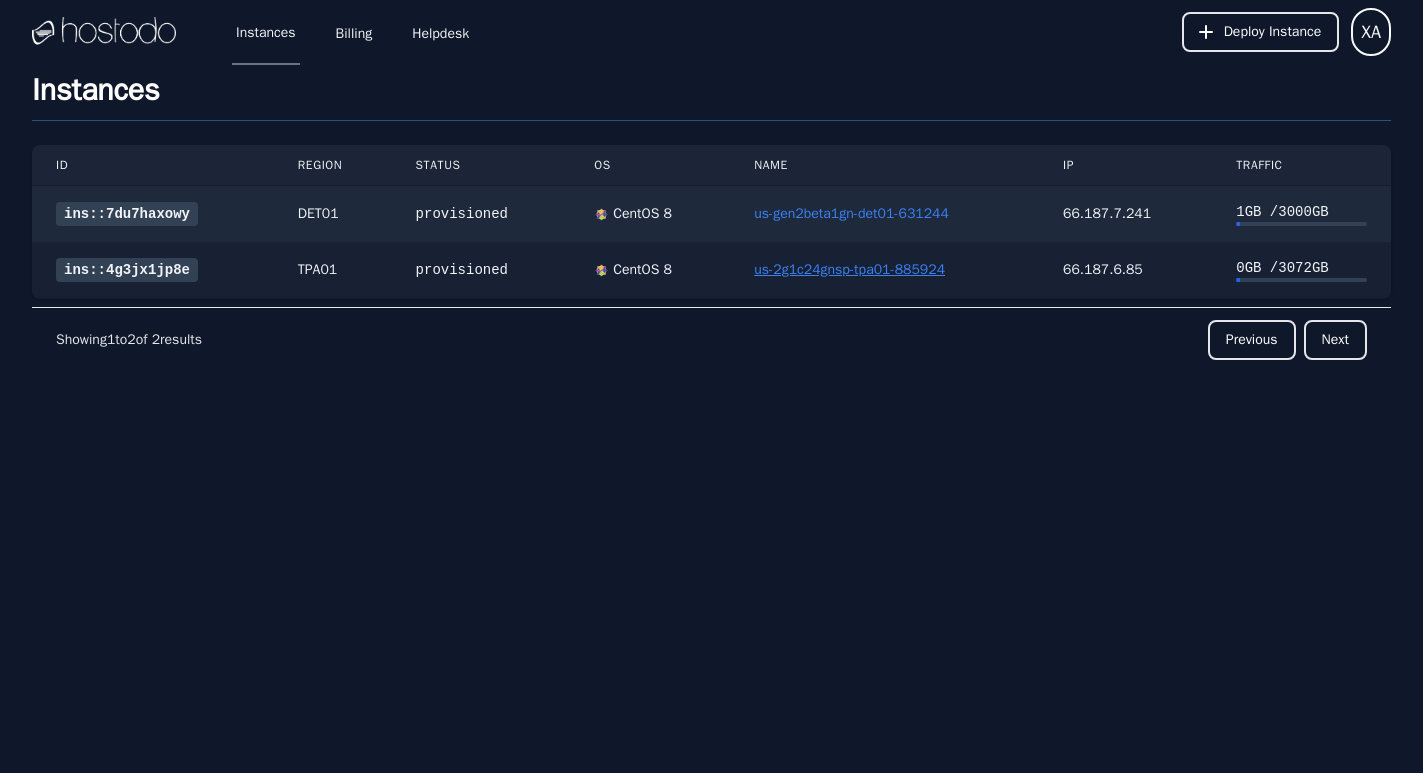 click on "us-2g1c24gnsp-tpa01-885924" at bounding box center [849, 269] 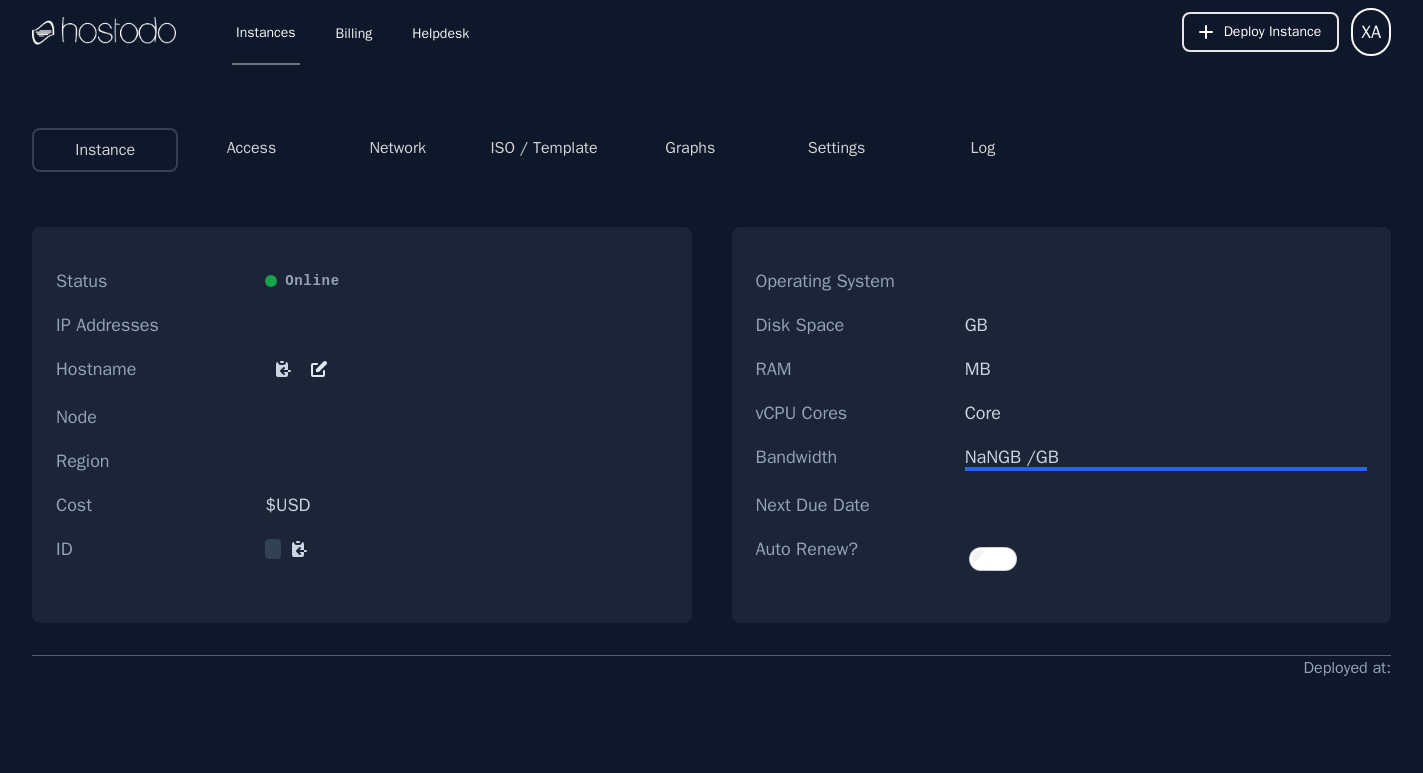 scroll, scrollTop: 0, scrollLeft: 0, axis: both 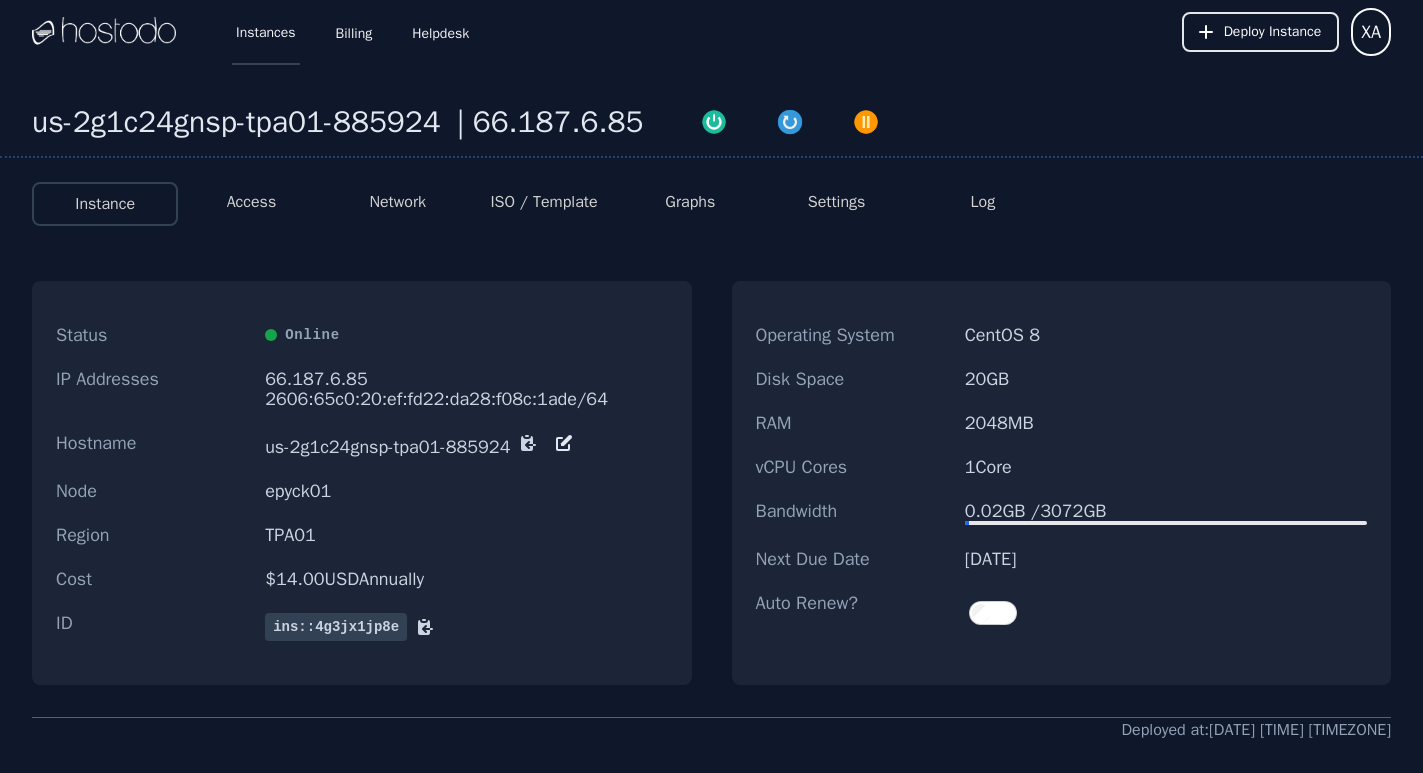 click on "Instances" at bounding box center [266, 32] 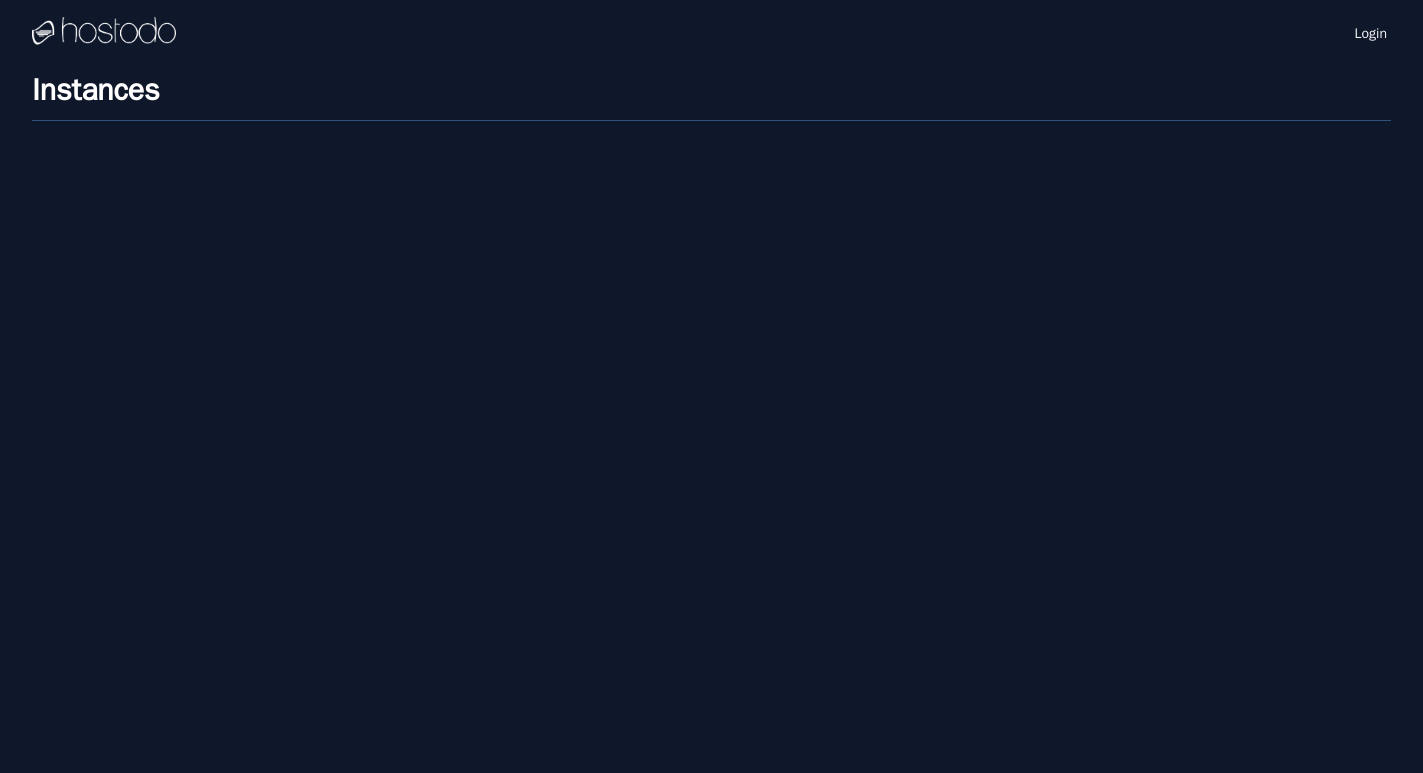 scroll, scrollTop: 0, scrollLeft: 0, axis: both 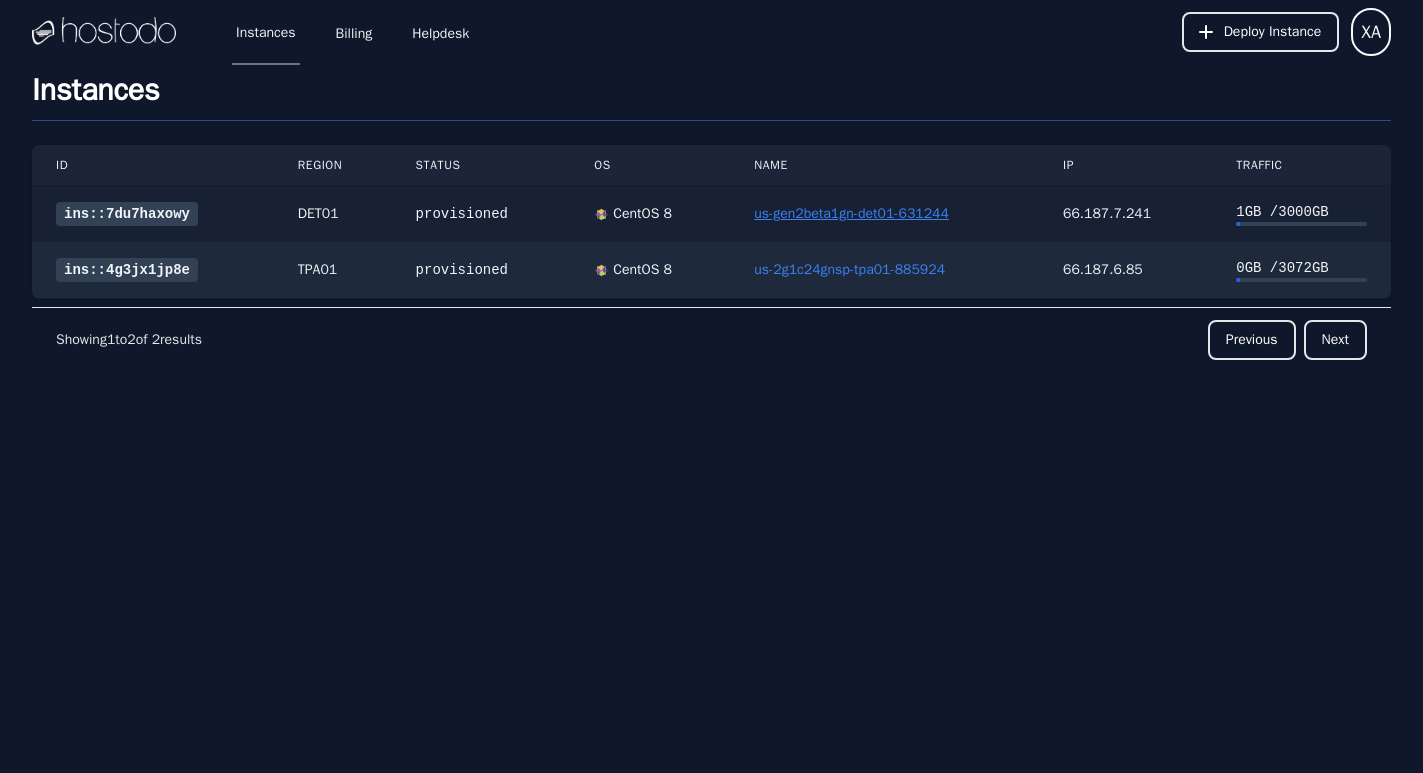 click on "us-gen2beta1gn-det01-631244" at bounding box center (851, 213) 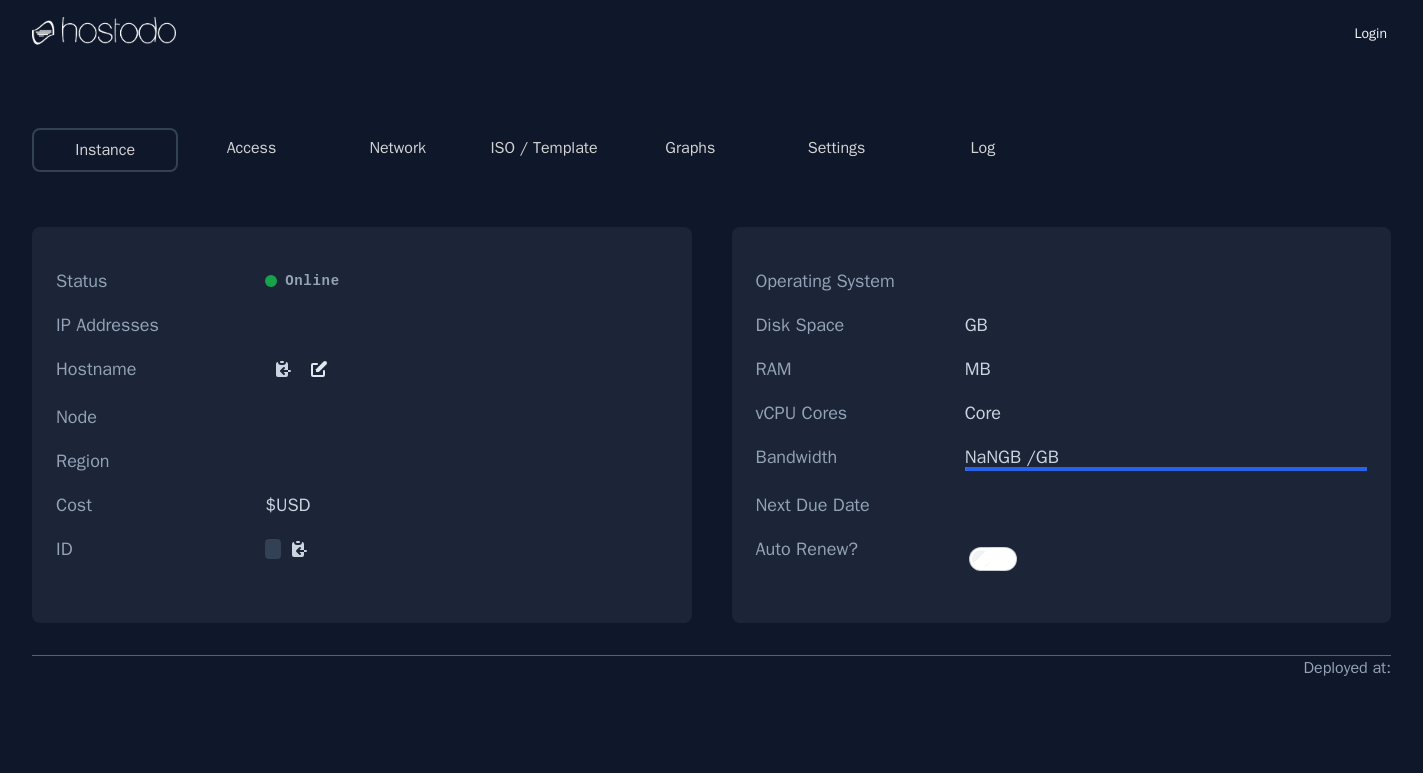 scroll, scrollTop: 0, scrollLeft: 0, axis: both 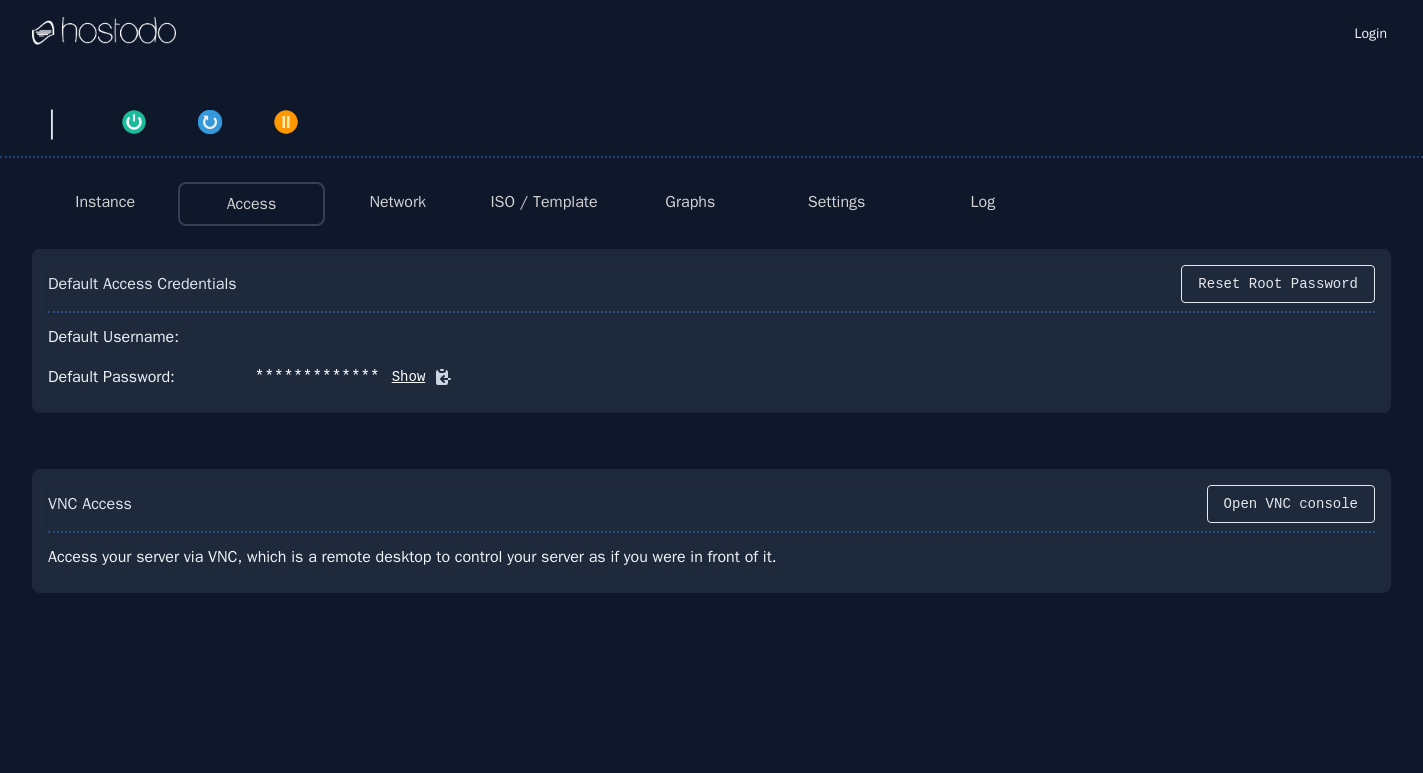 click on "Show" at bounding box center [403, 377] 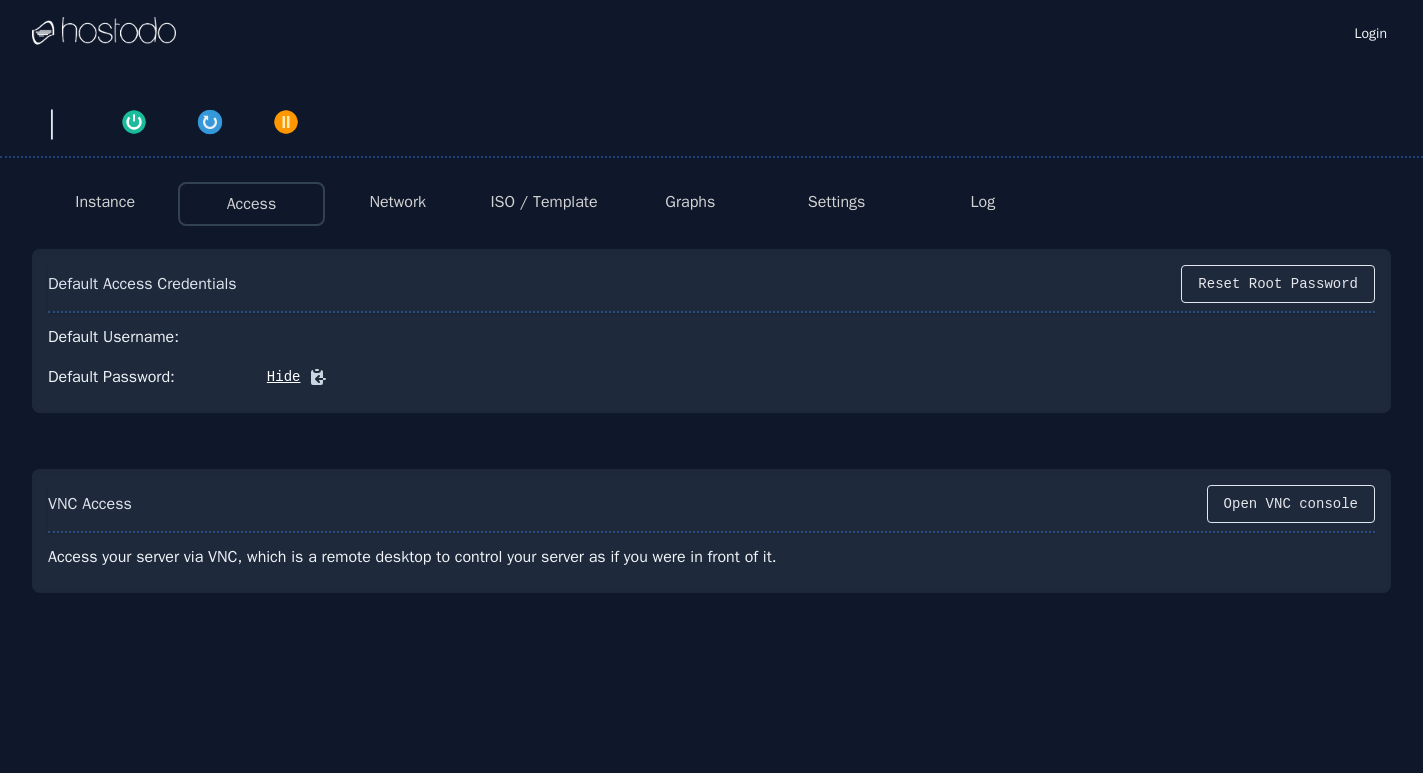 click on "Hide" at bounding box center (278, 377) 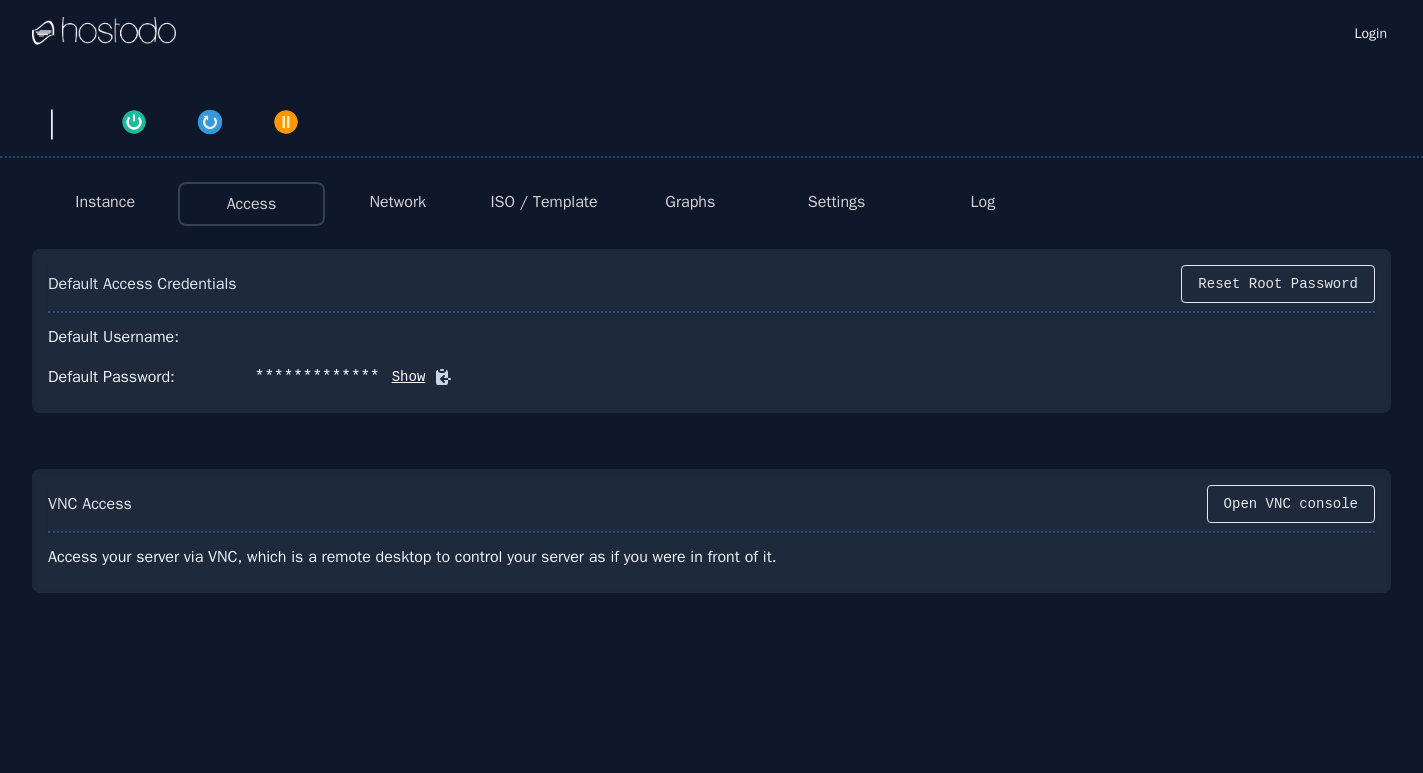 click on "Show" at bounding box center [403, 377] 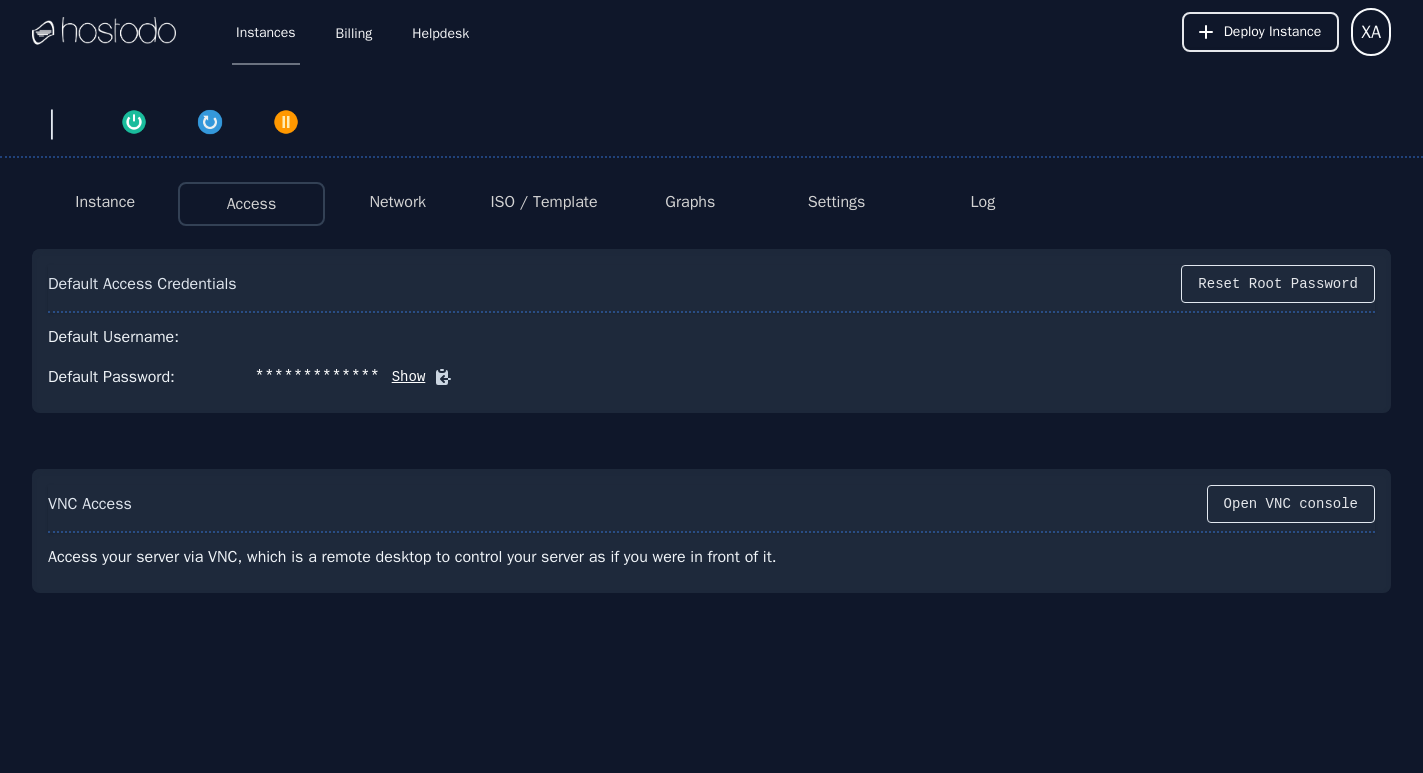 click on "Show" at bounding box center (403, 377) 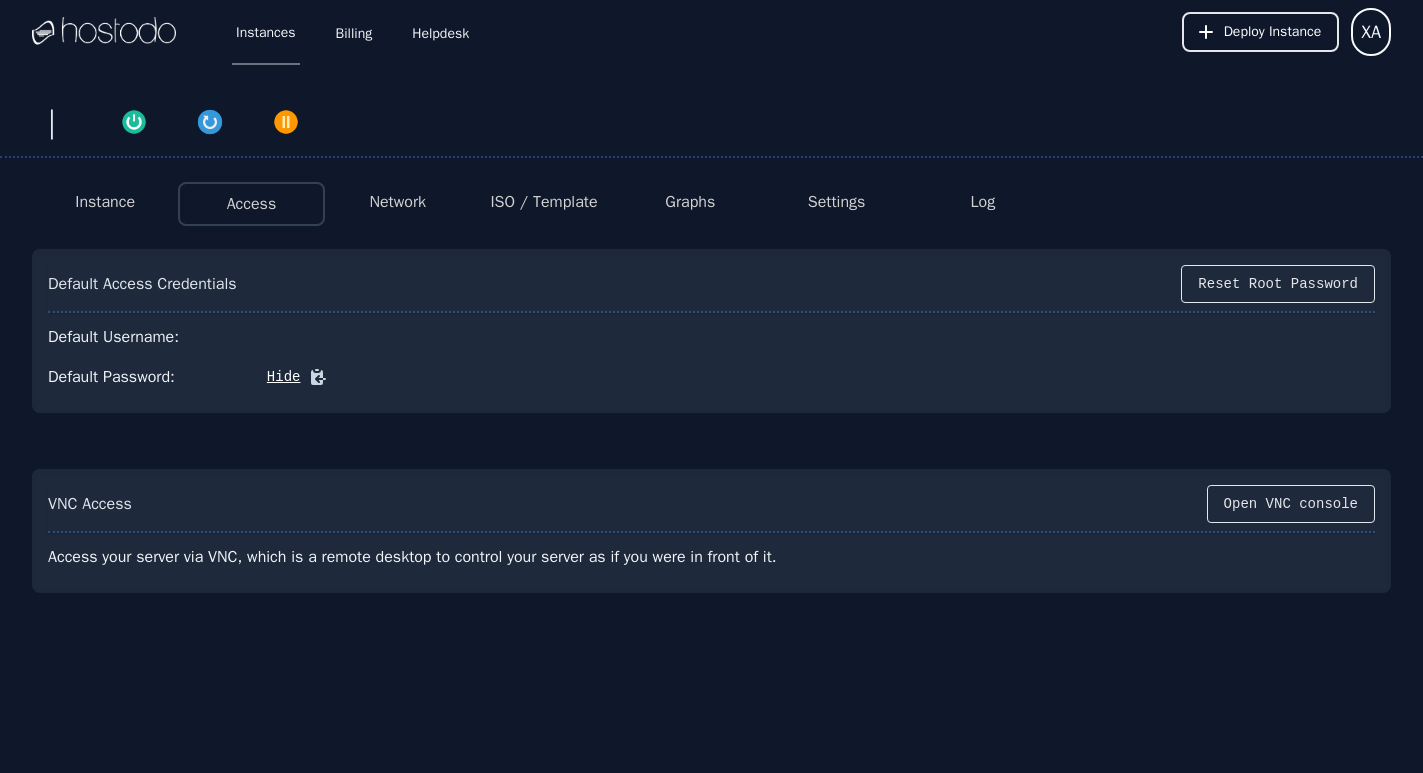 click 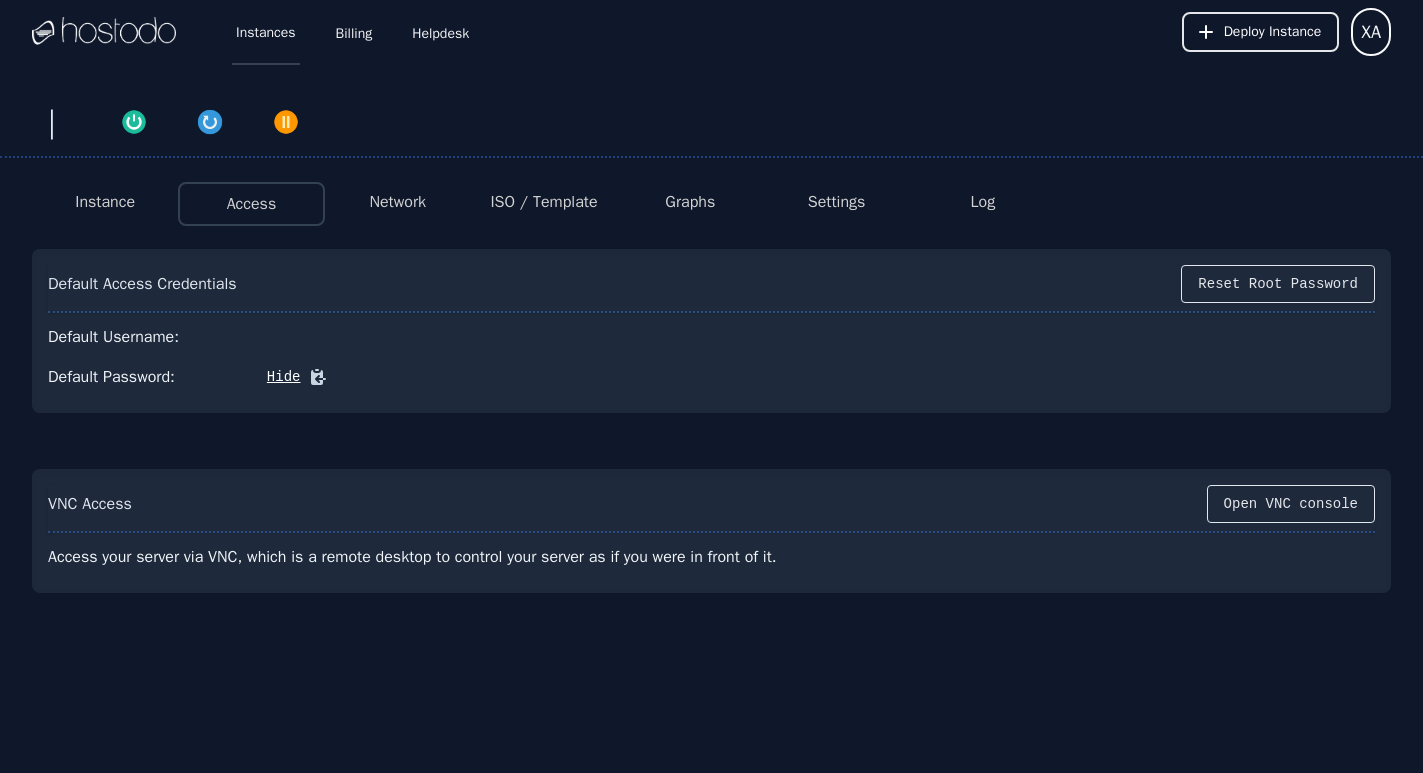 click on "Instances" at bounding box center (266, 32) 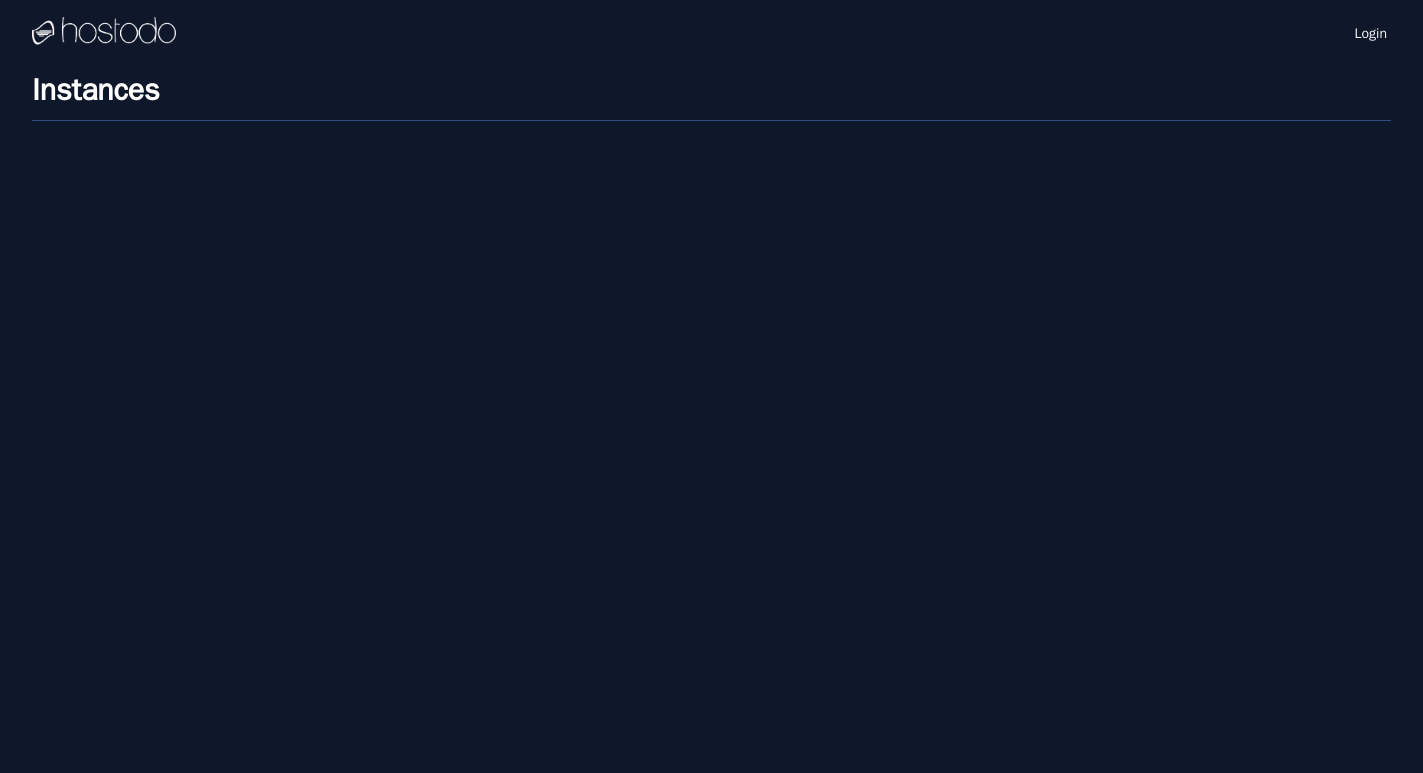 scroll, scrollTop: 0, scrollLeft: 0, axis: both 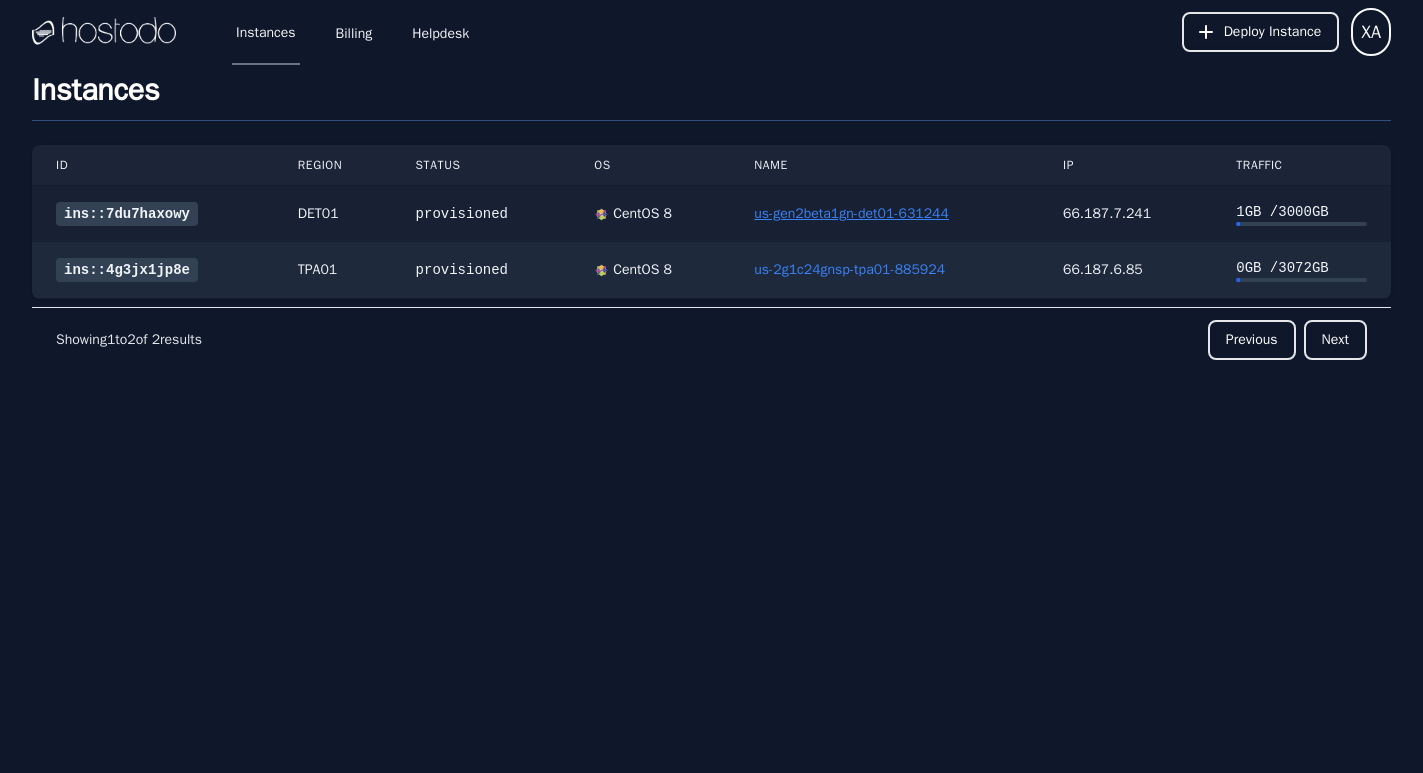 click on "us-gen2beta1gn-det01-631244" at bounding box center [851, 213] 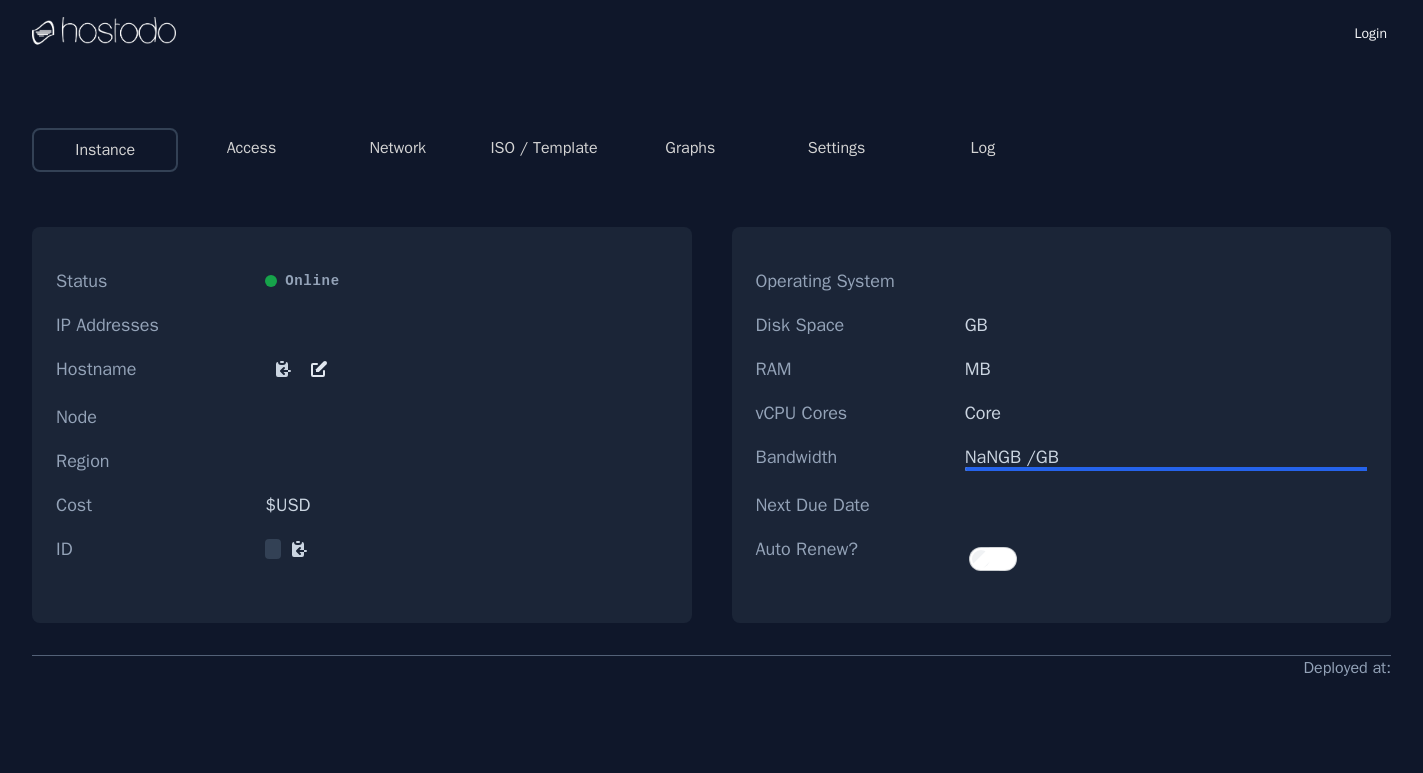 scroll, scrollTop: 0, scrollLeft: 0, axis: both 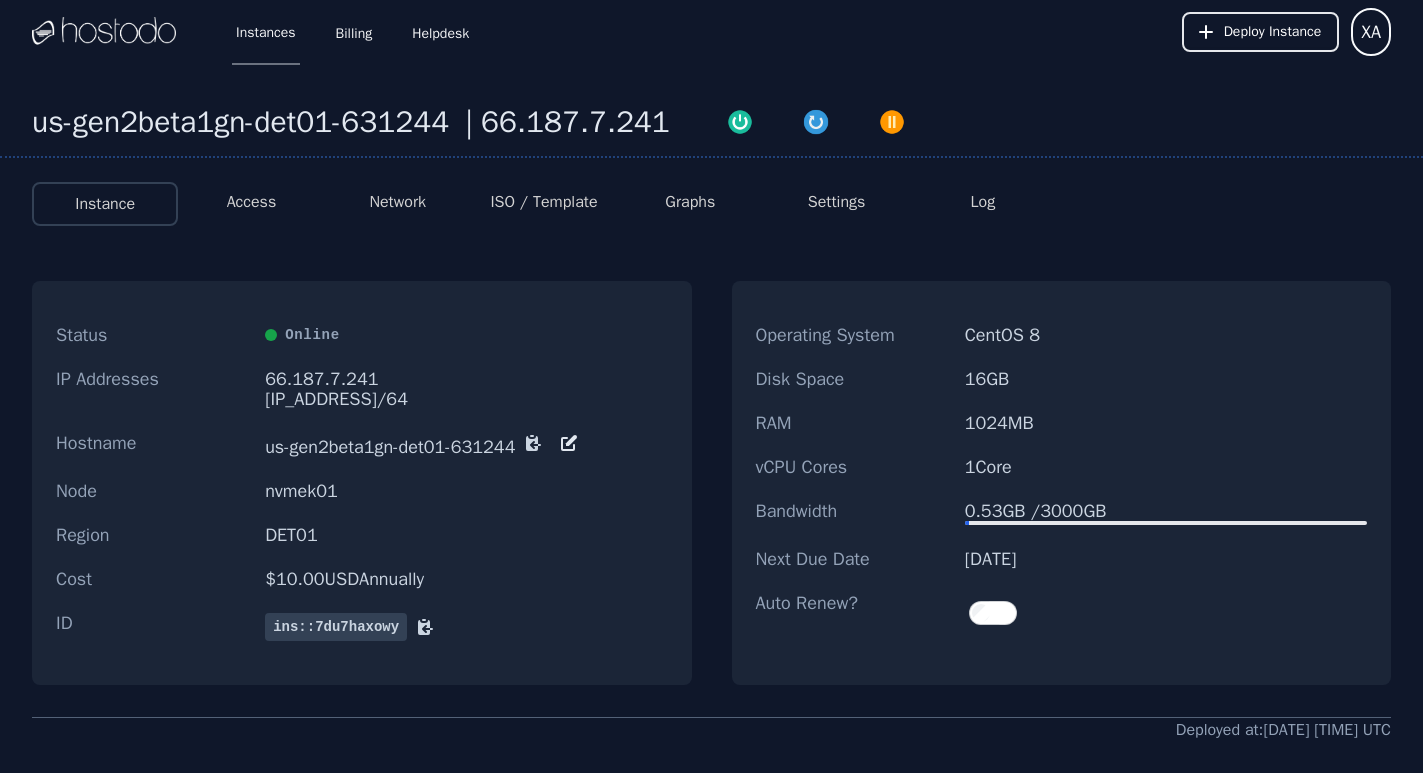 click on "Access" at bounding box center [252, 202] 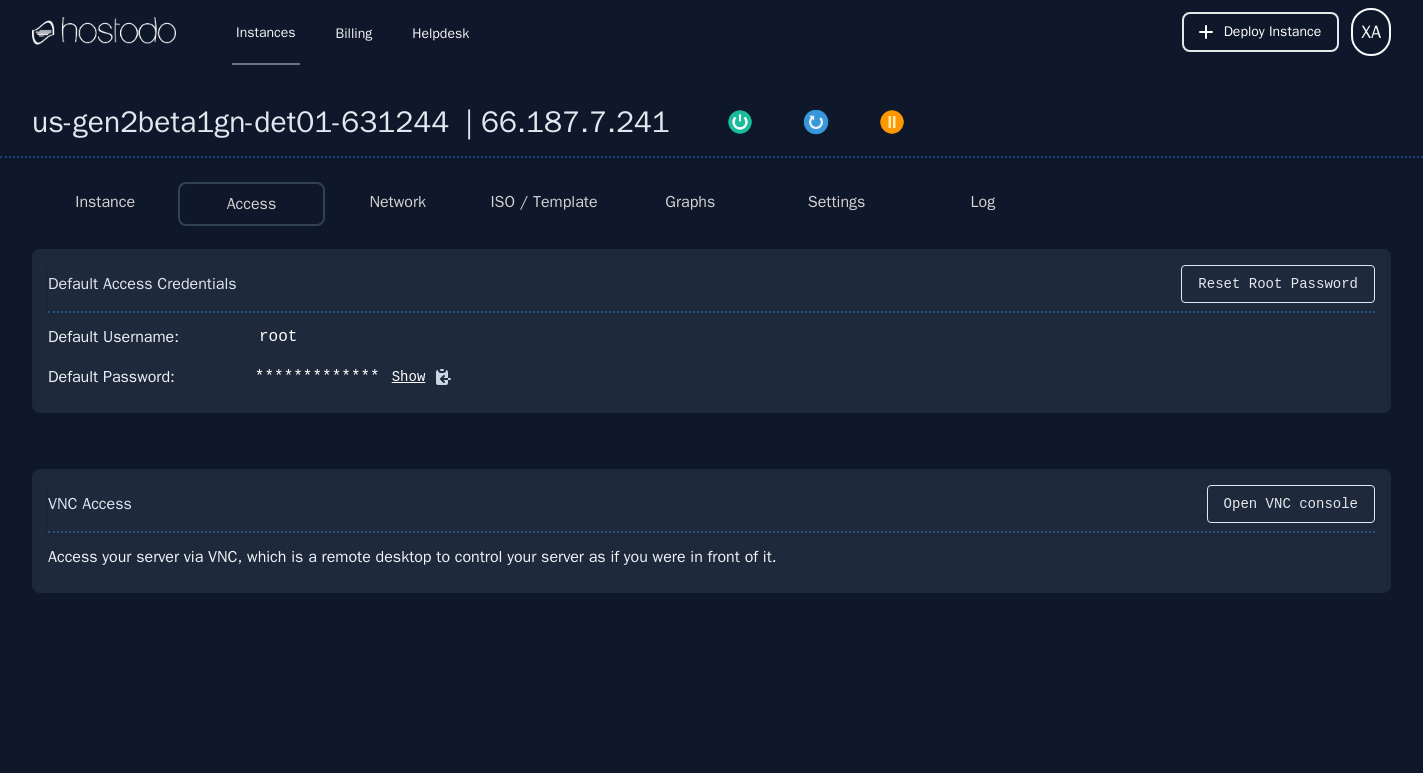 click on "Show" at bounding box center (403, 377) 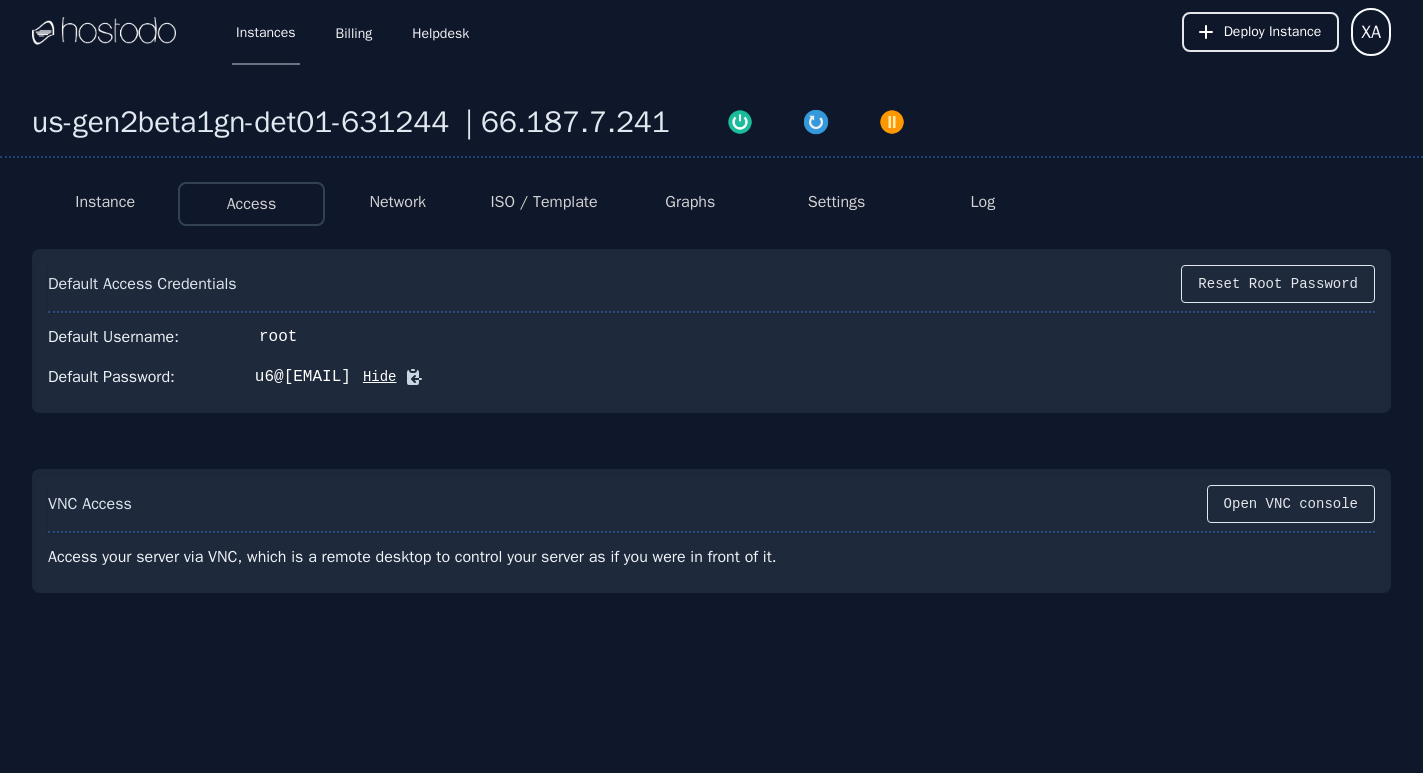 click 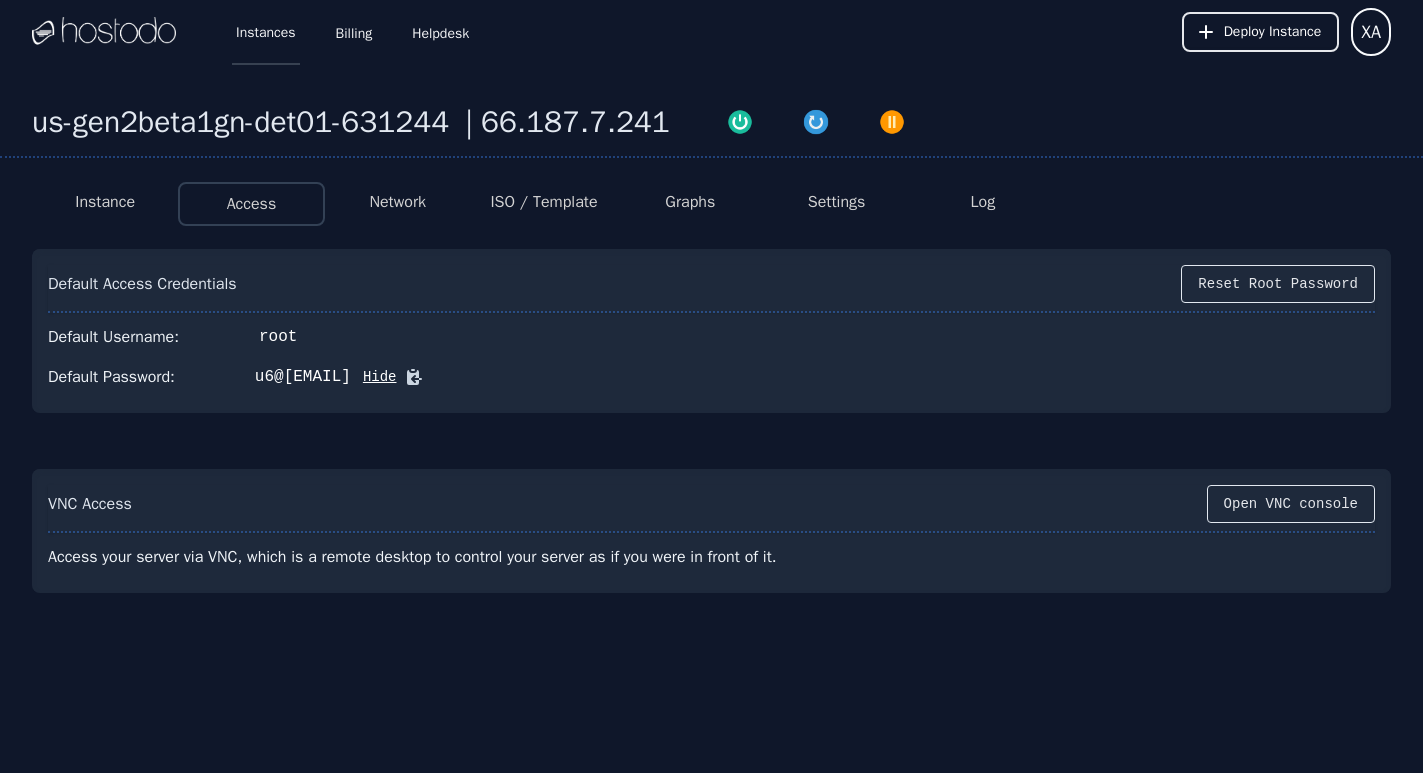 click on "Instances" at bounding box center [266, 32] 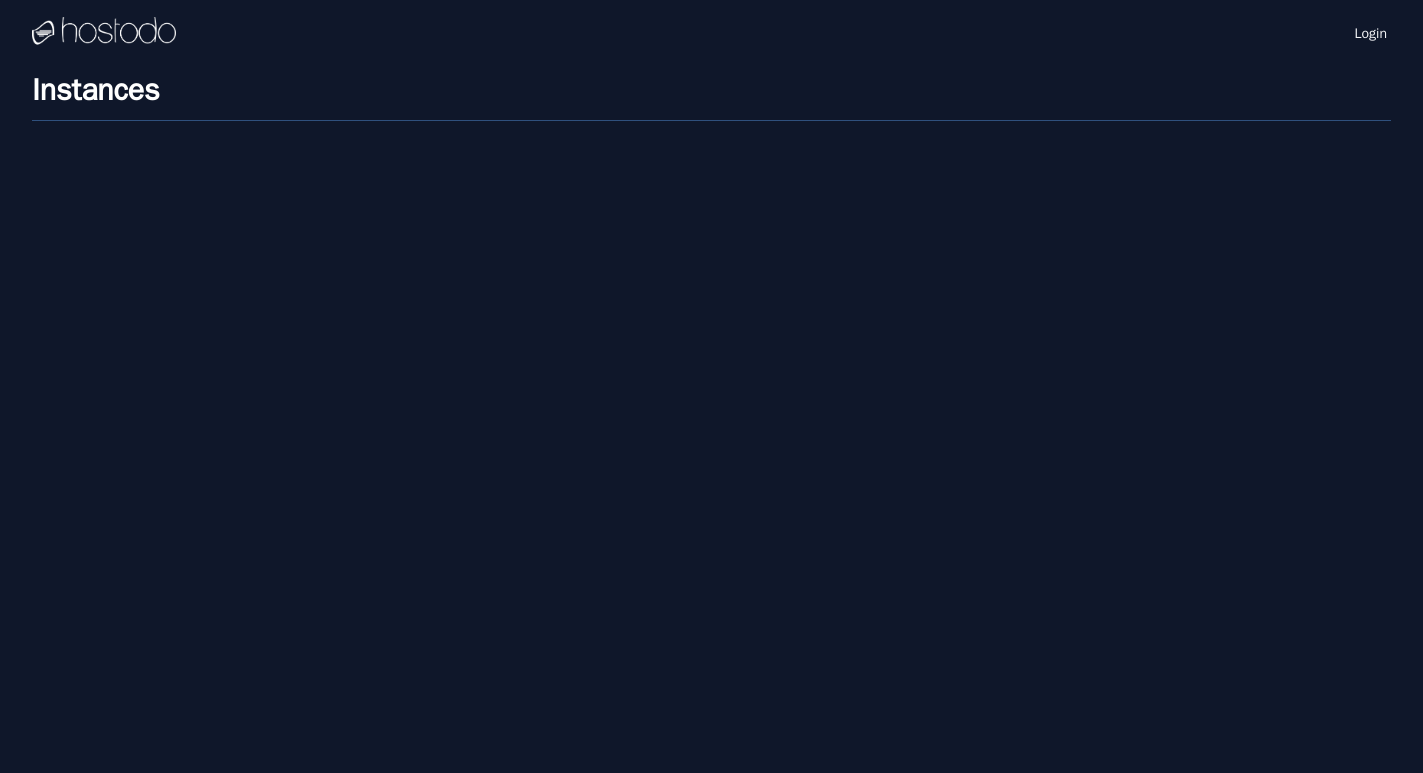 scroll, scrollTop: 0, scrollLeft: 0, axis: both 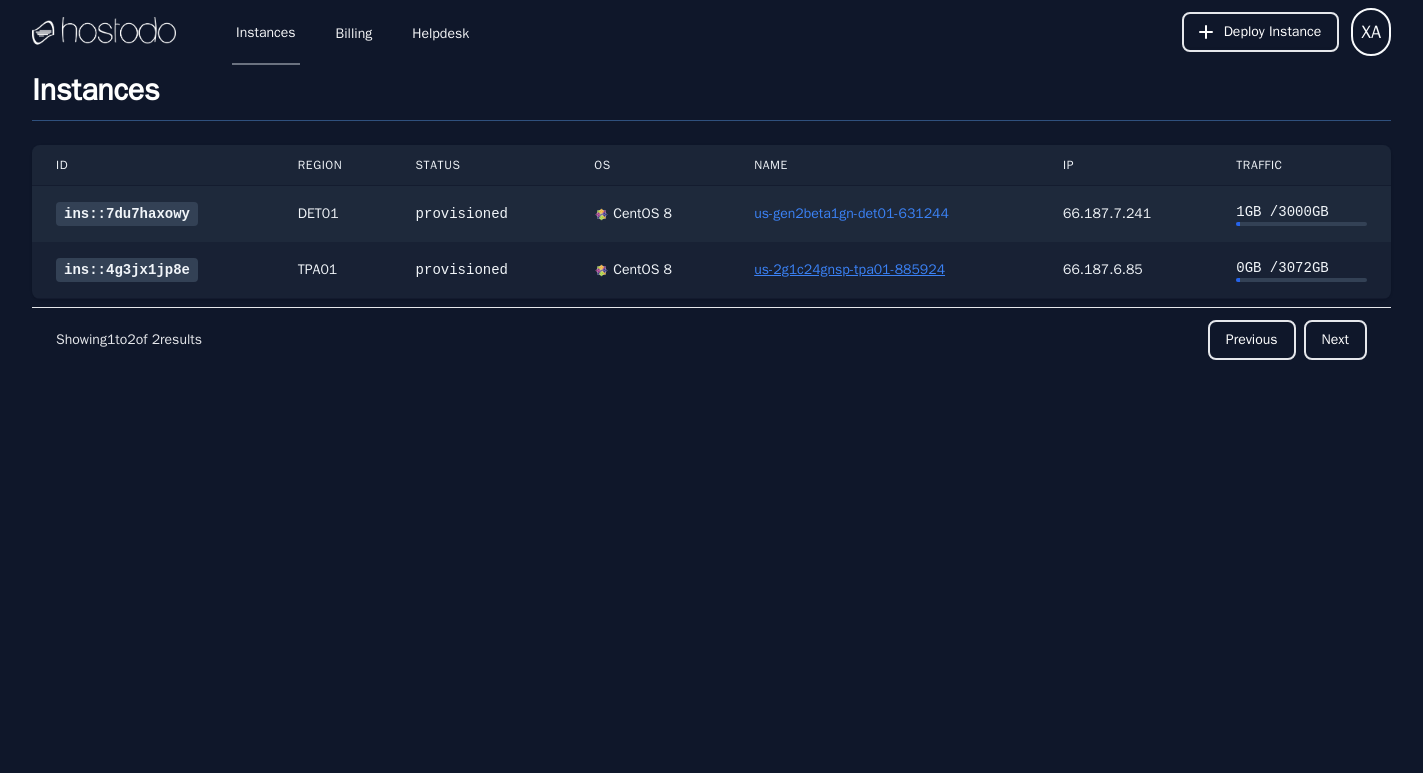 click on "us-2g1c24gnsp-tpa01-885924" at bounding box center (849, 269) 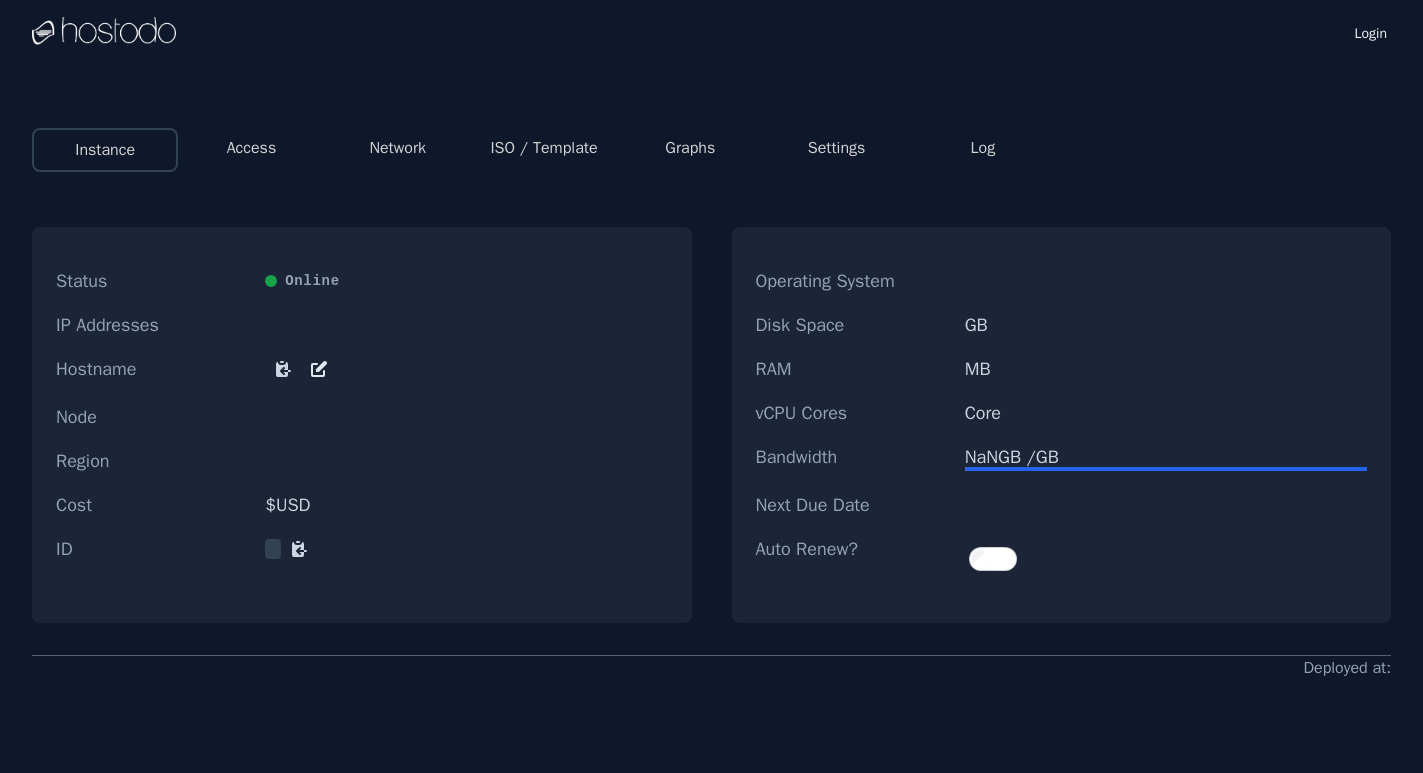 scroll, scrollTop: 0, scrollLeft: 0, axis: both 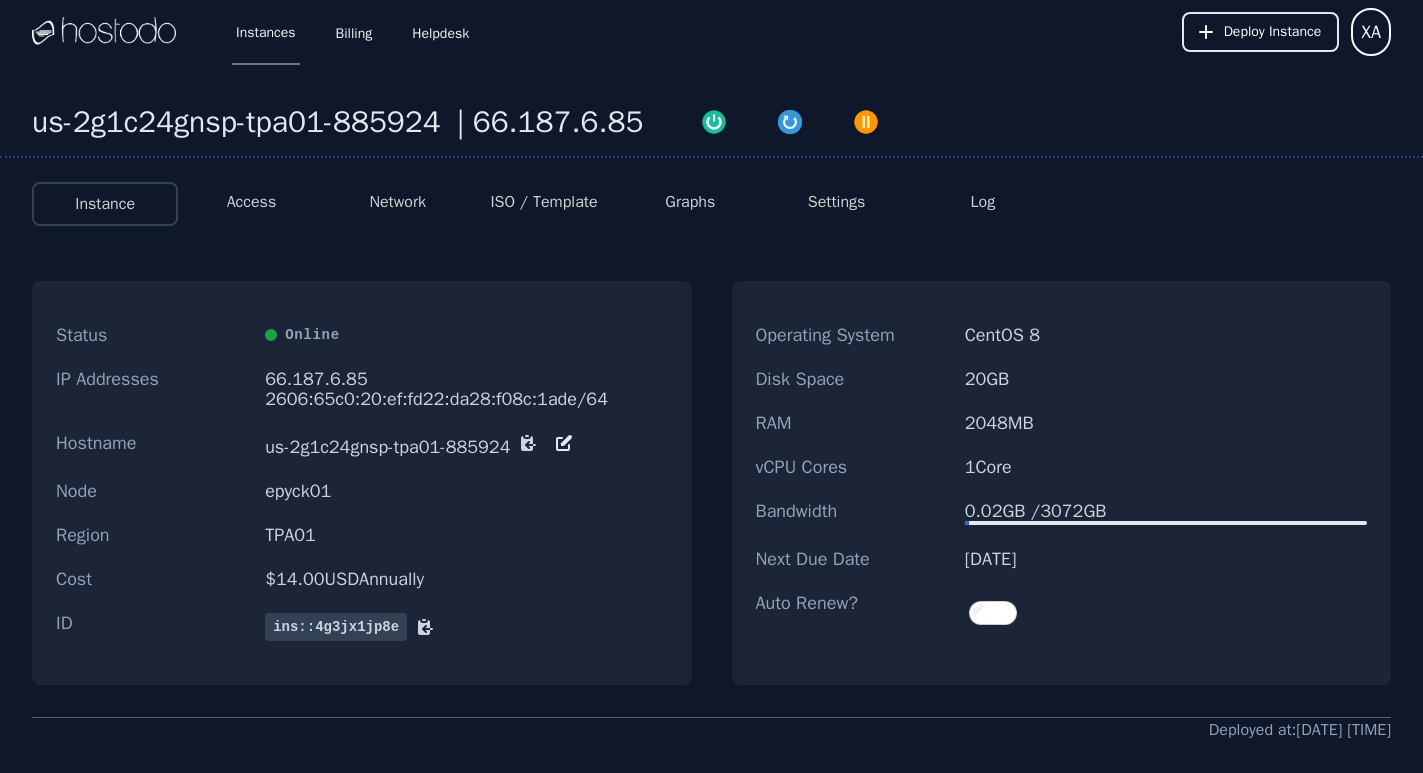 click on "Access" at bounding box center (252, 202) 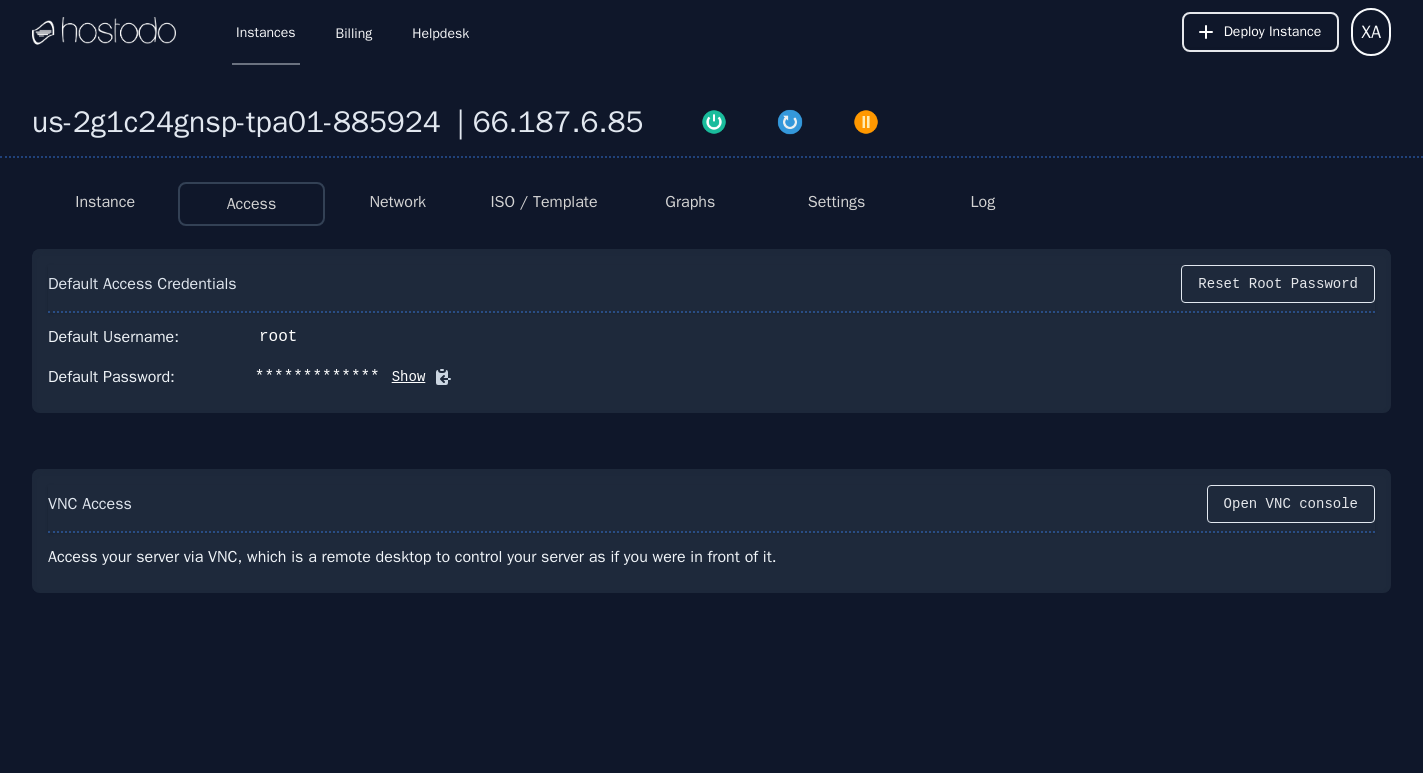 click on "Show" at bounding box center (403, 377) 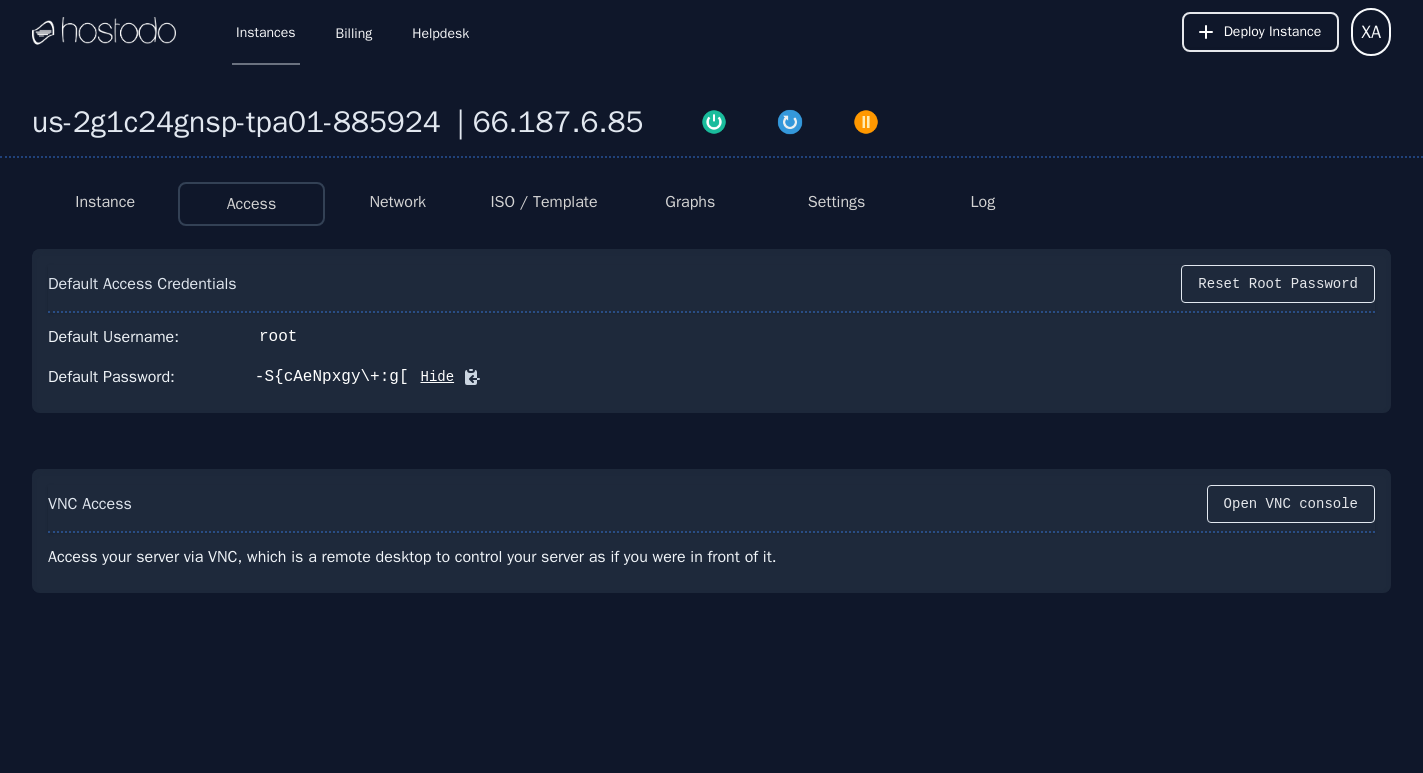 click 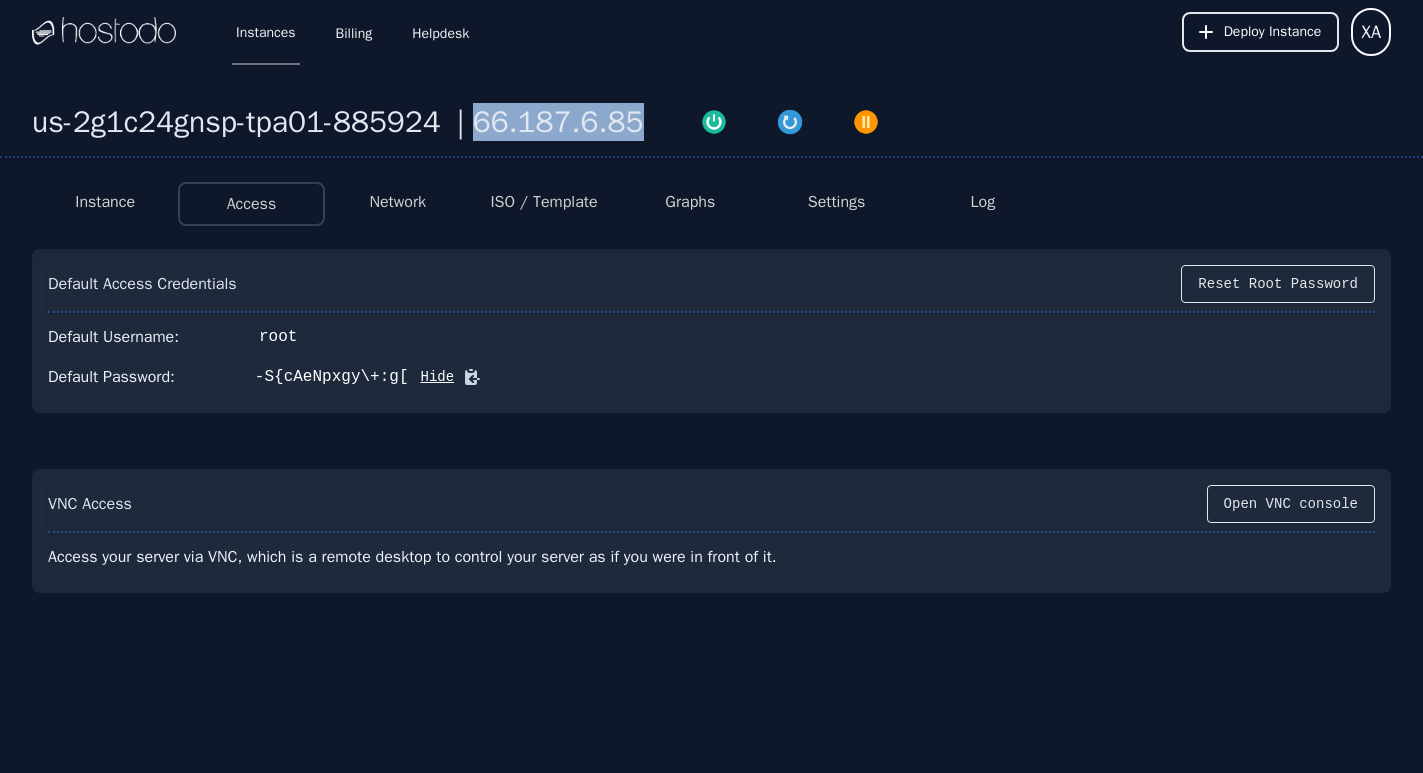 click on "66.187.6.85" at bounding box center [558, 122] 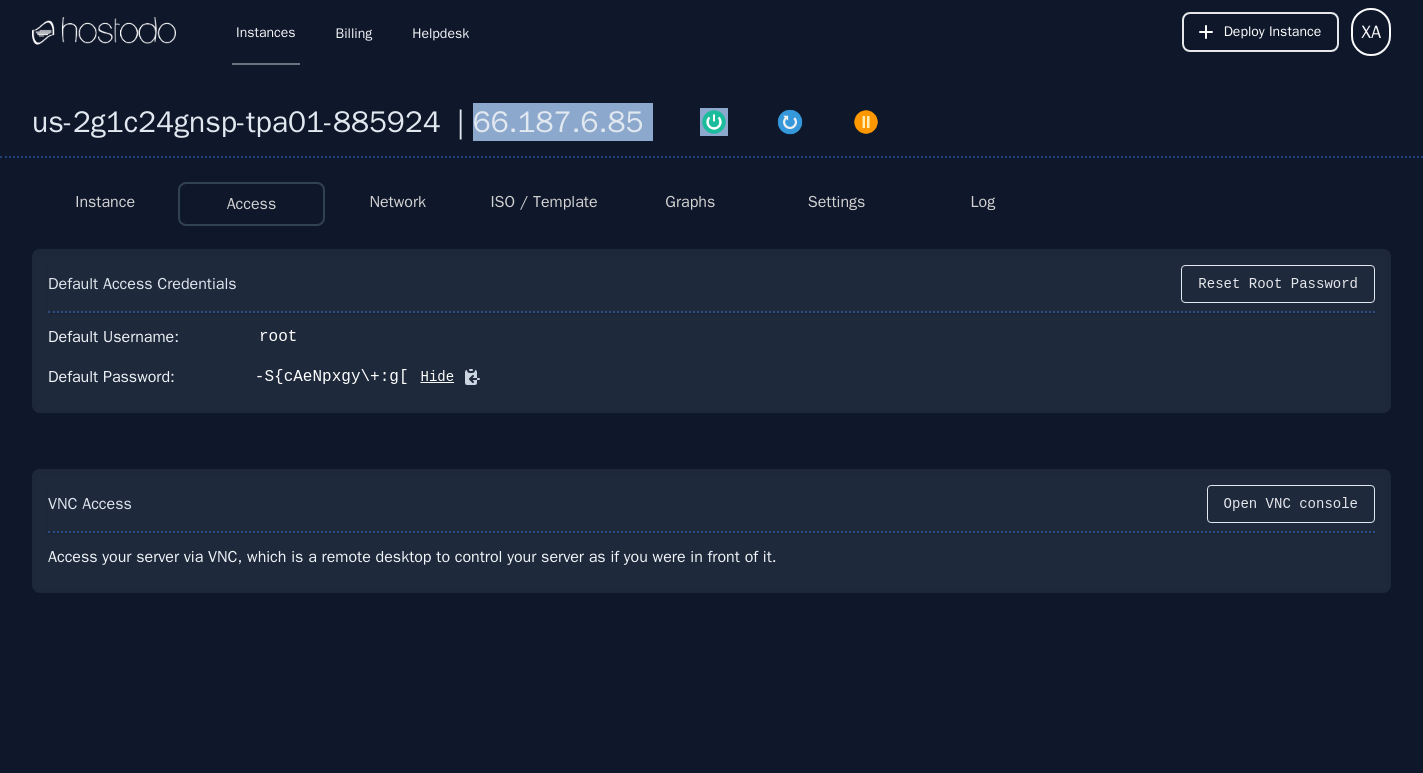 click on "66.187.6.85" at bounding box center (558, 122) 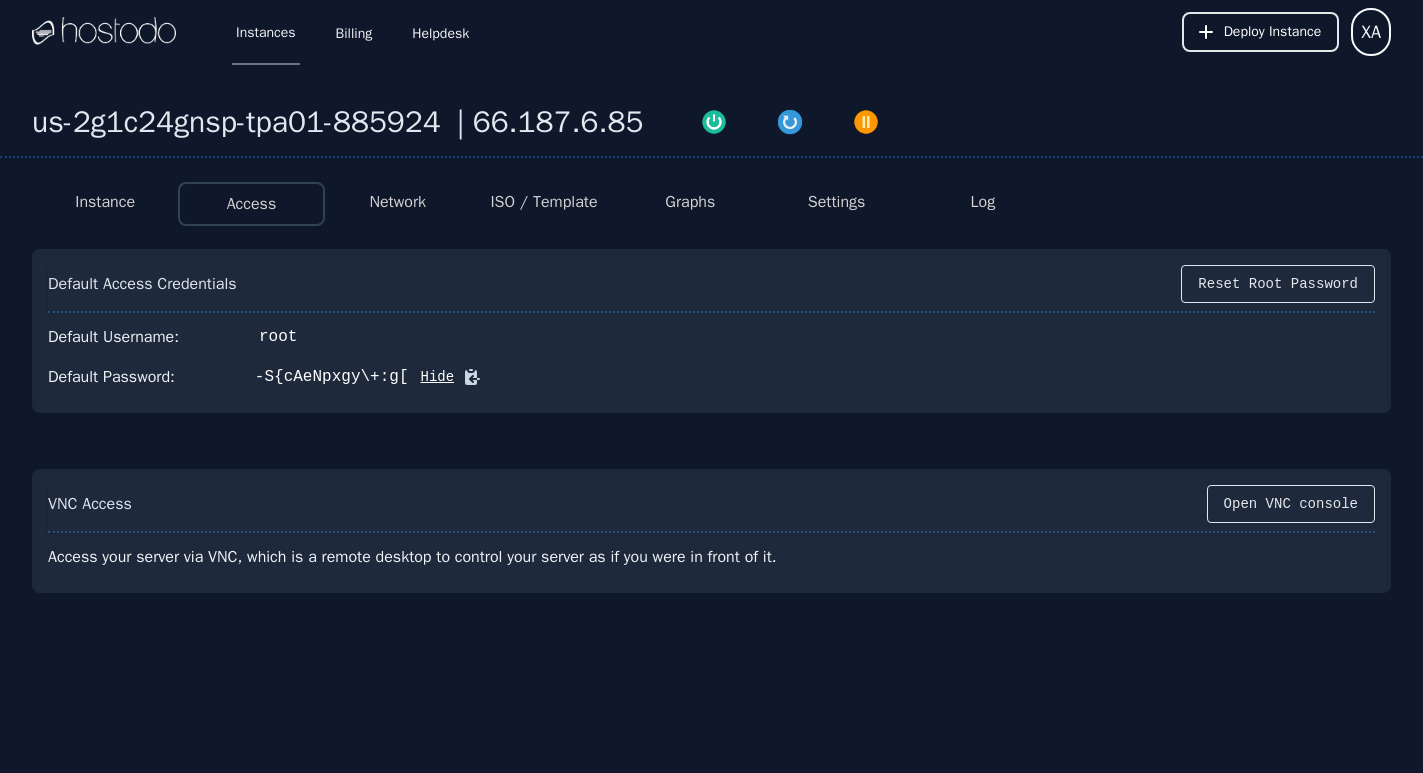 click on "us-2g1c24gnsp-tpa01-885924   | 66.187.6.85 Instance Access Network ISO / Template Graphs Settings Log Default Access Credentials Reset Root Password Default Username:  root Default Password:  -S{cAeNpxgy\+:g[ Hide VNC Access Open VNC console Access your server via VNC, which is a remote desktop to control your server as if you were in front of it." at bounding box center (711, 428) 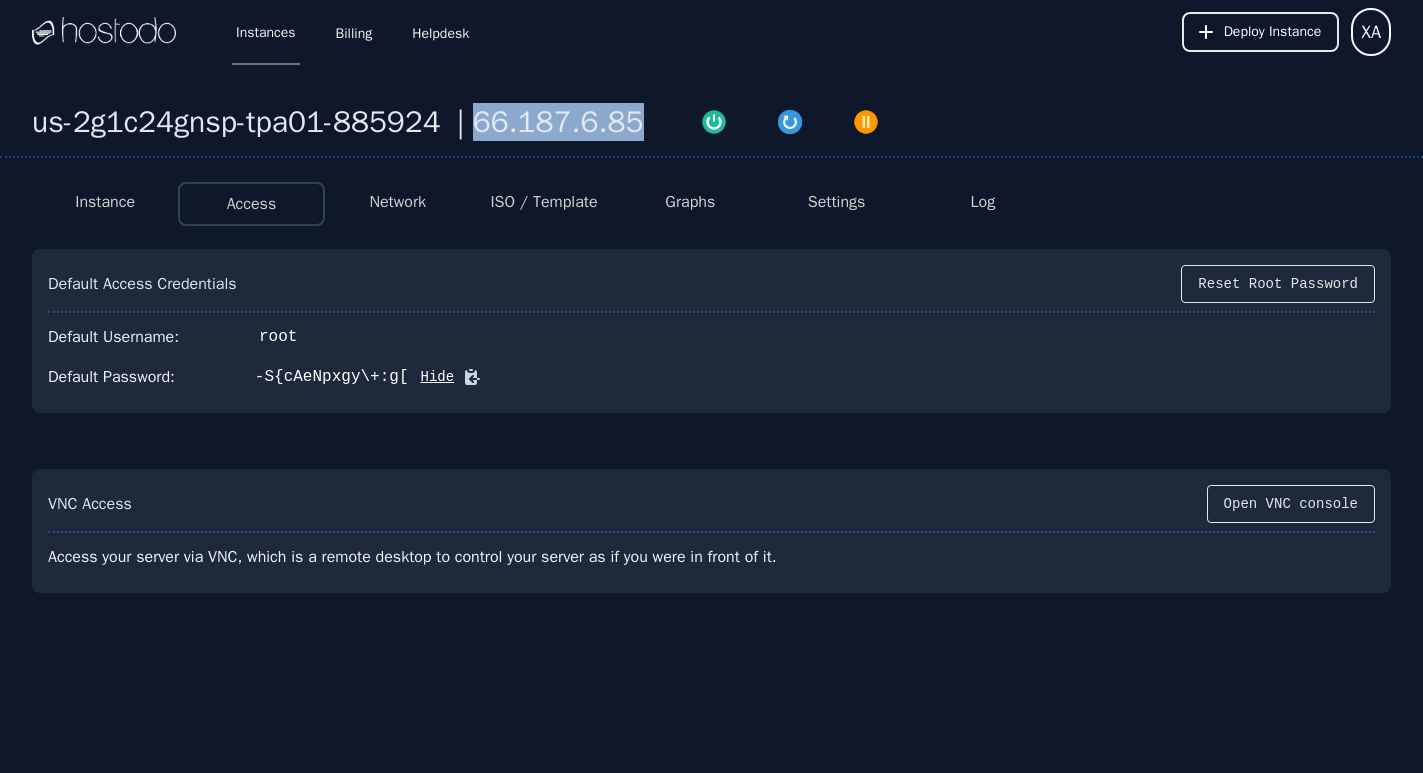 click on "66.187.6.85" at bounding box center (558, 122) 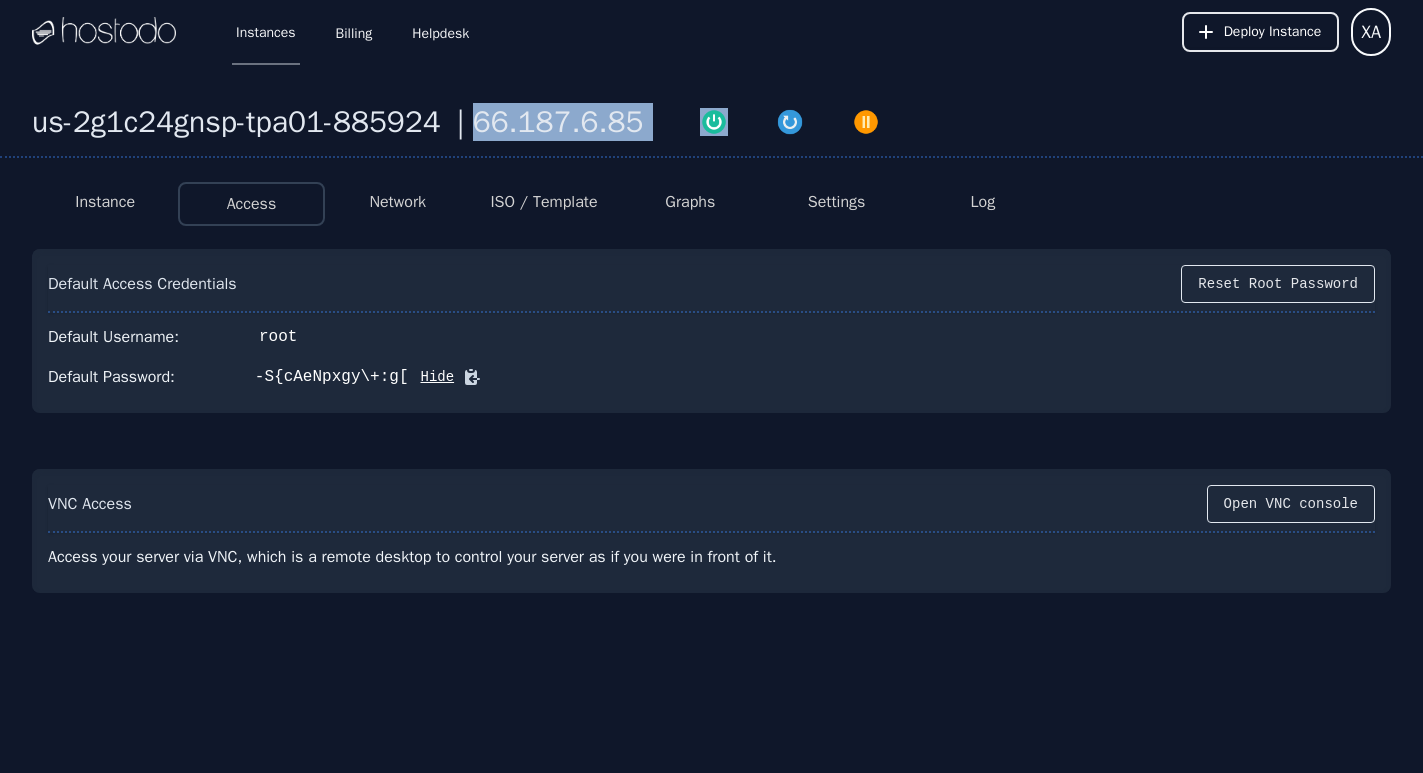 click on "66.187.6.85" at bounding box center [558, 122] 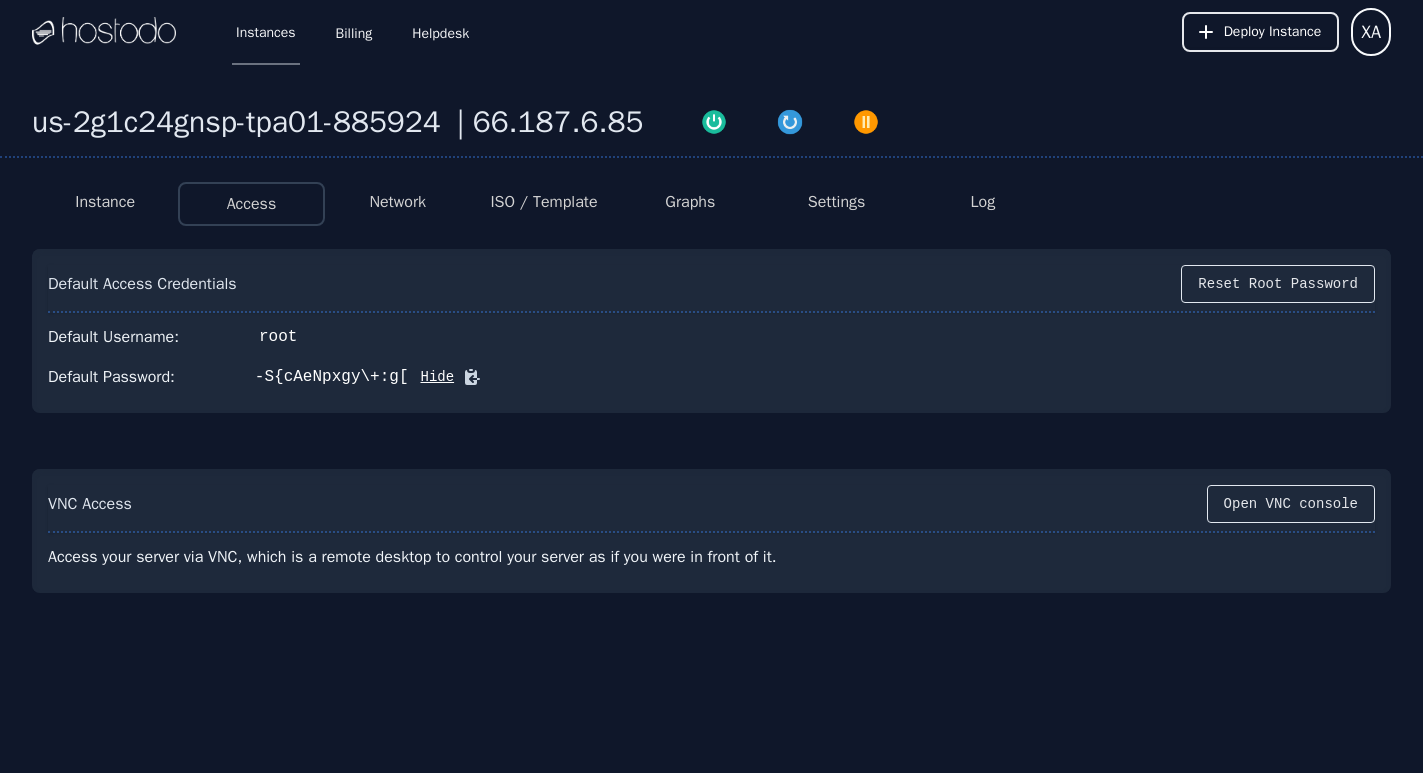click on "us-2g1c24gnsp-tpa01-885924" at bounding box center [240, 122] 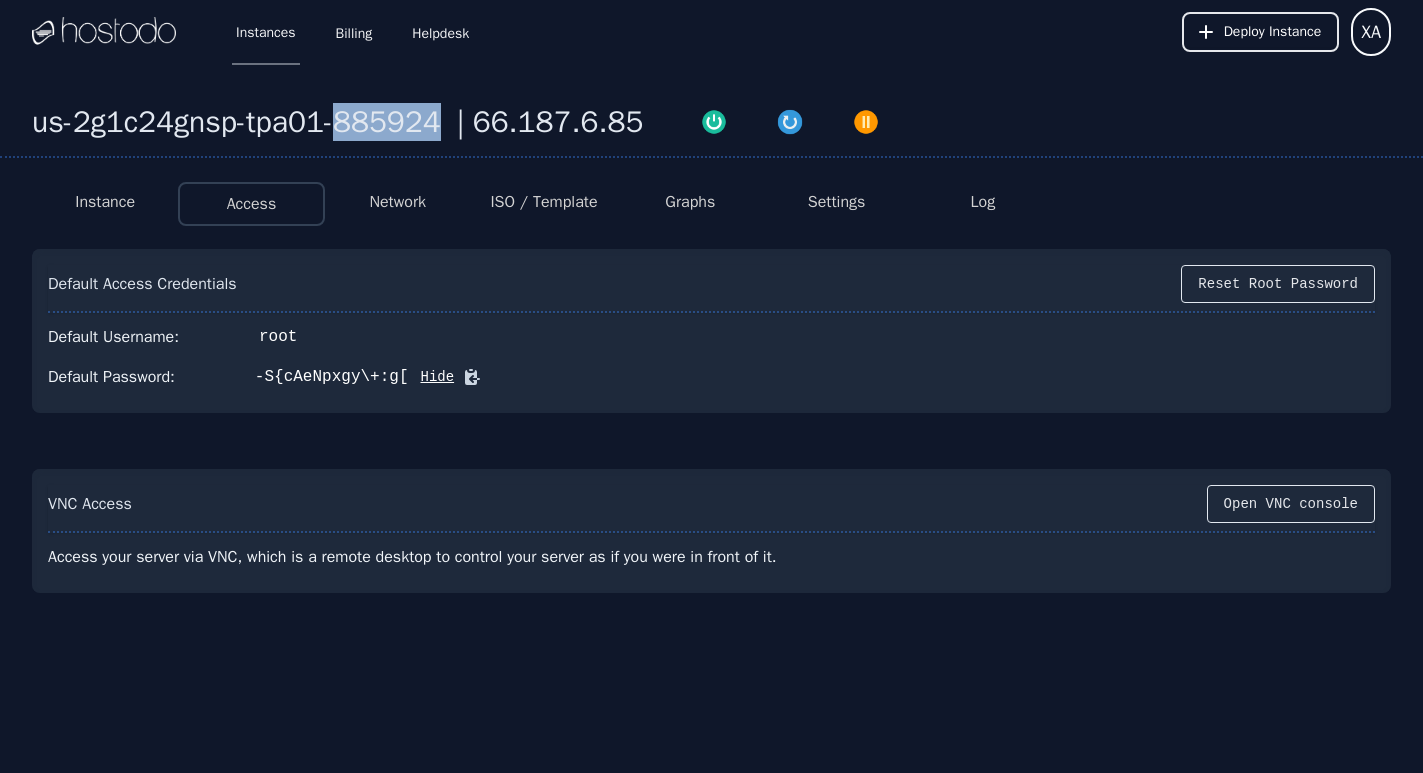 click on "us-2g1c24gnsp-tpa01-885924" at bounding box center (240, 122) 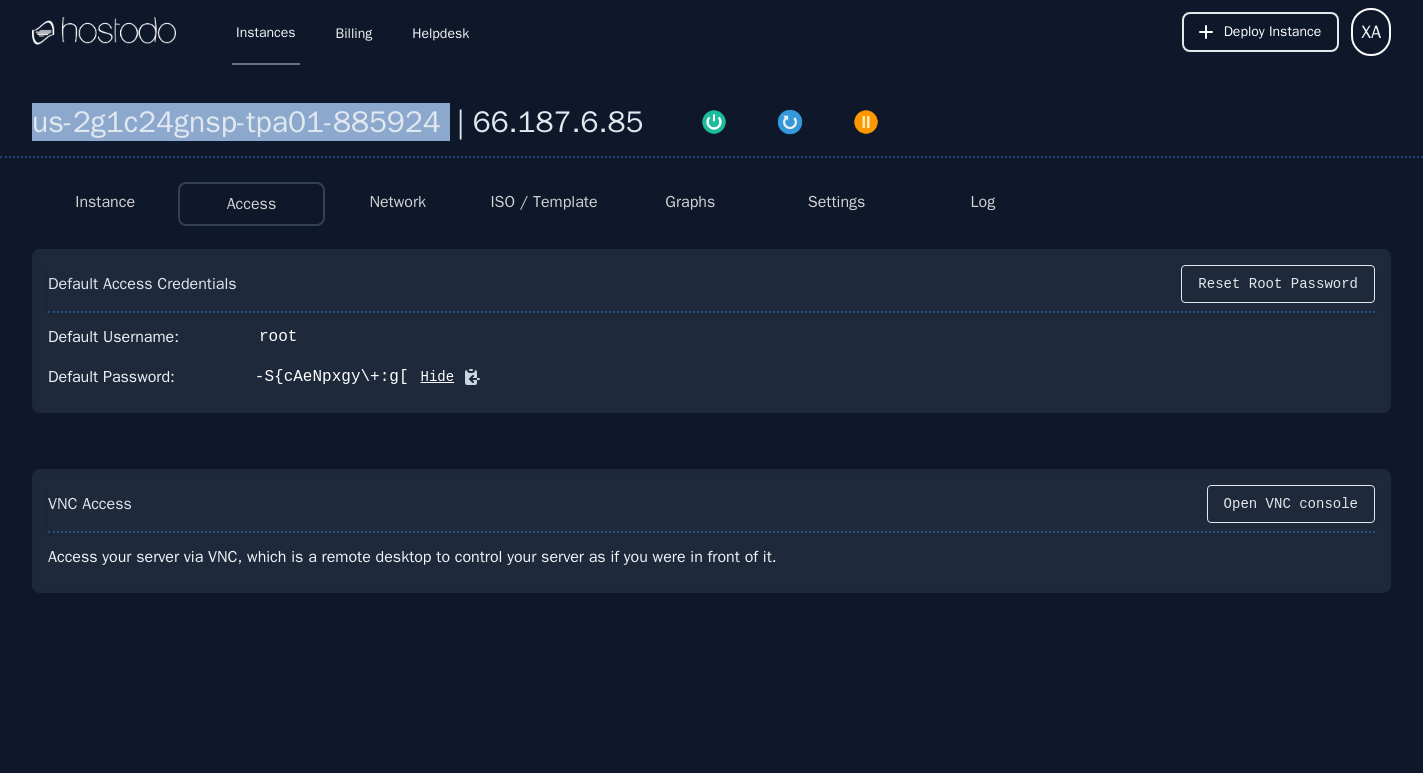 click on "us-2g1c24gnsp-tpa01-885924" at bounding box center (240, 122) 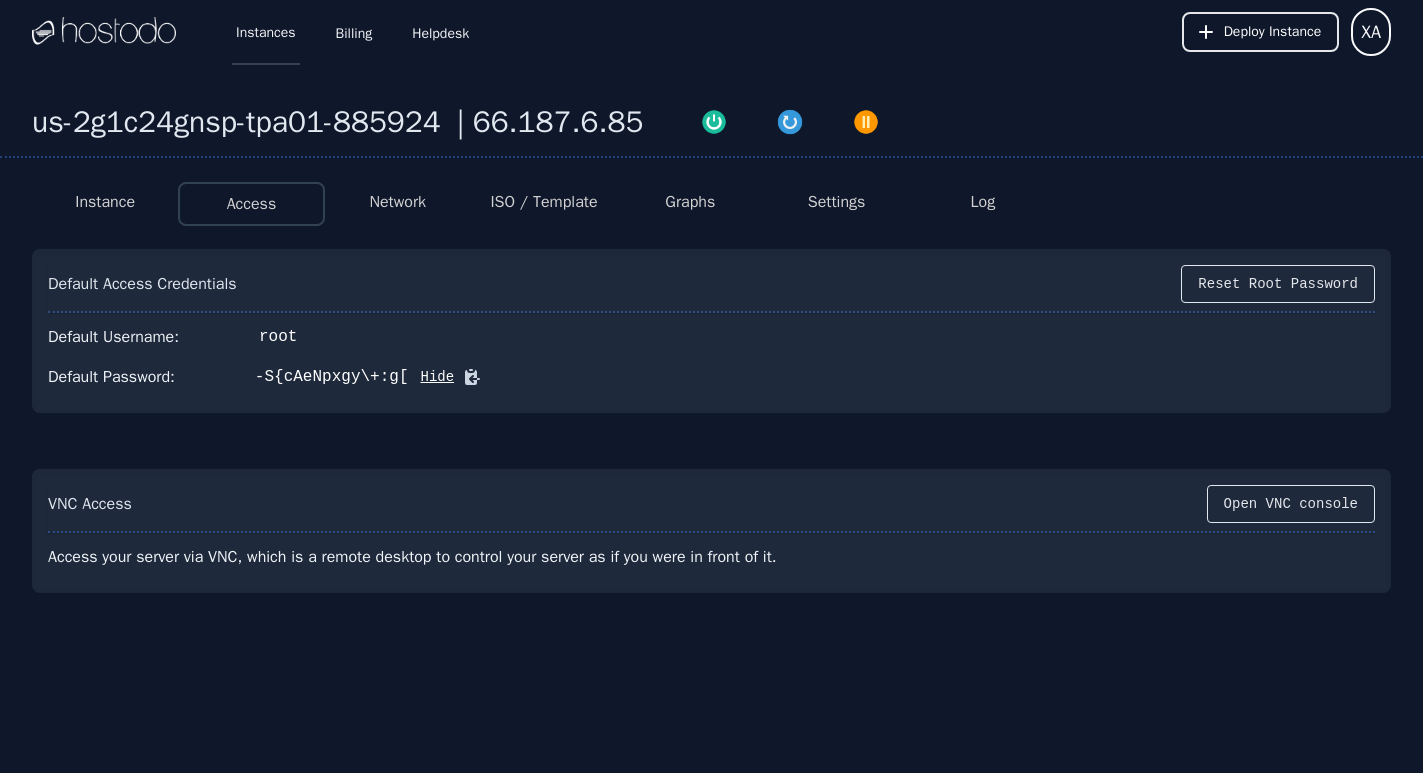 click on "Instances" at bounding box center (266, 32) 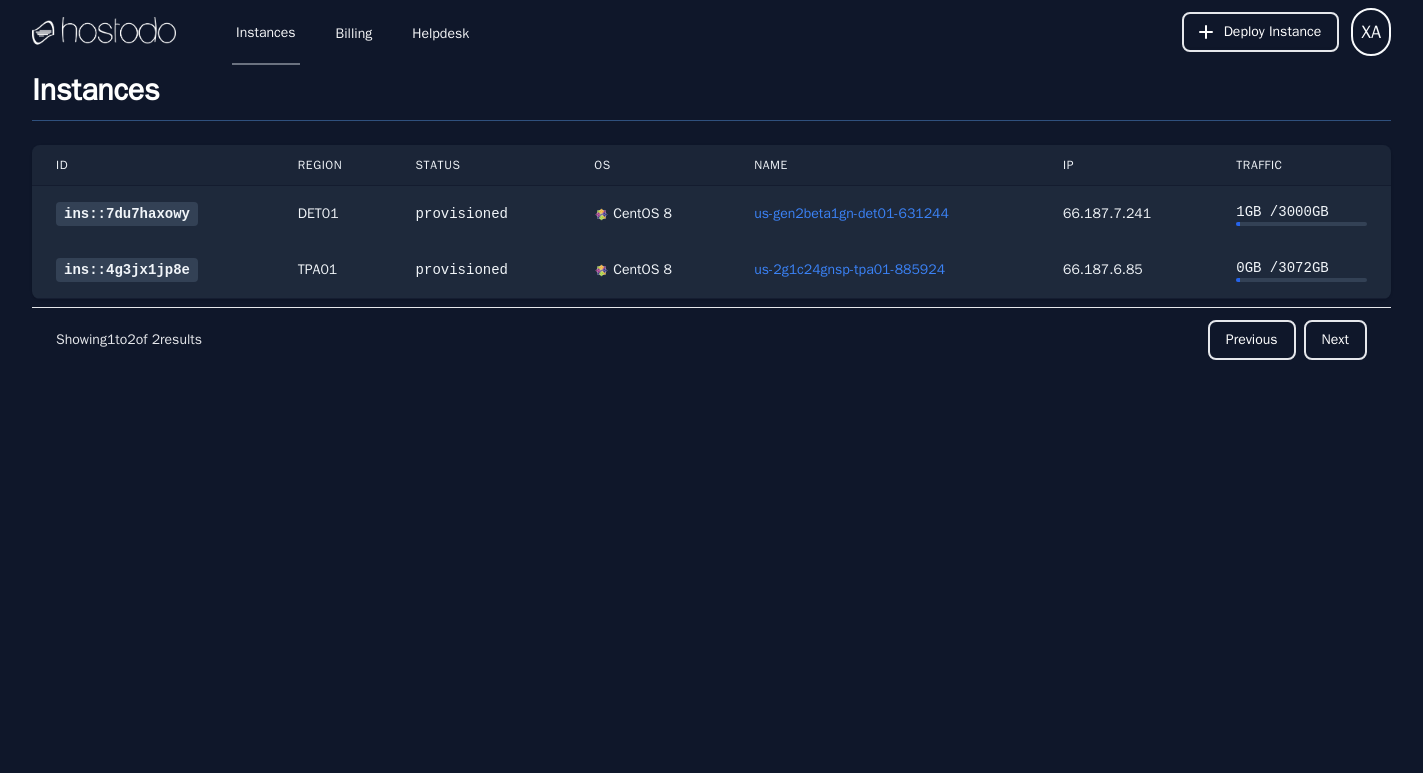 scroll, scrollTop: 0, scrollLeft: 0, axis: both 